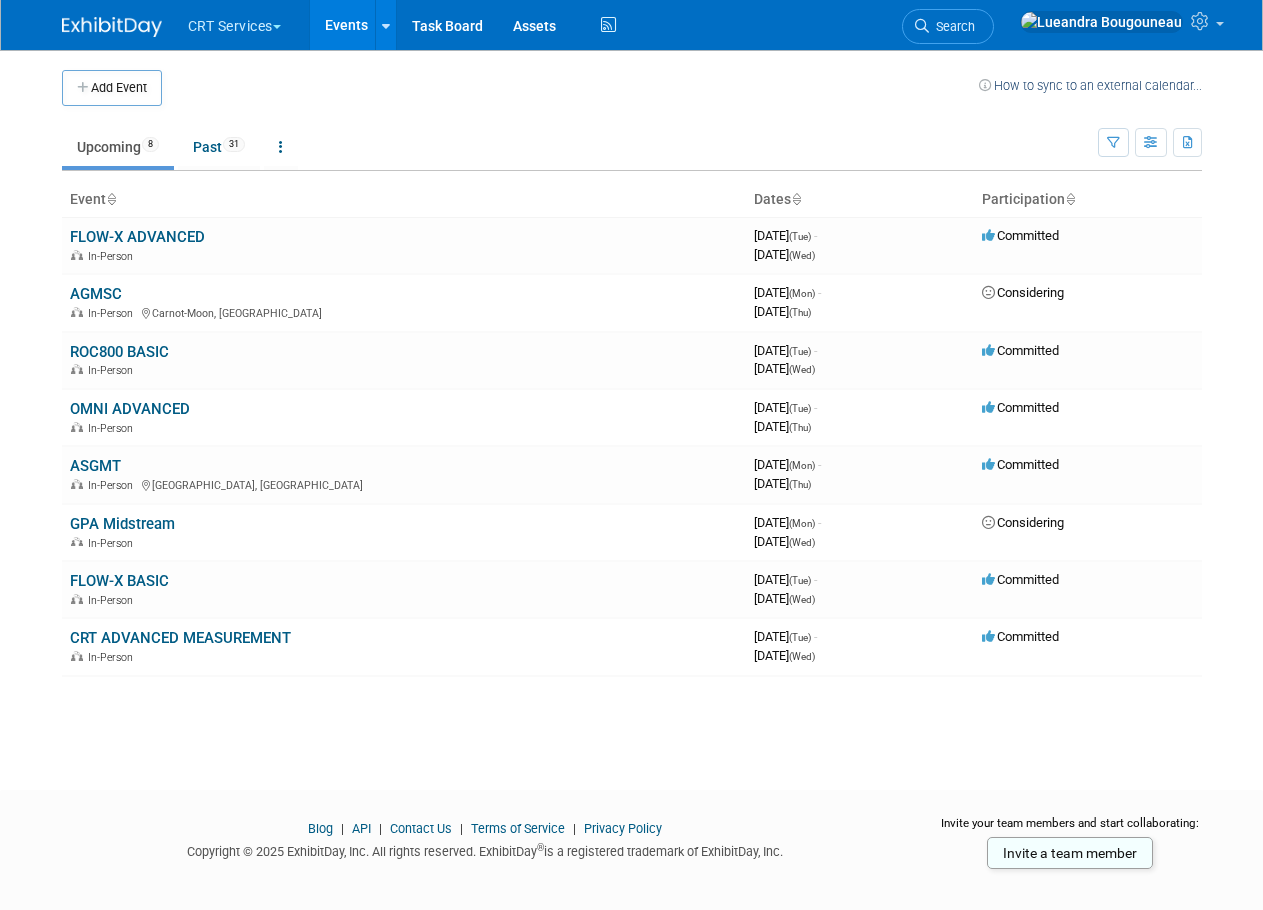 scroll, scrollTop: 0, scrollLeft: 0, axis: both 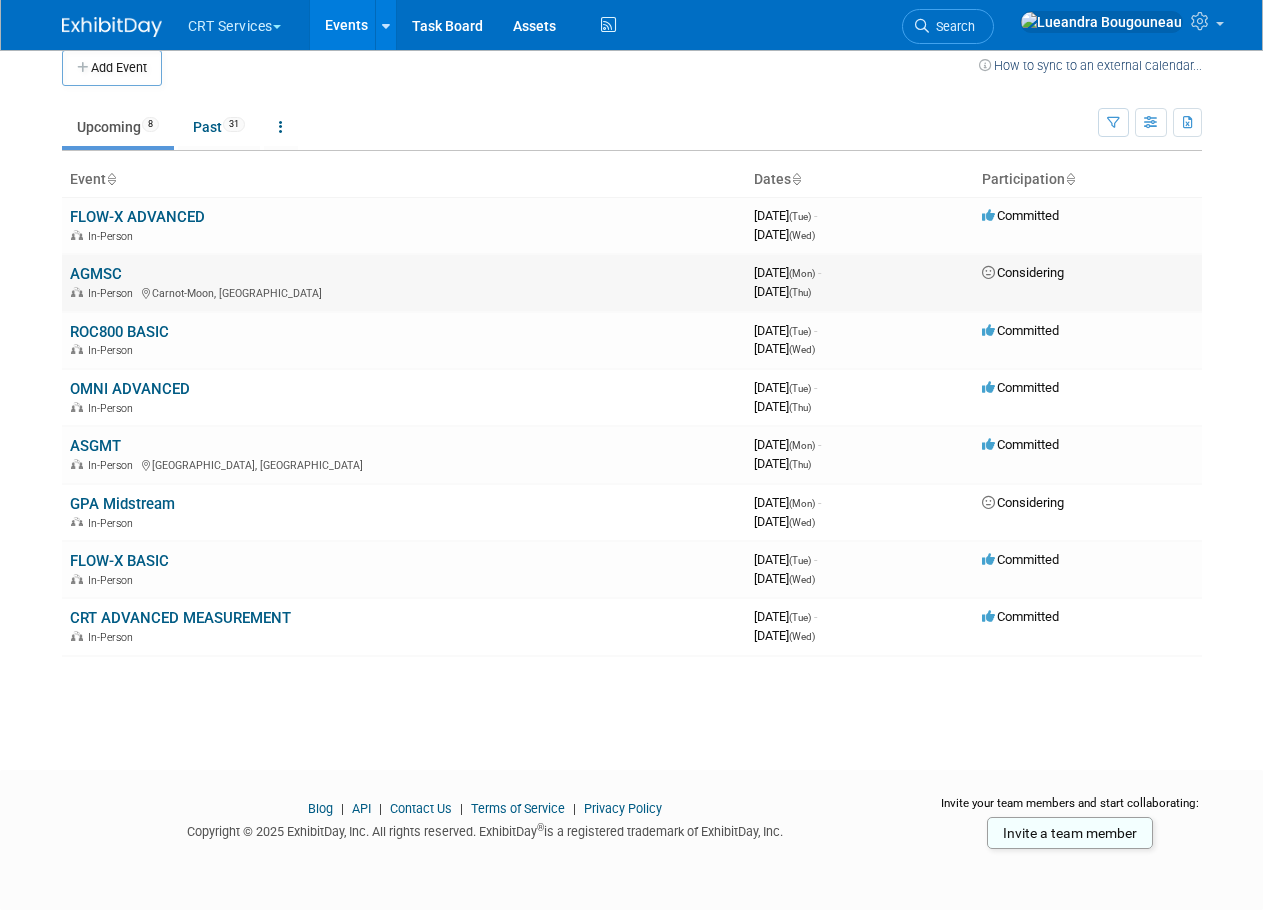 click on "AGMSC" at bounding box center [96, 274] 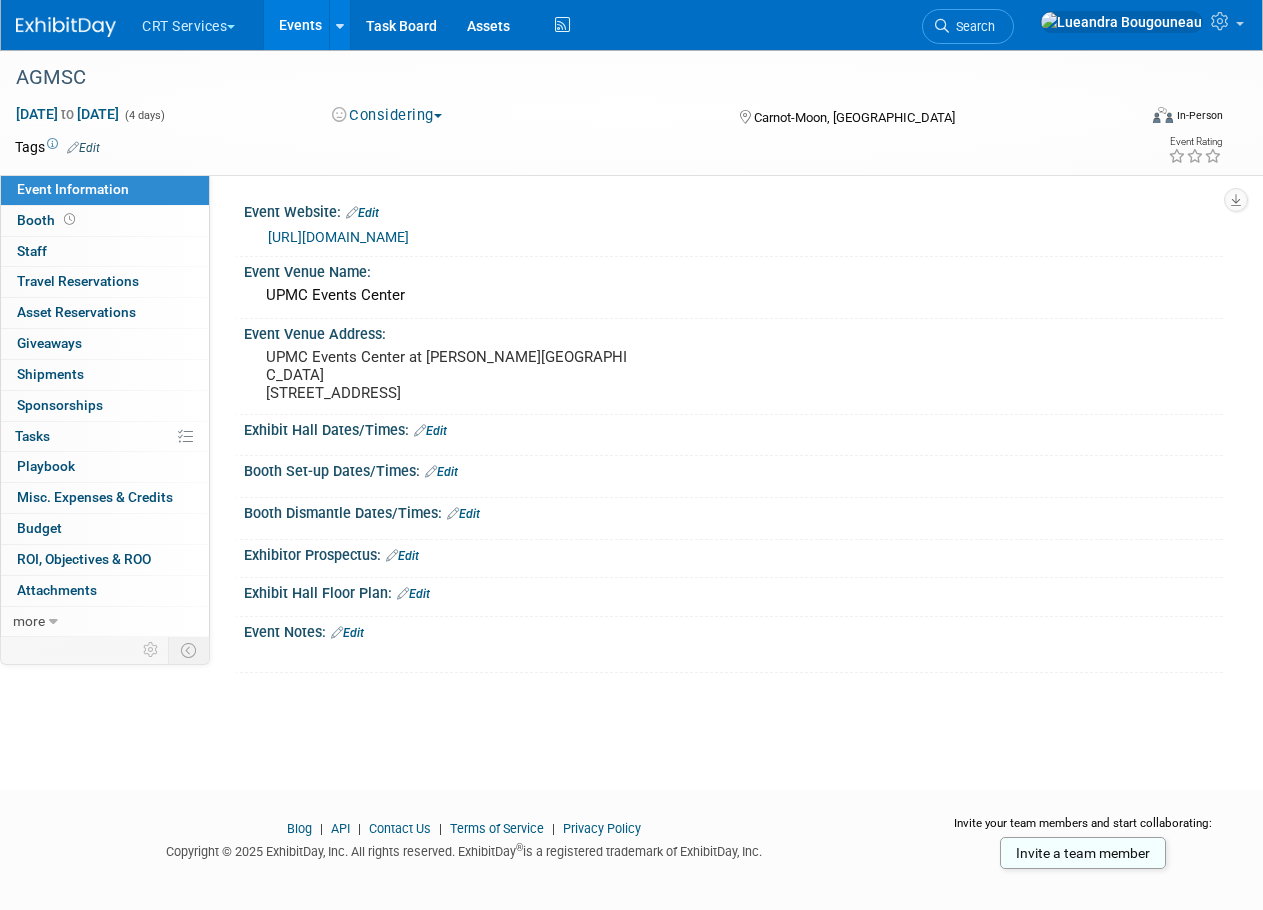 scroll, scrollTop: 0, scrollLeft: 0, axis: both 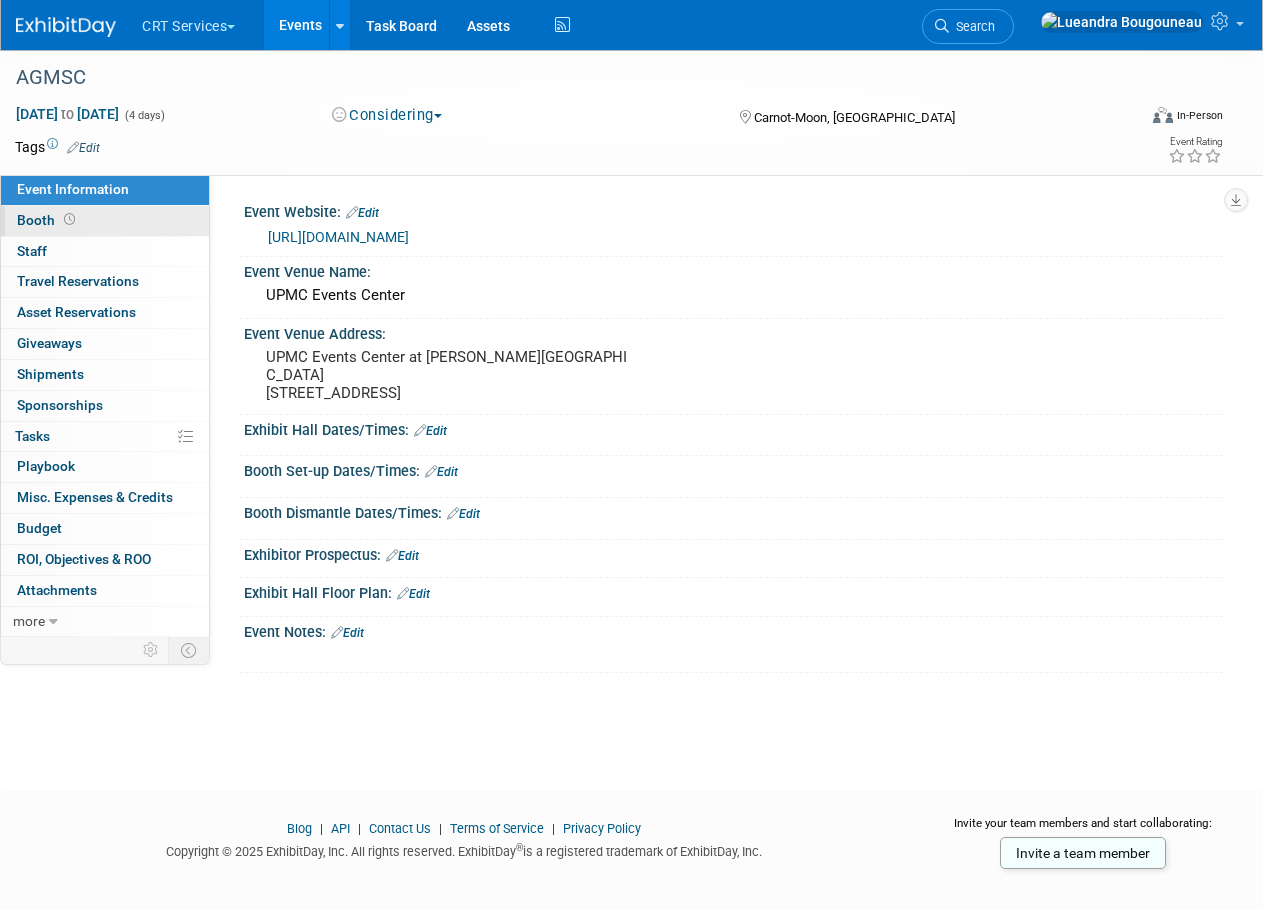 click on "Booth" at bounding box center [105, 221] 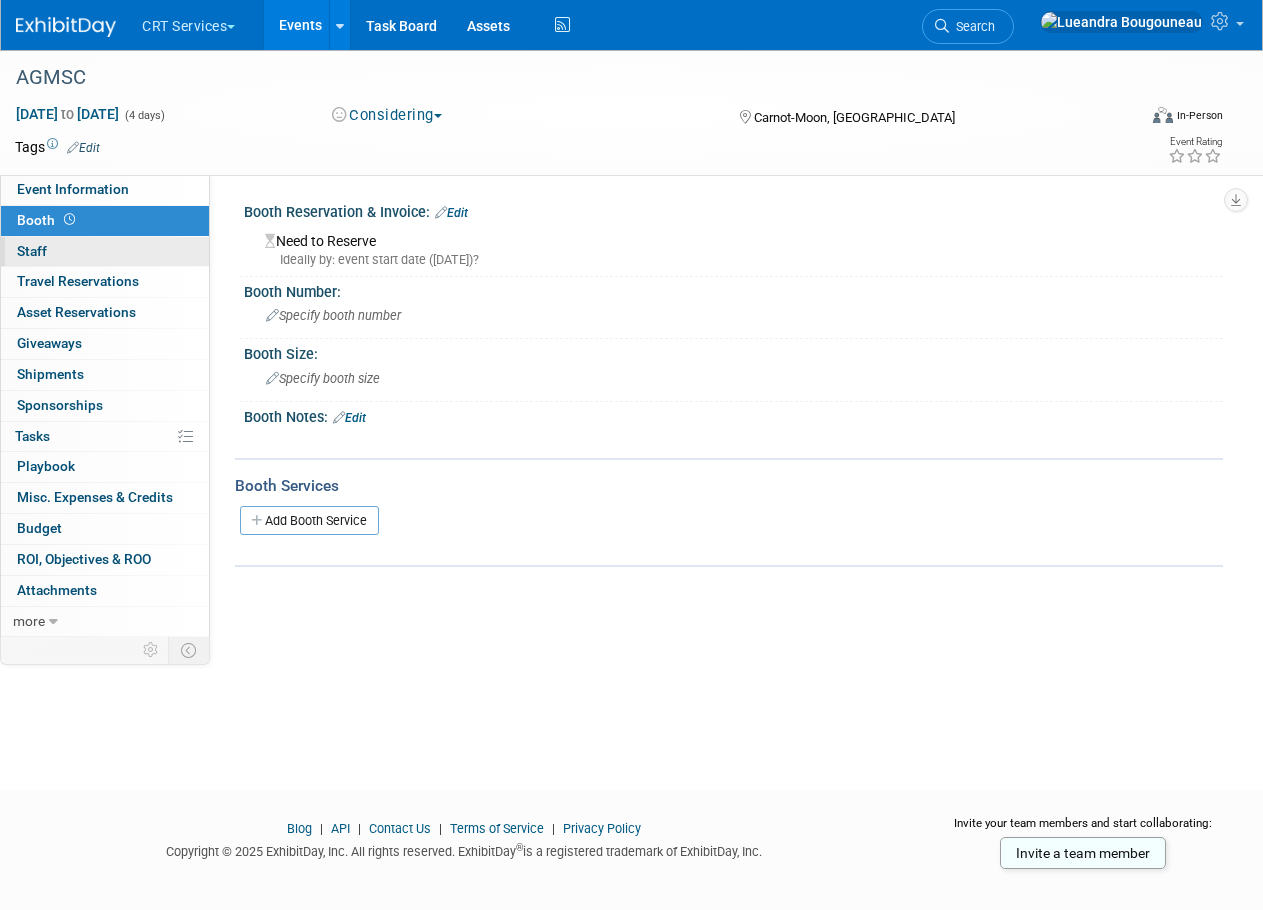 click on "0
Staff 0" at bounding box center (105, 252) 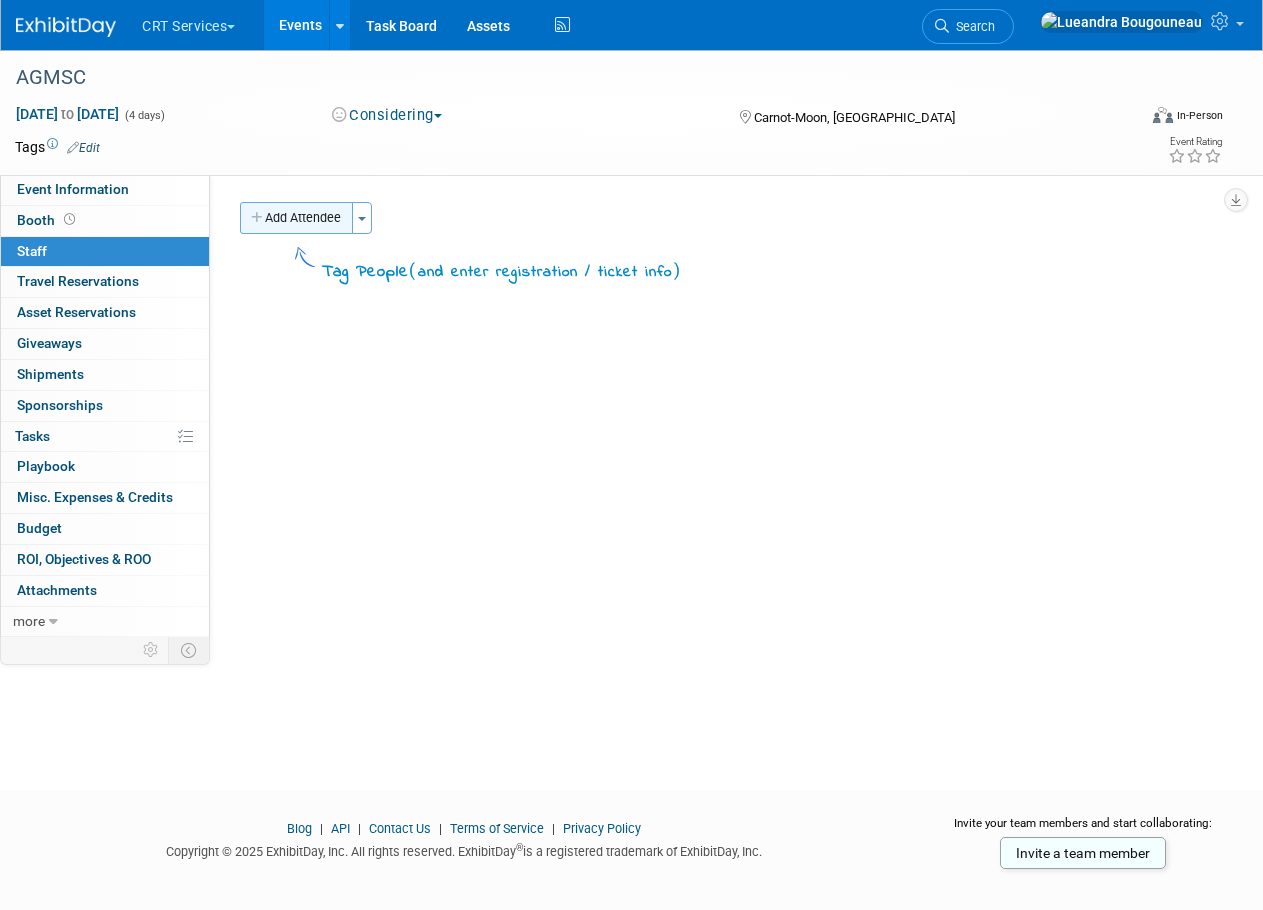 click on "Add Attendee" at bounding box center (296, 218) 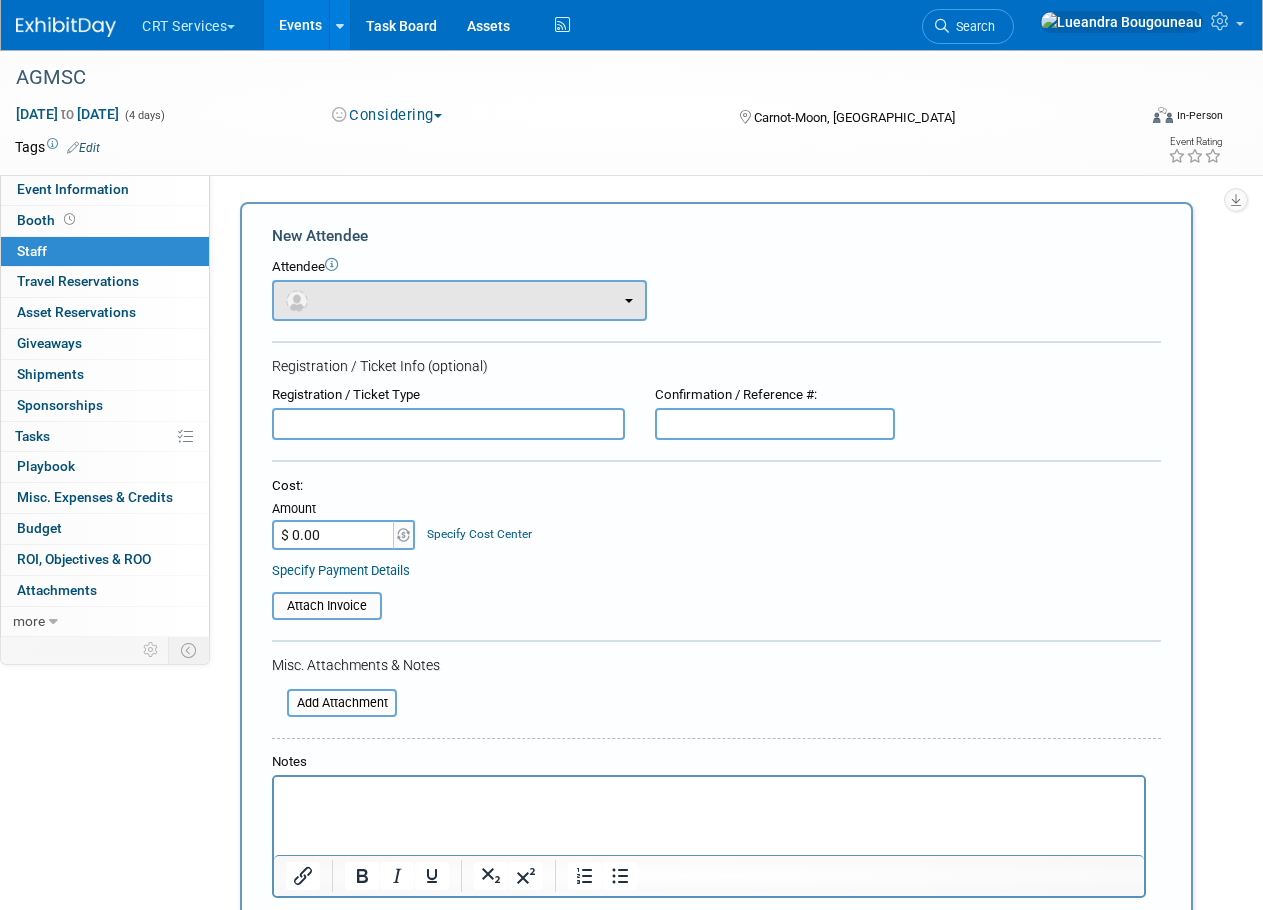 scroll, scrollTop: 0, scrollLeft: 0, axis: both 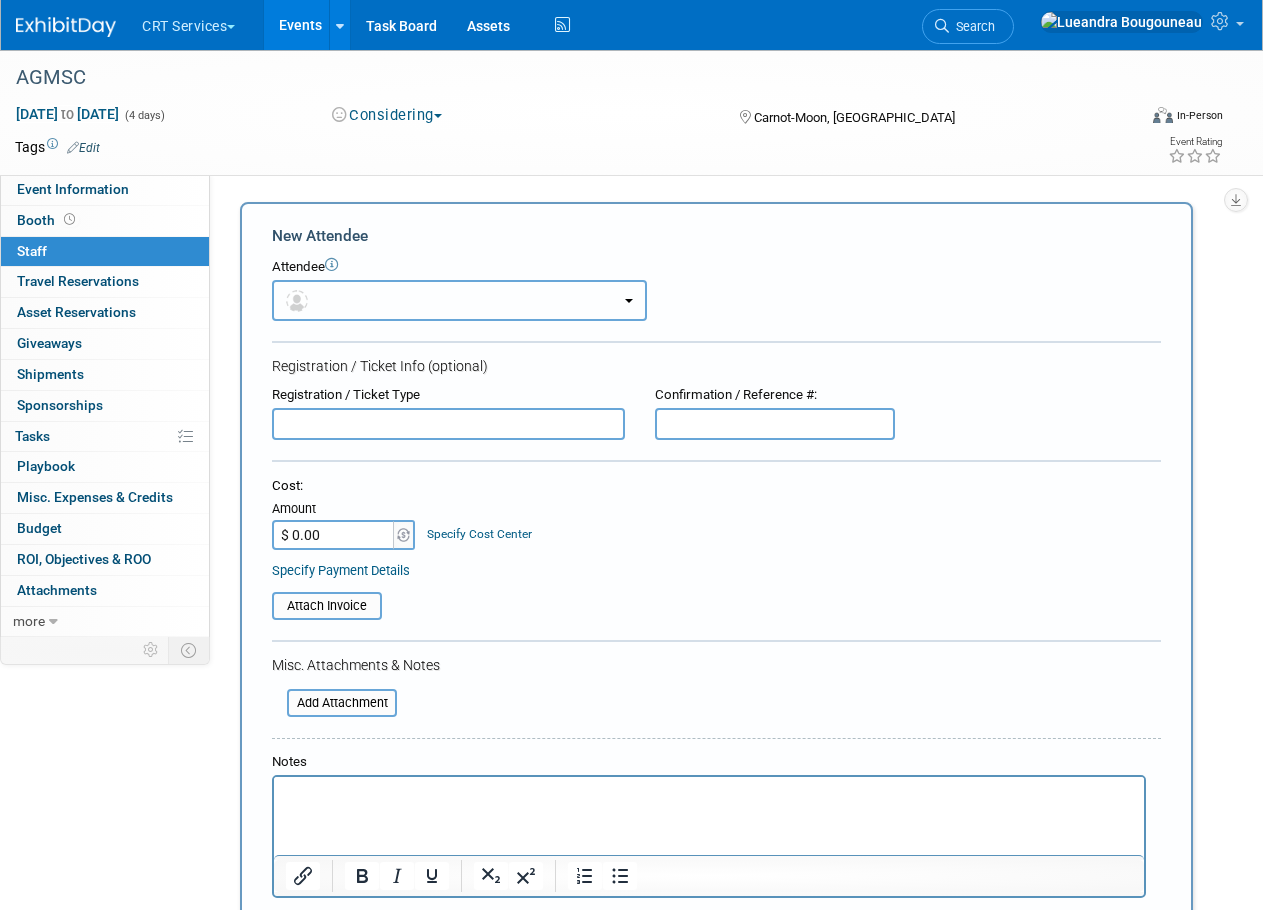 click at bounding box center [459, 300] 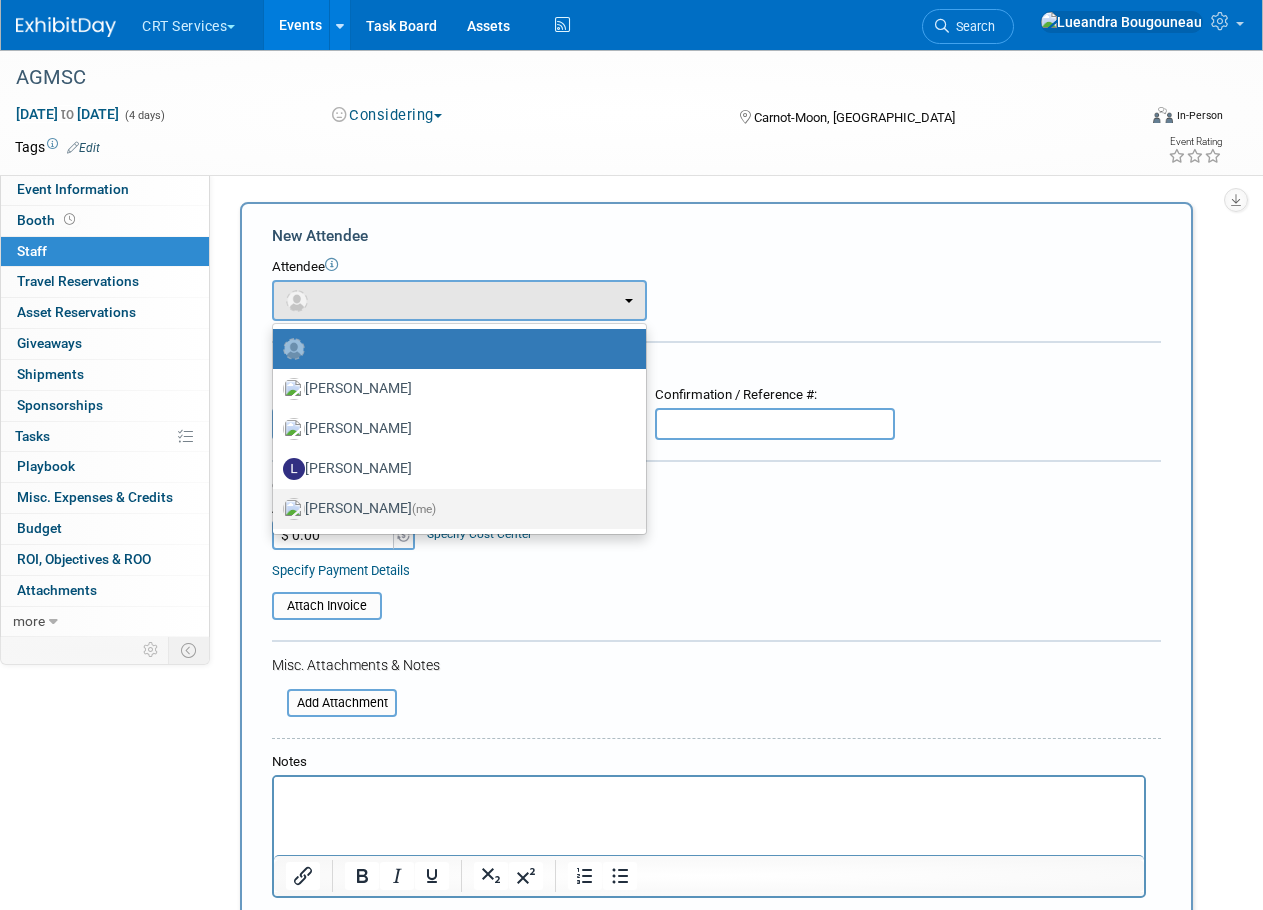 click on "[PERSON_NAME]
(me)" at bounding box center [454, 509] 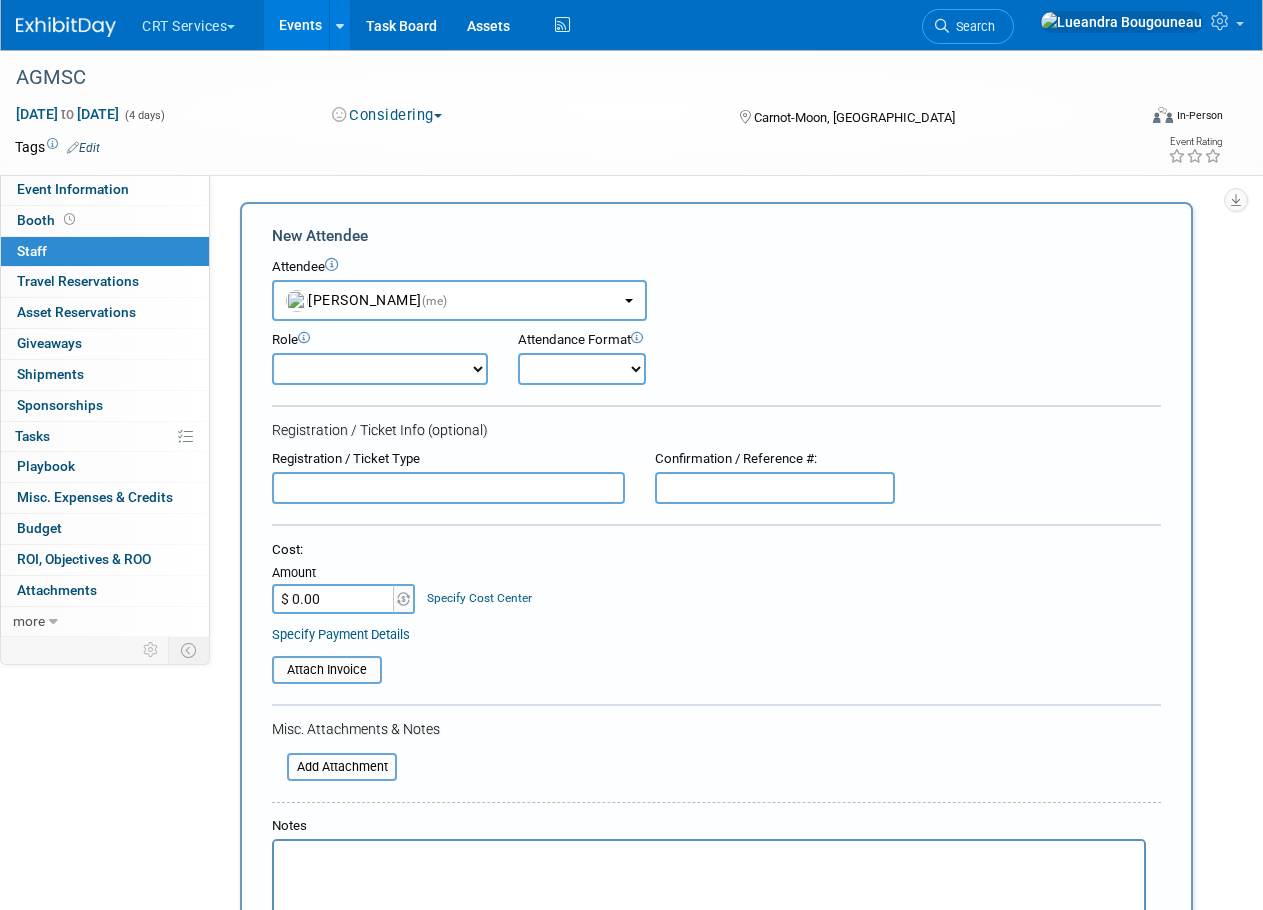 click on "Demonstrator
Host
Planner
Presenter
Sales Representative
Set-up/Dismantle Crew
Speaker" at bounding box center [380, 369] 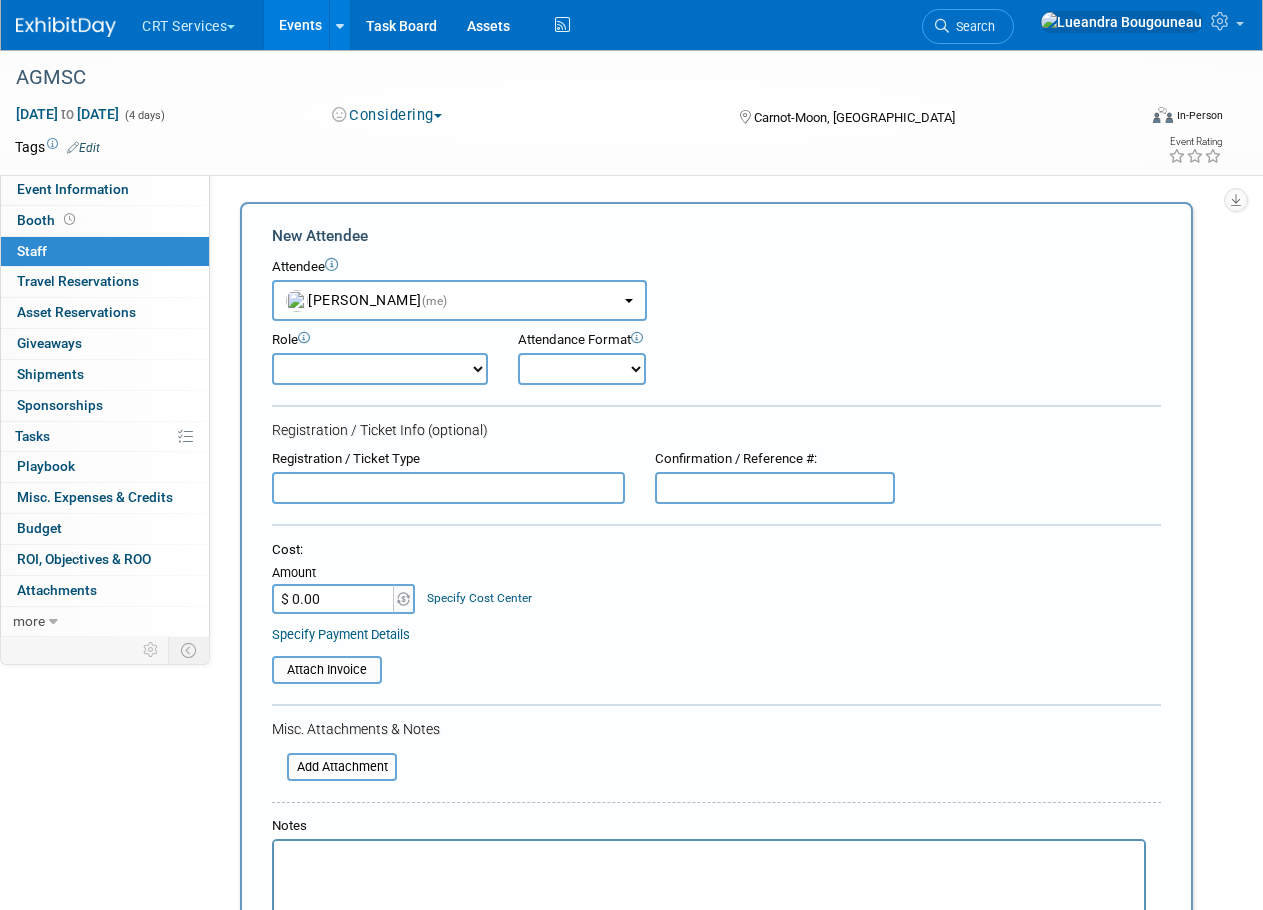 select on "4" 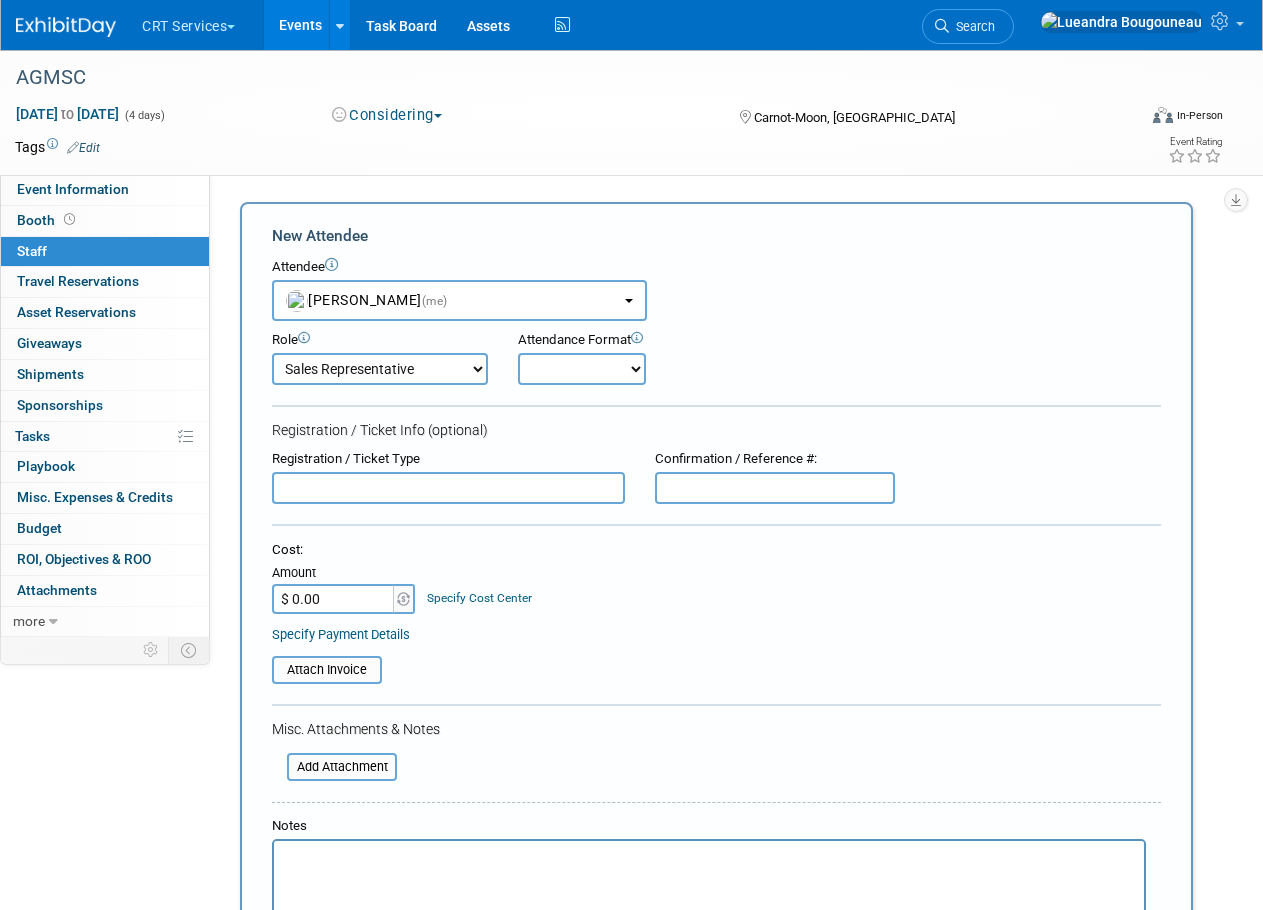 click on "Demonstrator
Host
Planner
Presenter
Sales Representative
Set-up/Dismantle Crew
Speaker" at bounding box center [380, 369] 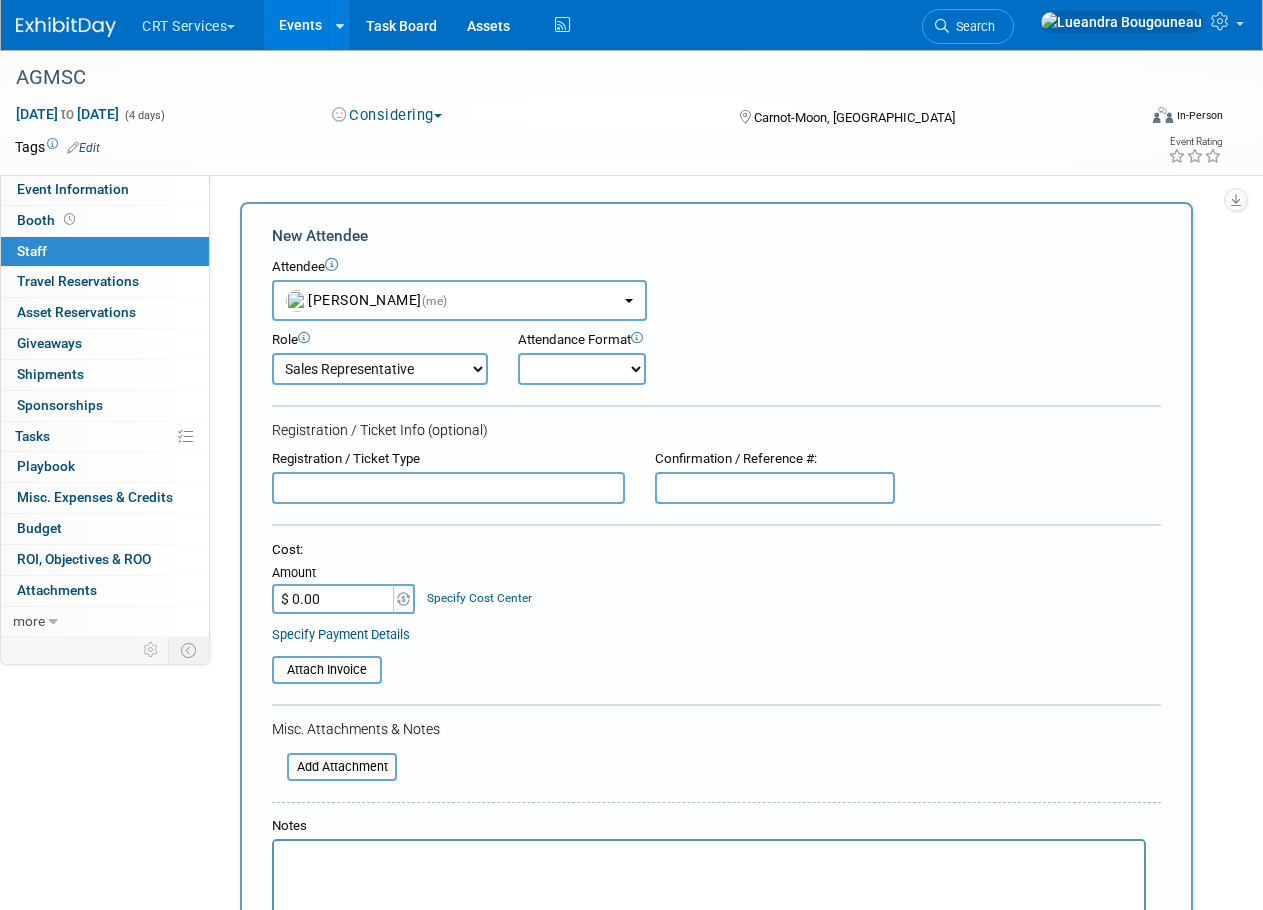 click on "Onsite
Remote" at bounding box center [582, 369] 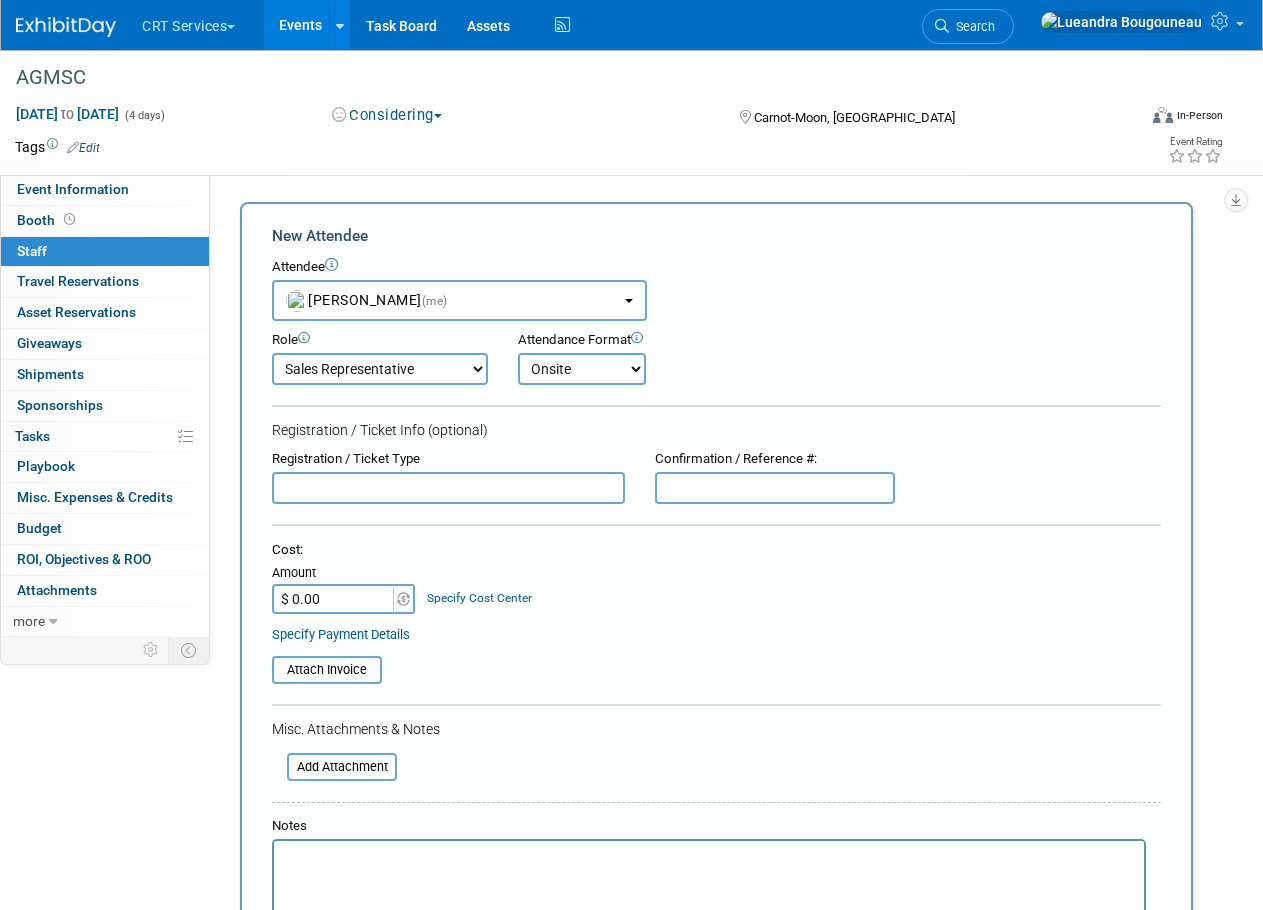 click on "Onsite
Remote" at bounding box center [582, 369] 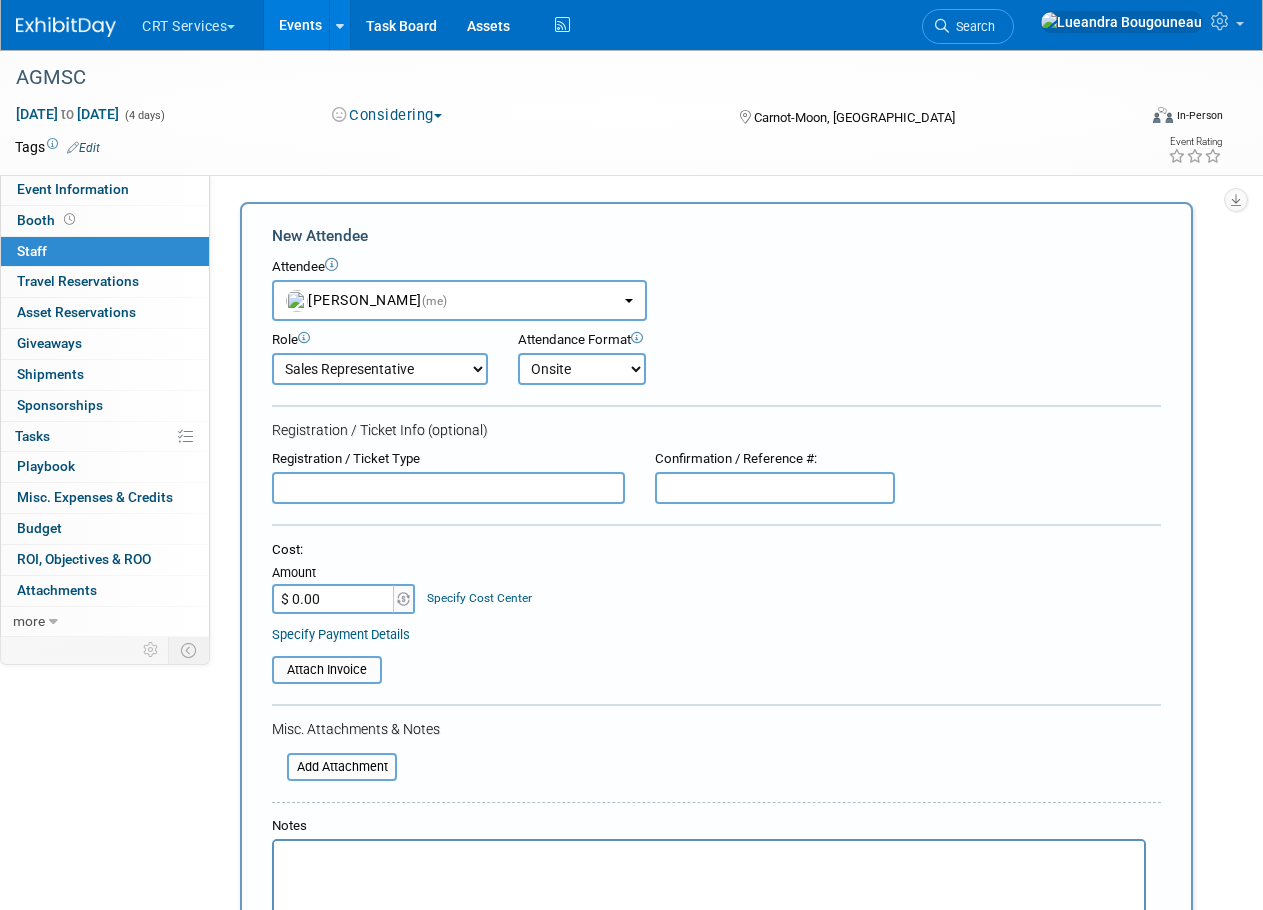 click at bounding box center [448, 488] 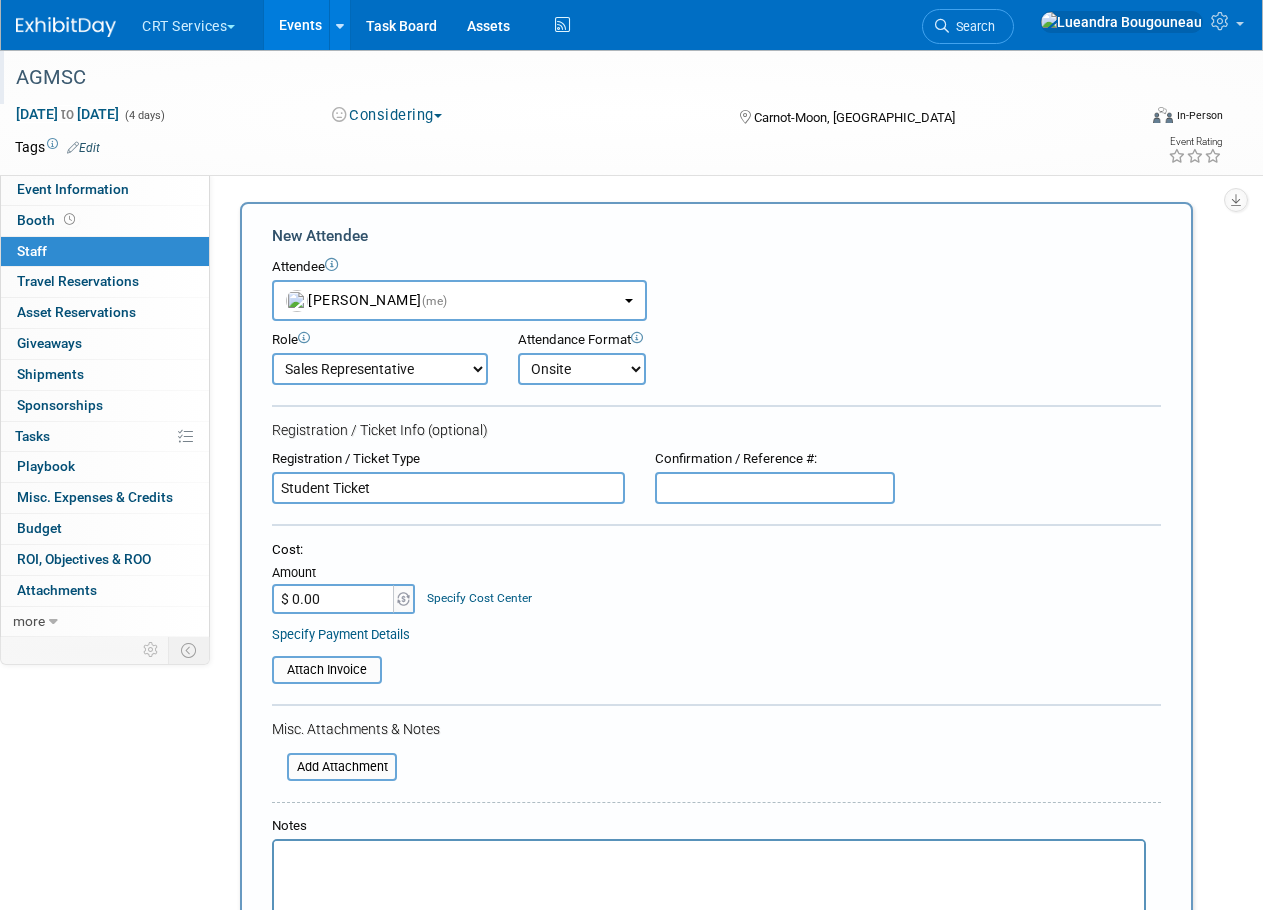 type on "Student Ticket" 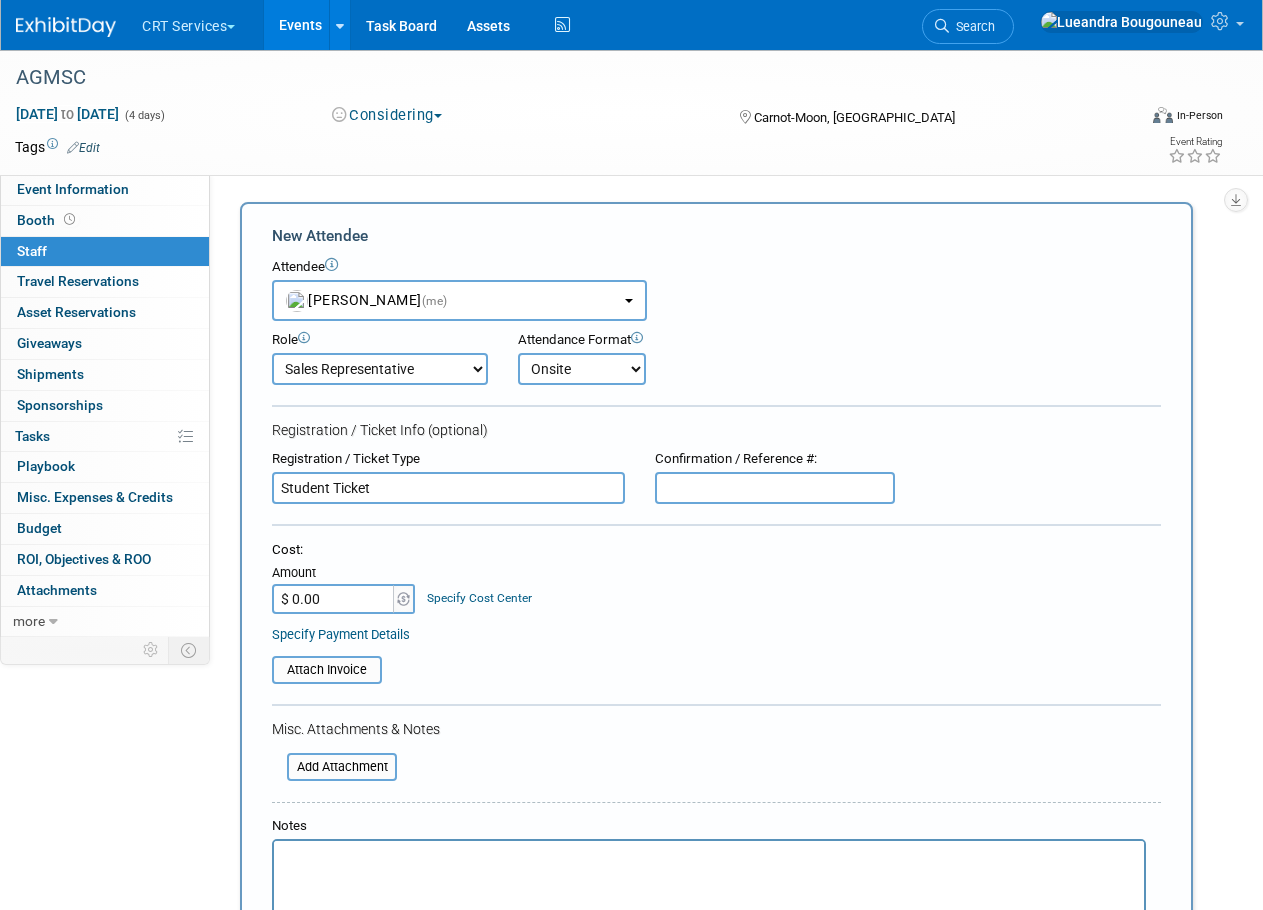 click at bounding box center (775, 488) 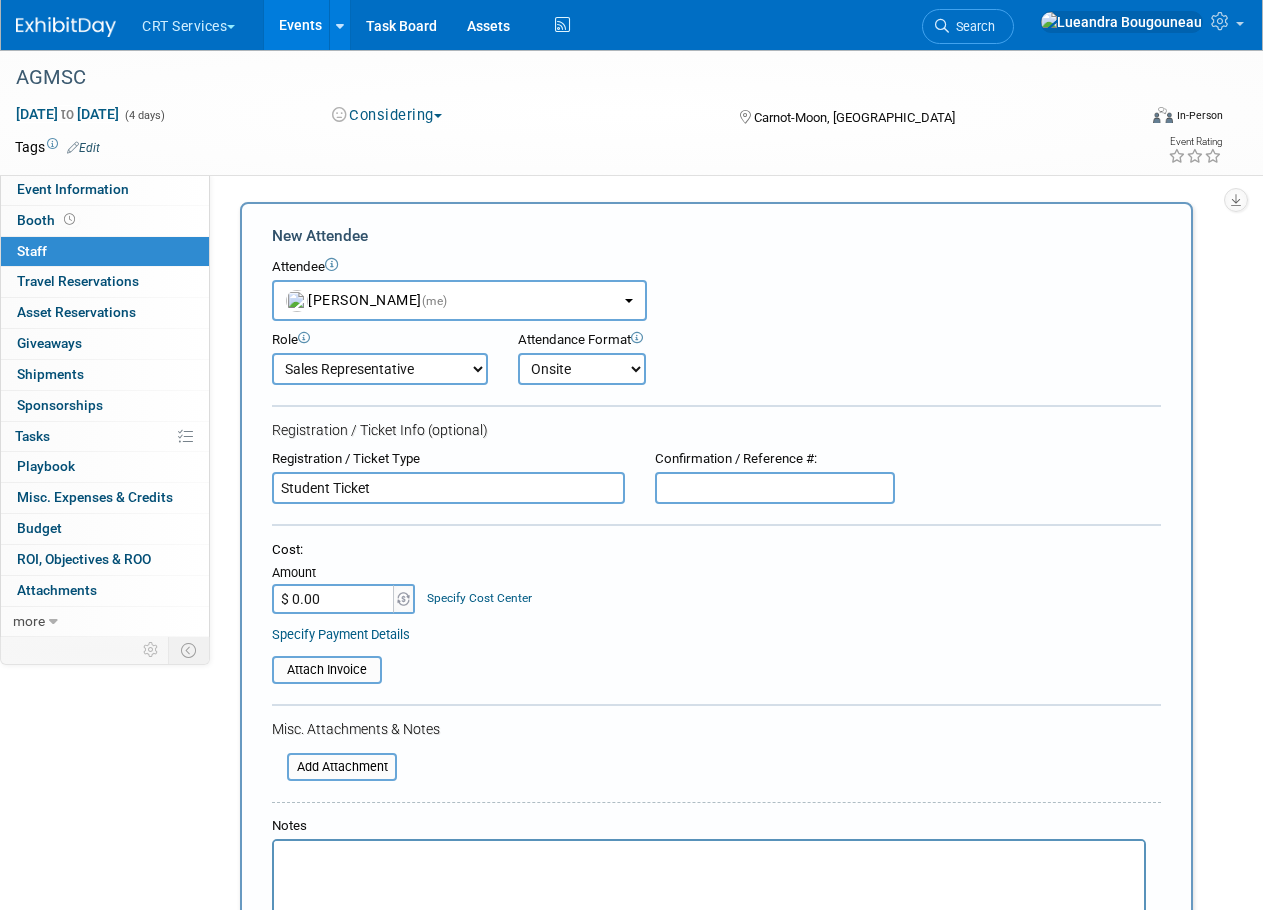 paste on "8901-31-1-cf26" 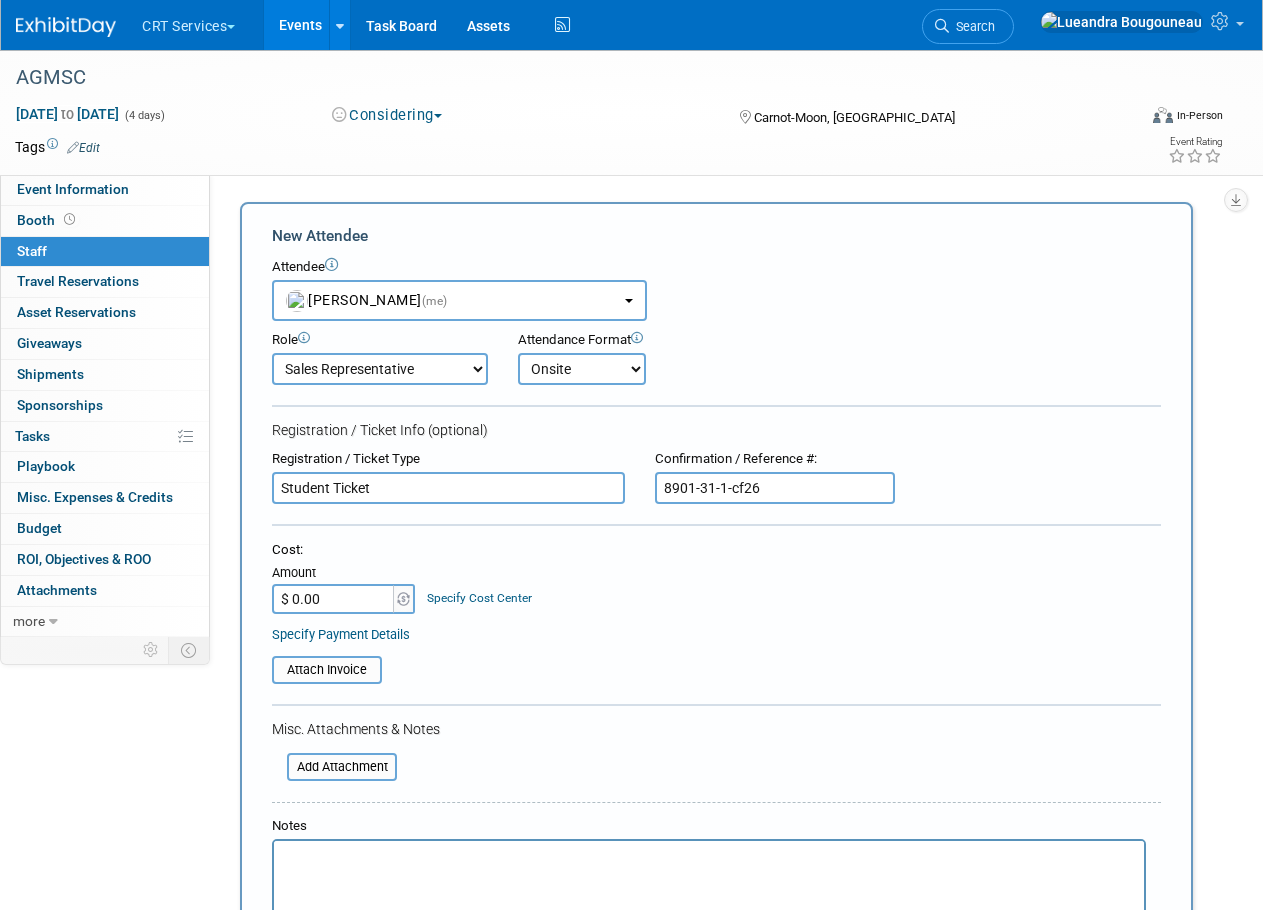 type on "8901-31-1-cf26" 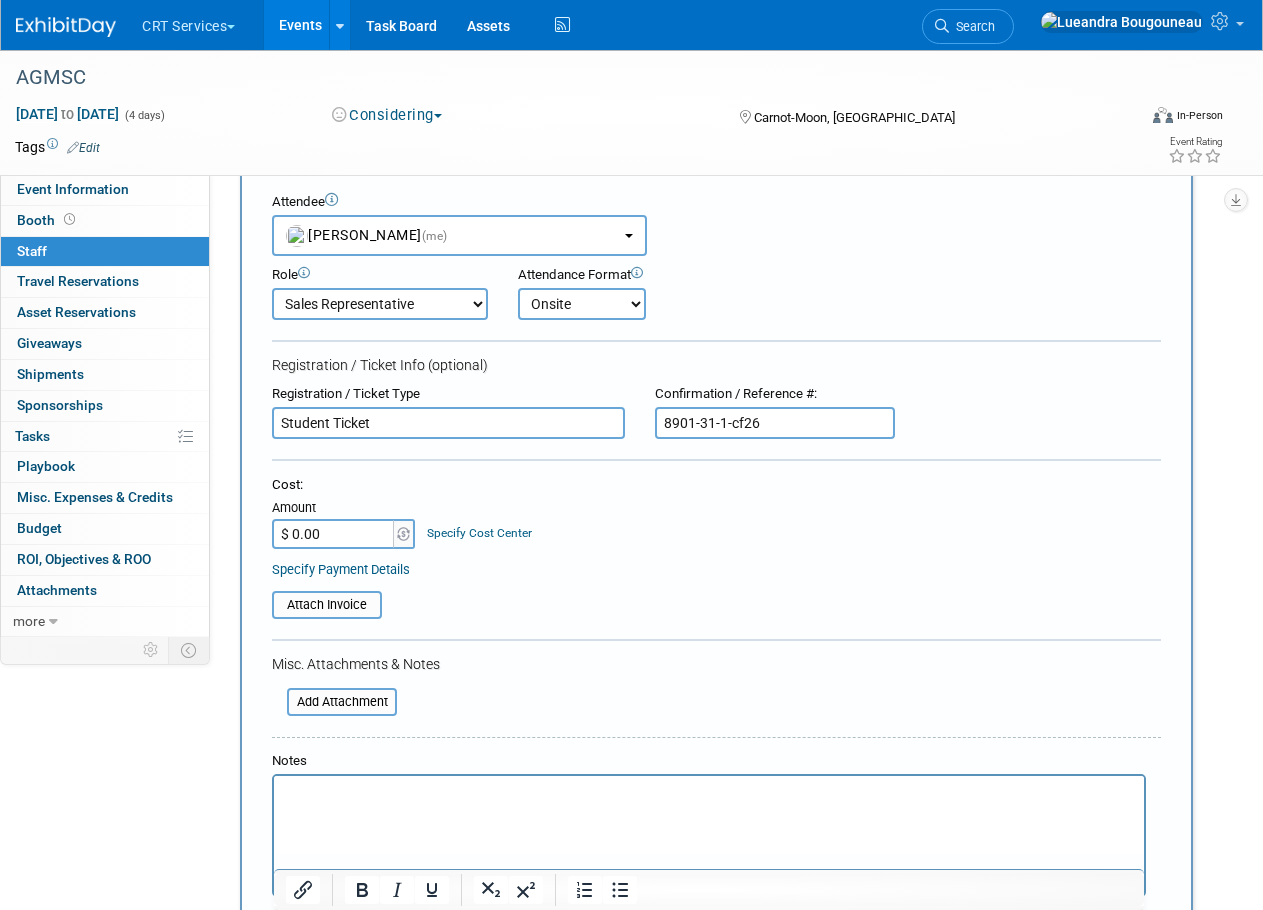 scroll, scrollTop: 100, scrollLeft: 0, axis: vertical 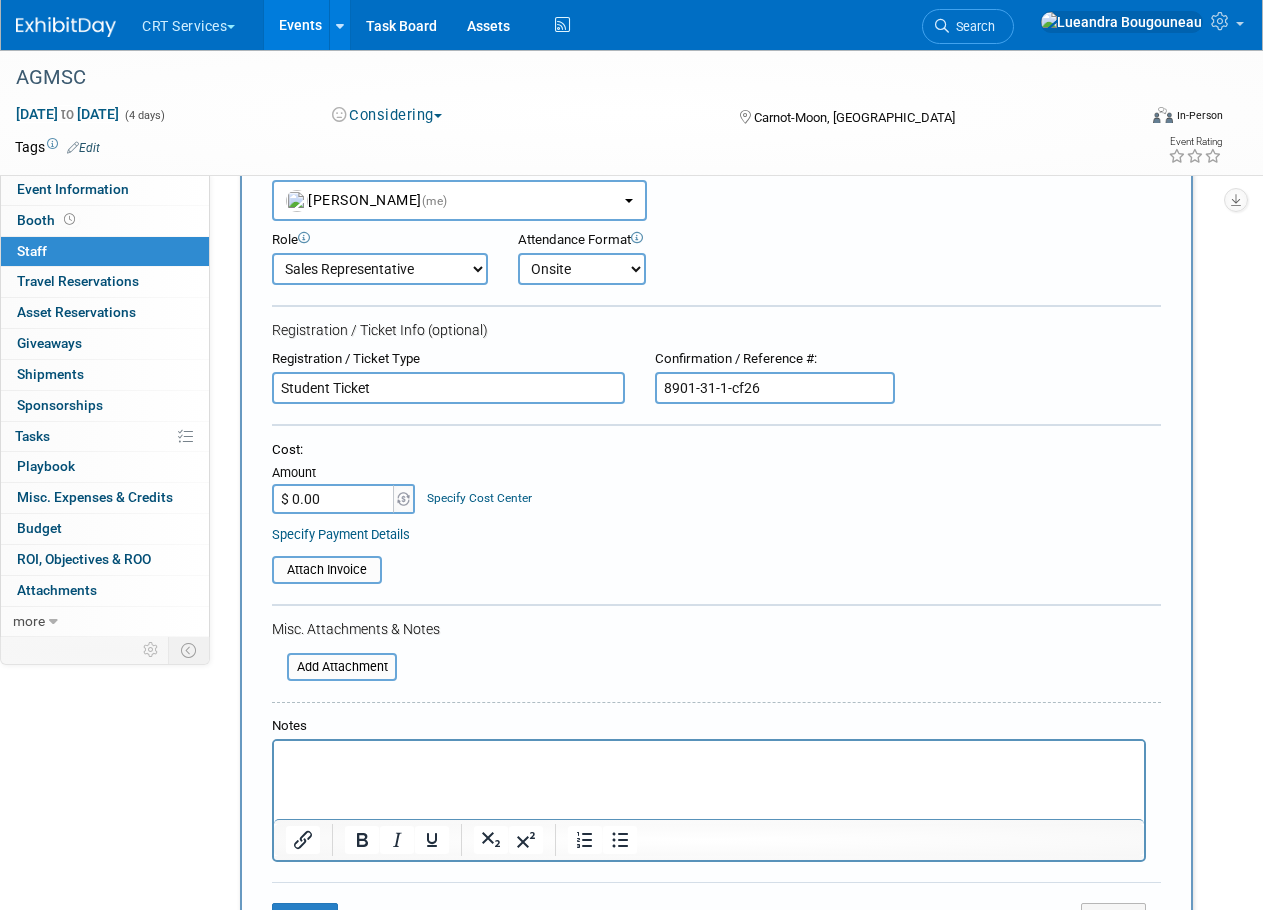 click on "$ 0.00" at bounding box center (334, 499) 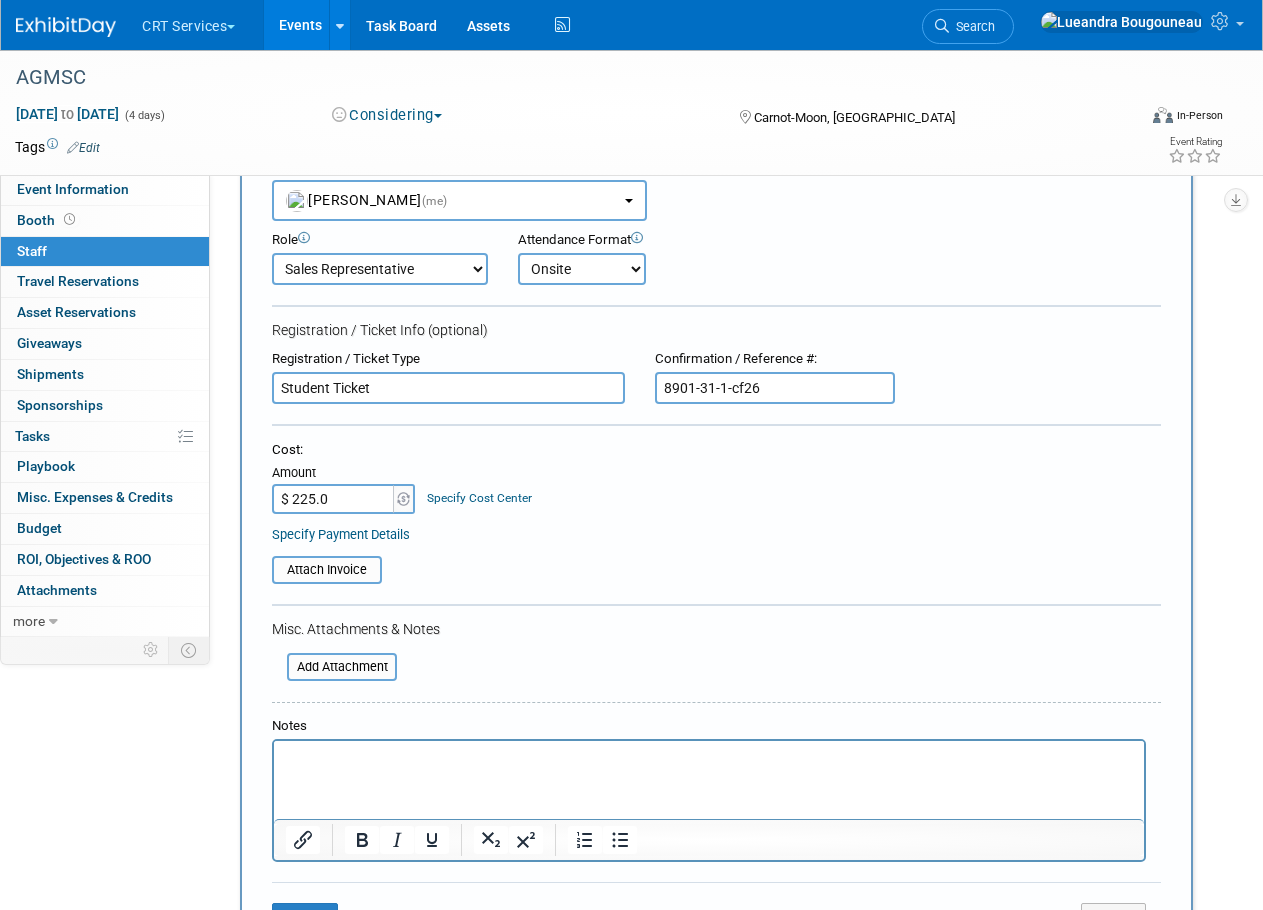 type on "$ 225.00" 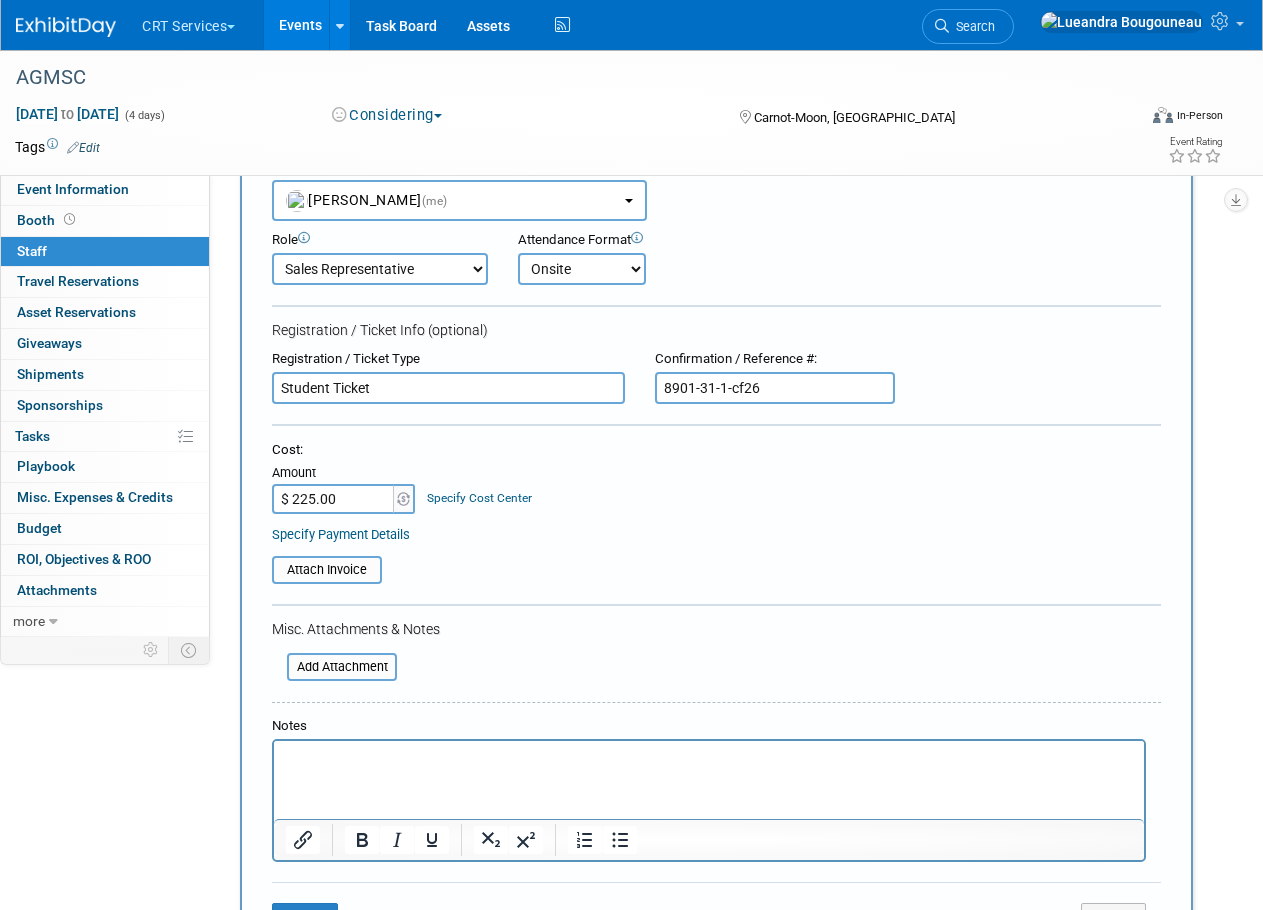 click on "Attach Invoice" at bounding box center [716, 570] 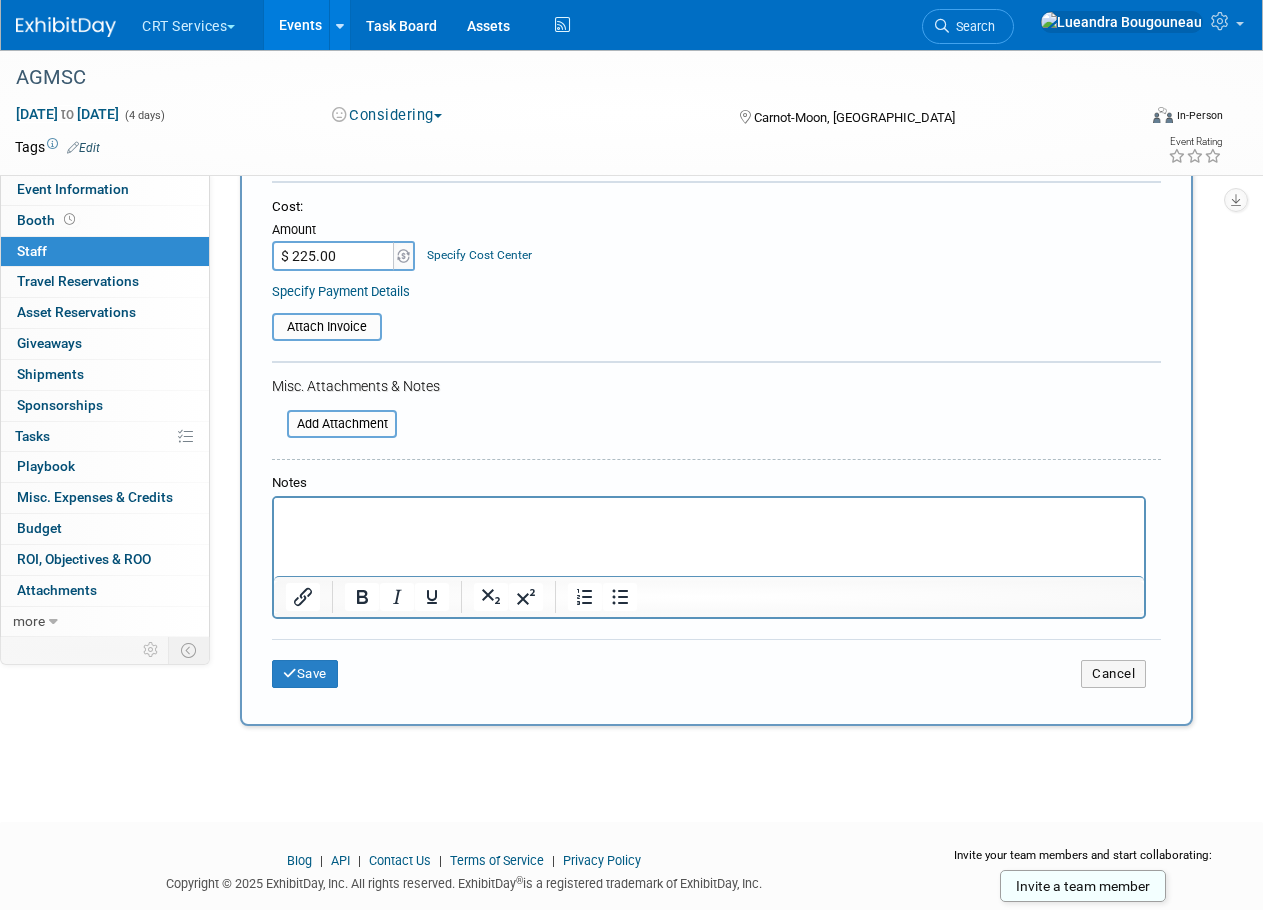 scroll, scrollTop: 397, scrollLeft: 0, axis: vertical 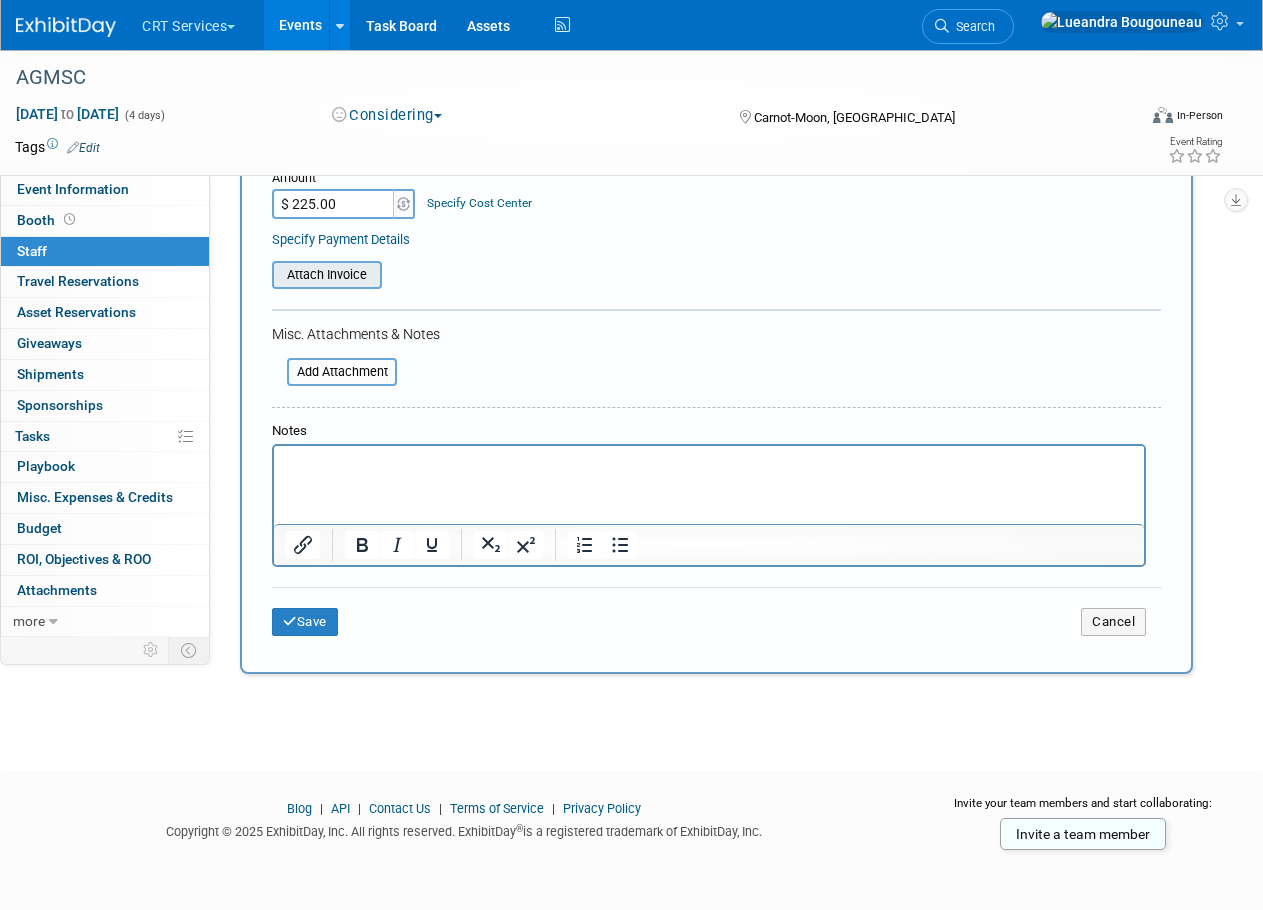 click at bounding box center (261, 275) 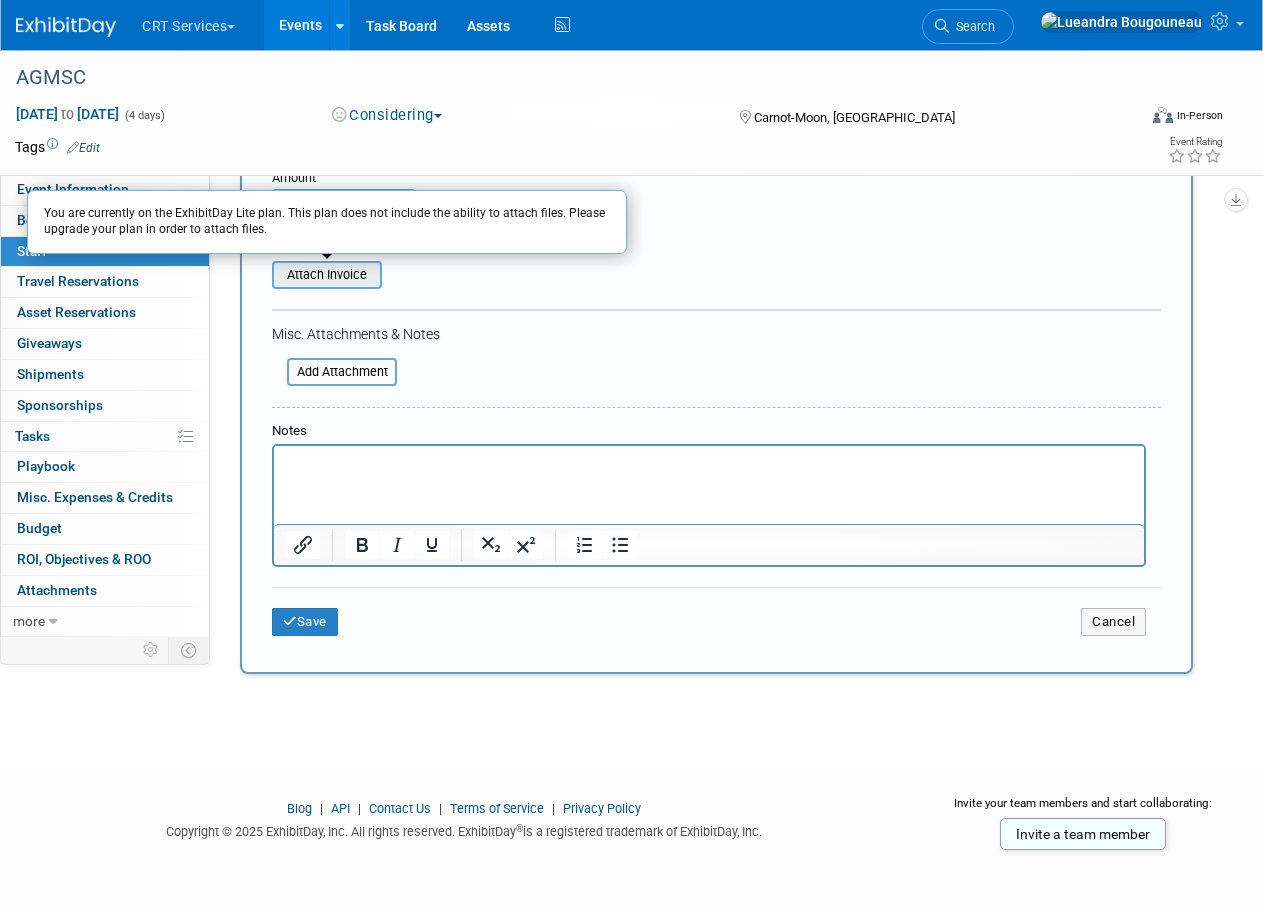 click at bounding box center [261, 275] 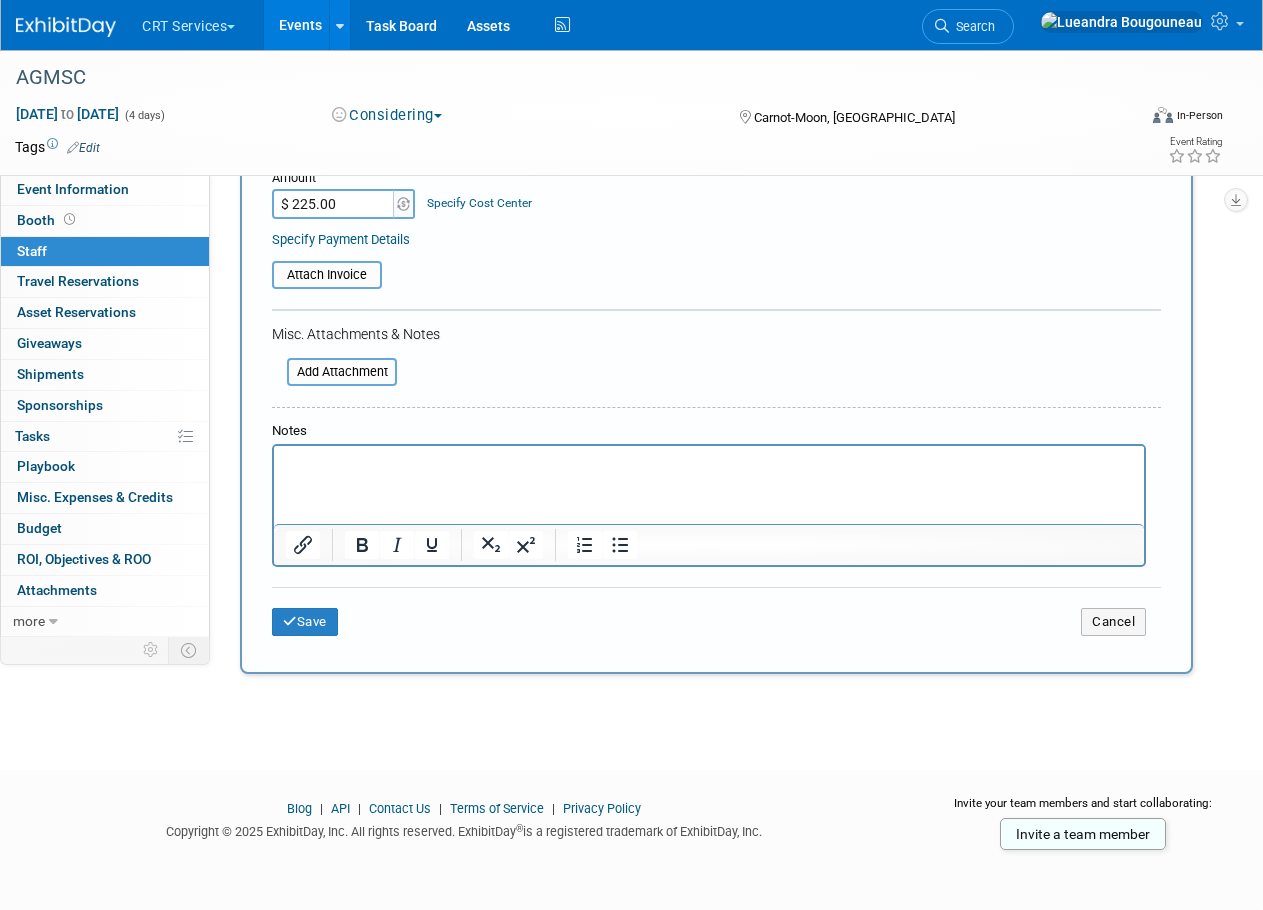 click on "Misc. Attachments & Notes" at bounding box center [716, 334] 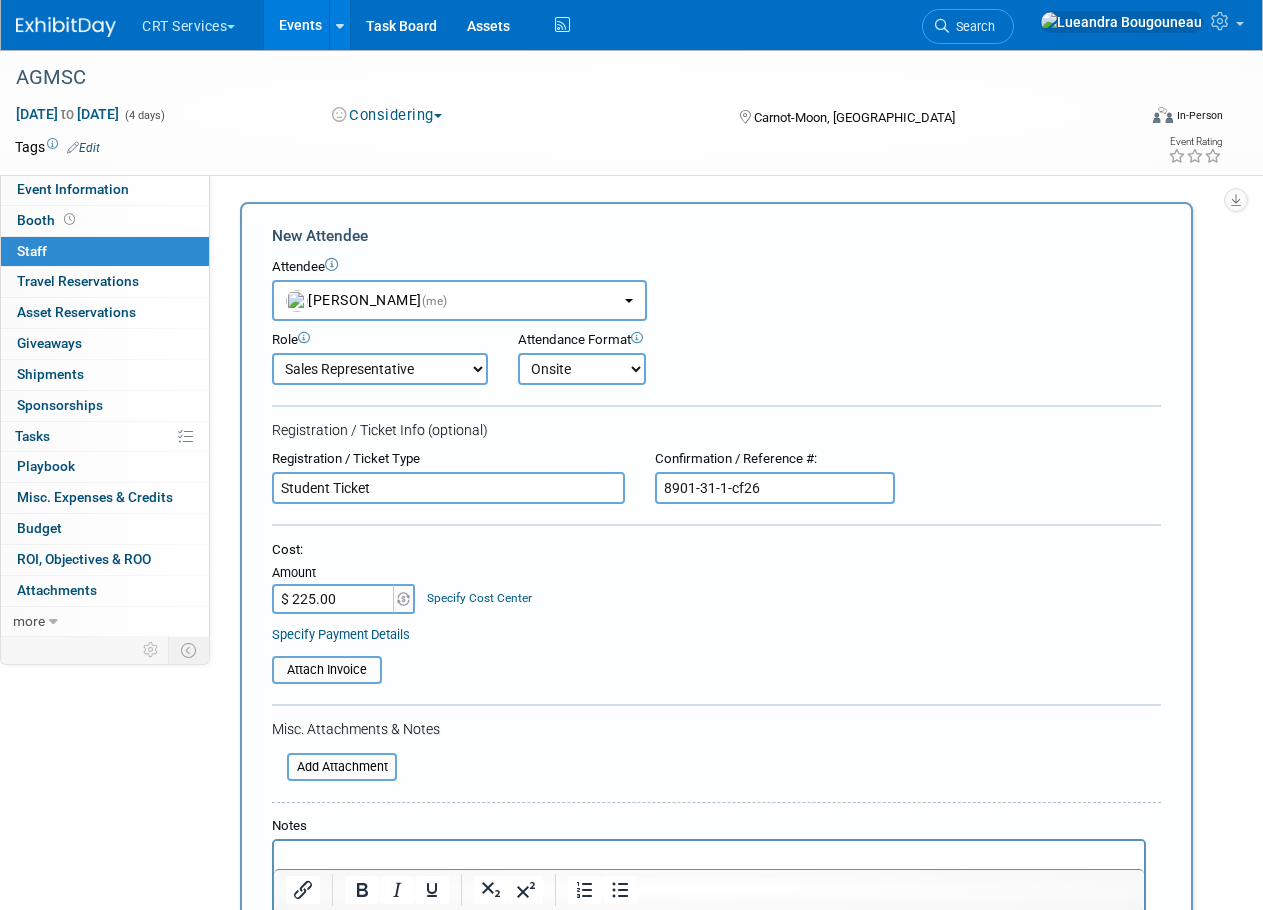 scroll, scrollTop: 397, scrollLeft: 0, axis: vertical 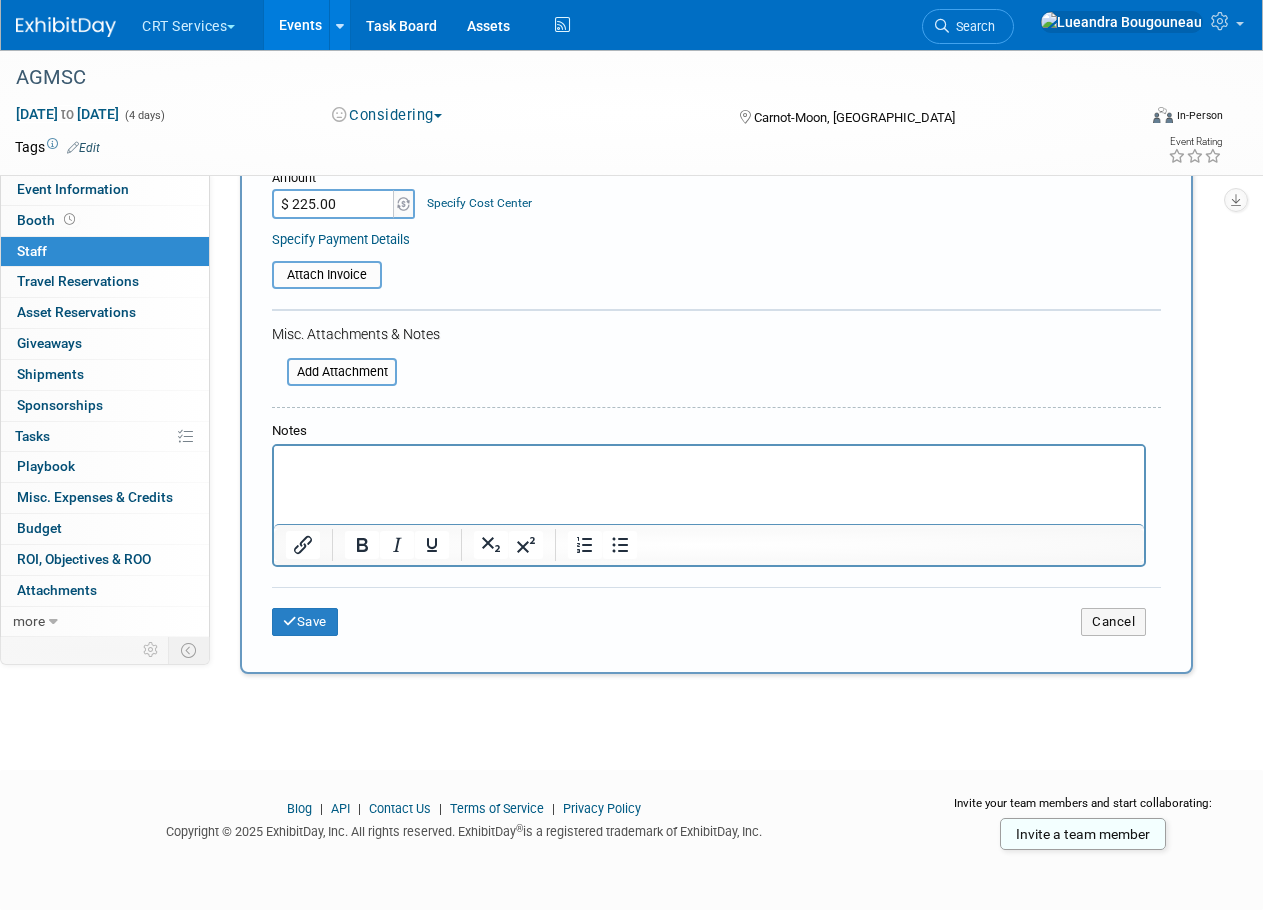 click at bounding box center (709, 460) 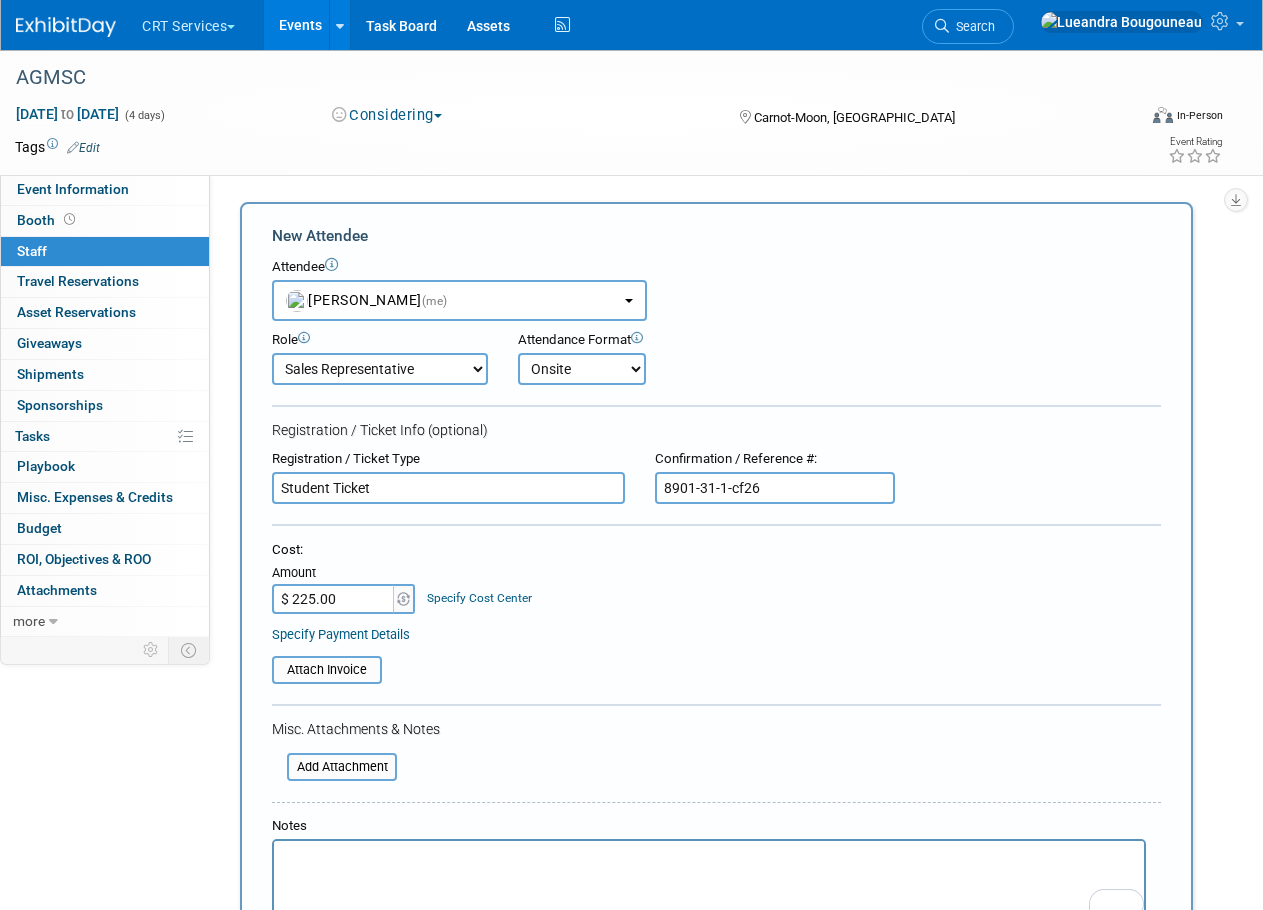 scroll, scrollTop: 397, scrollLeft: 0, axis: vertical 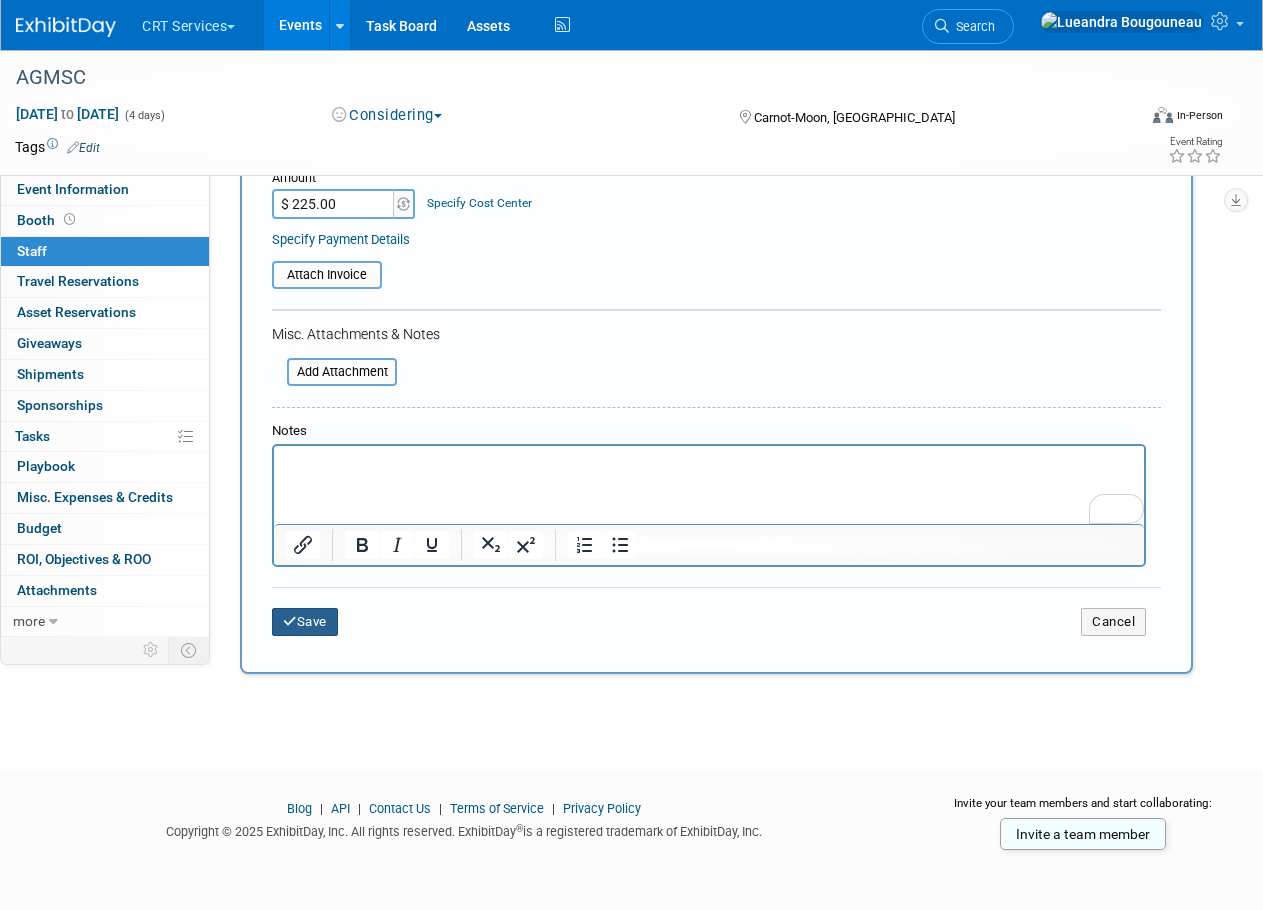 click on "Save" at bounding box center (305, 622) 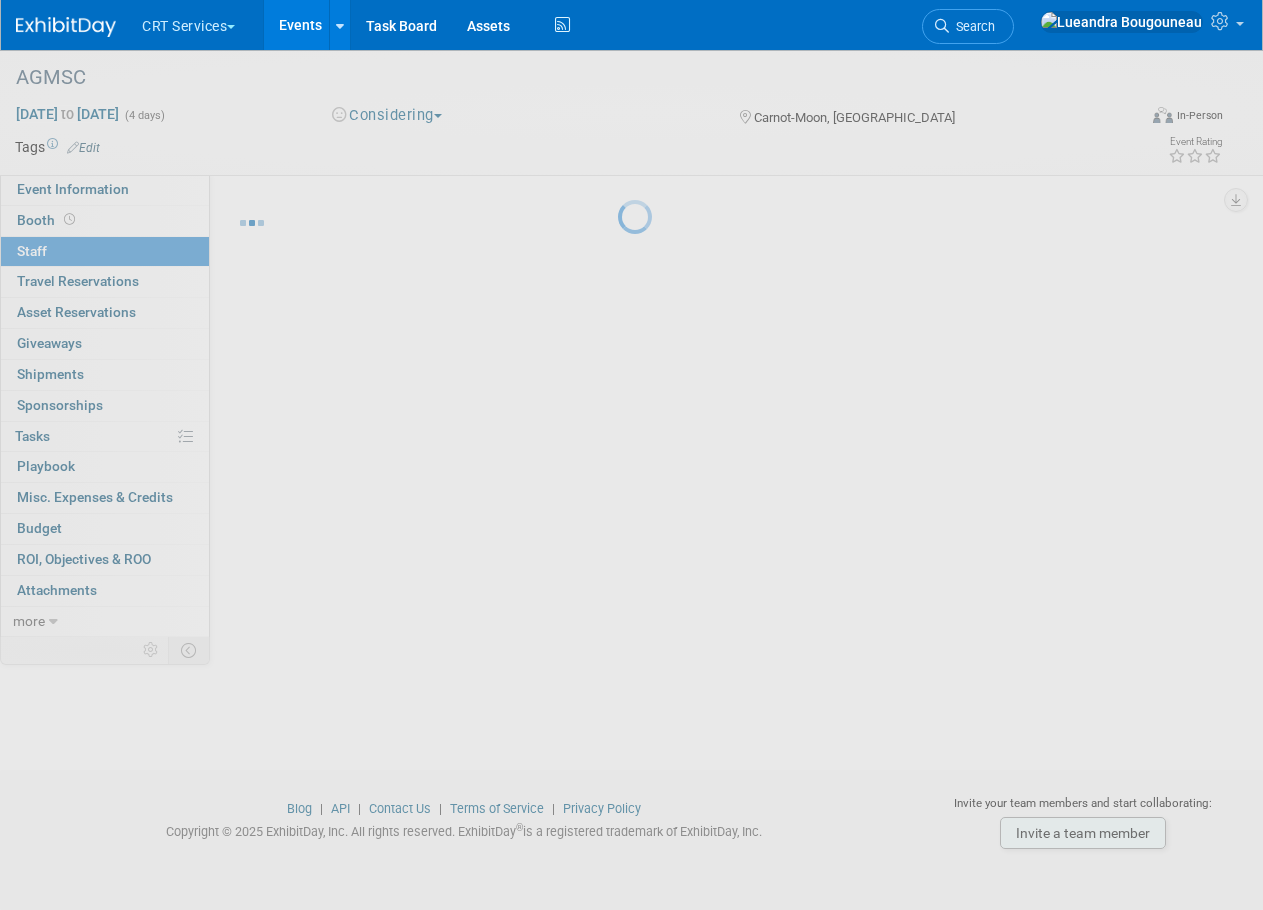 scroll, scrollTop: 20, scrollLeft: 0, axis: vertical 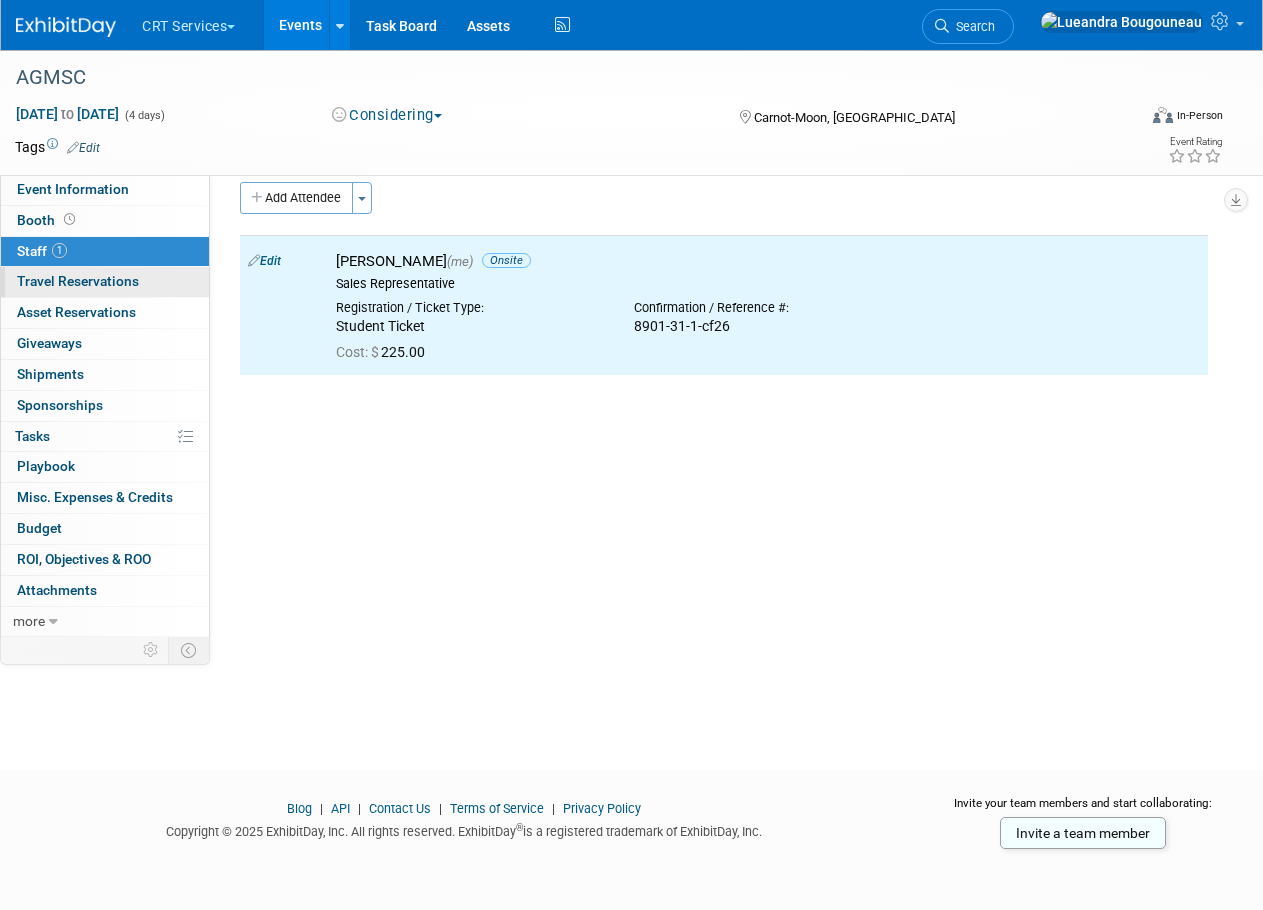 click on "Travel Reservations 0" at bounding box center (78, 281) 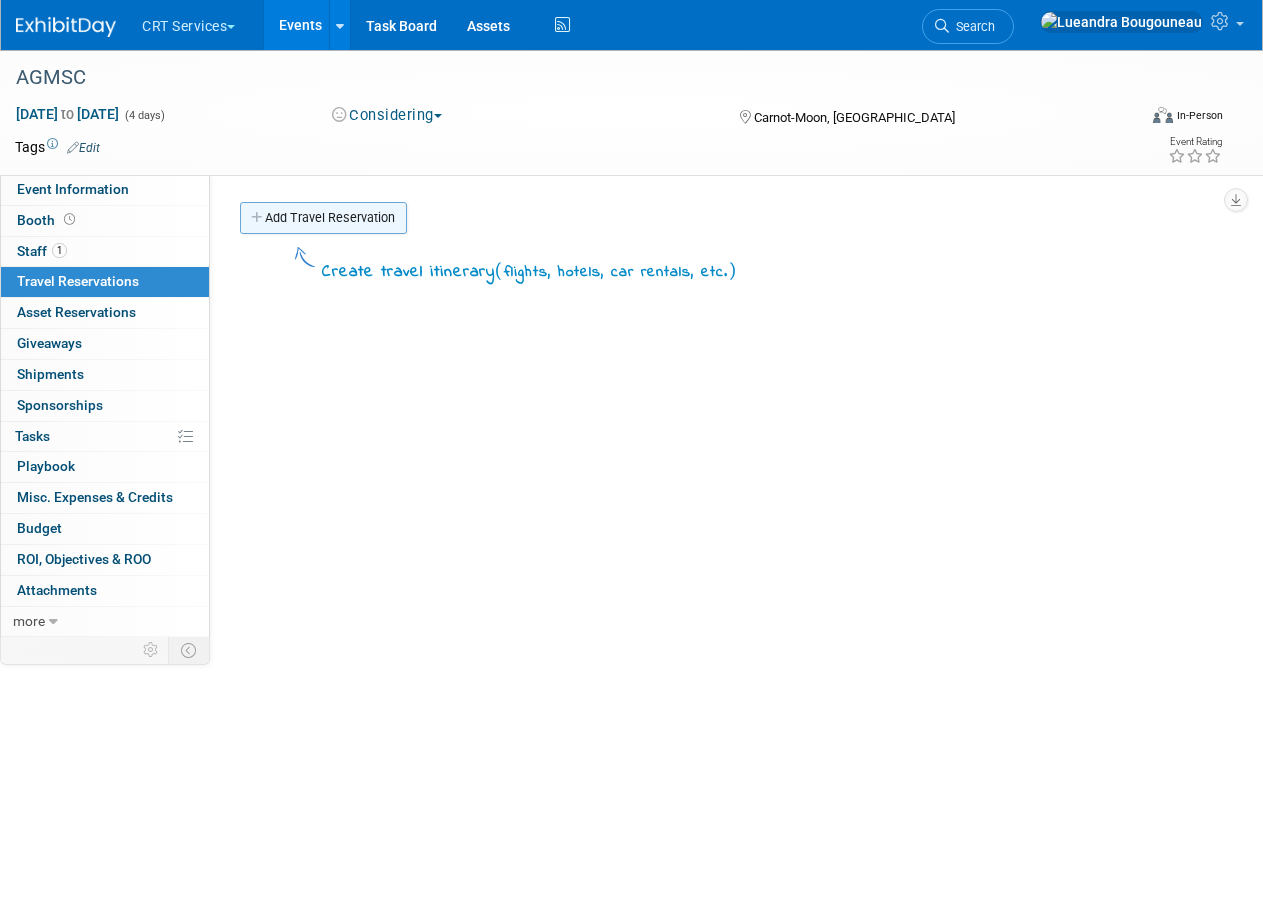 click on "Add Travel Reservation" at bounding box center (323, 218) 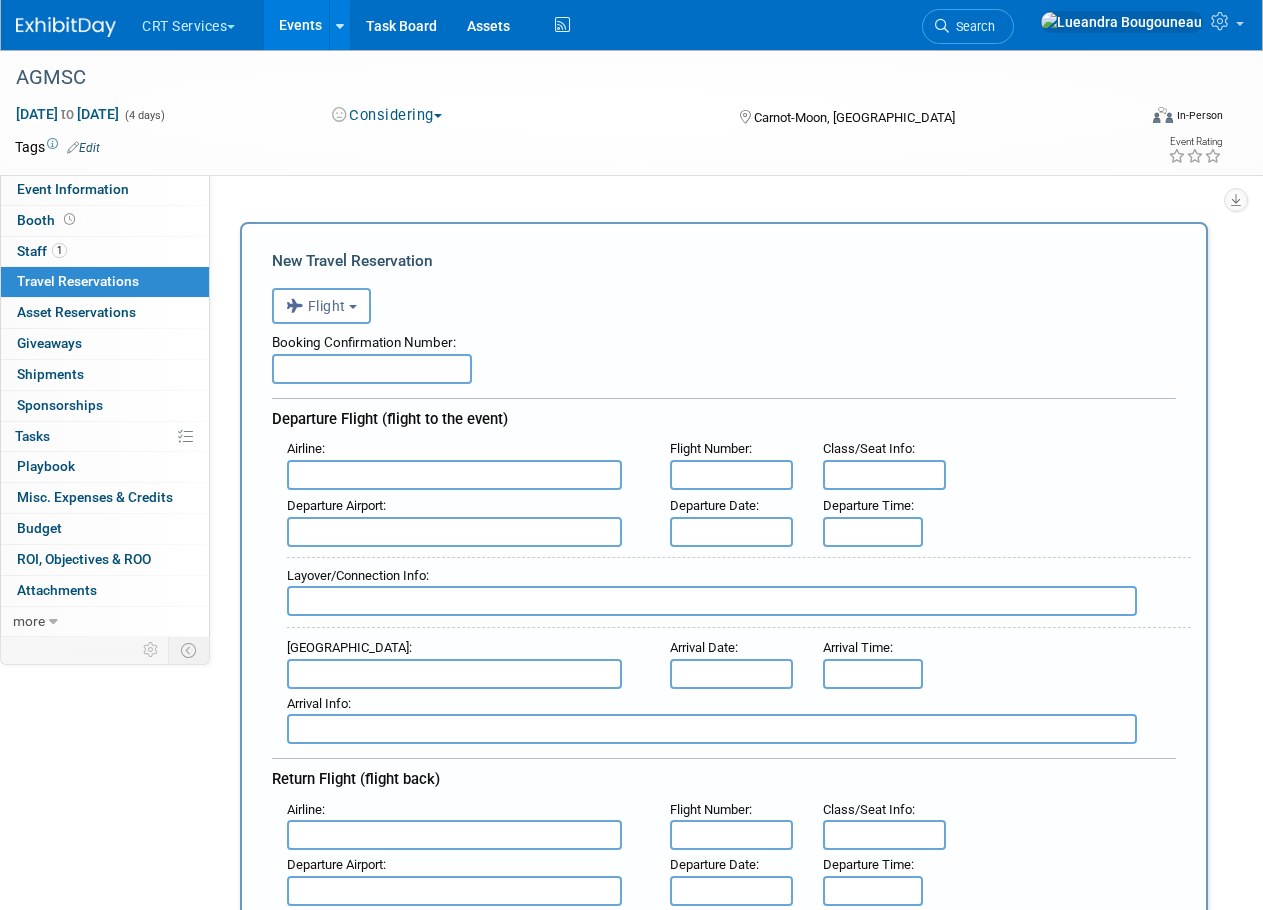 scroll, scrollTop: 0, scrollLeft: 0, axis: both 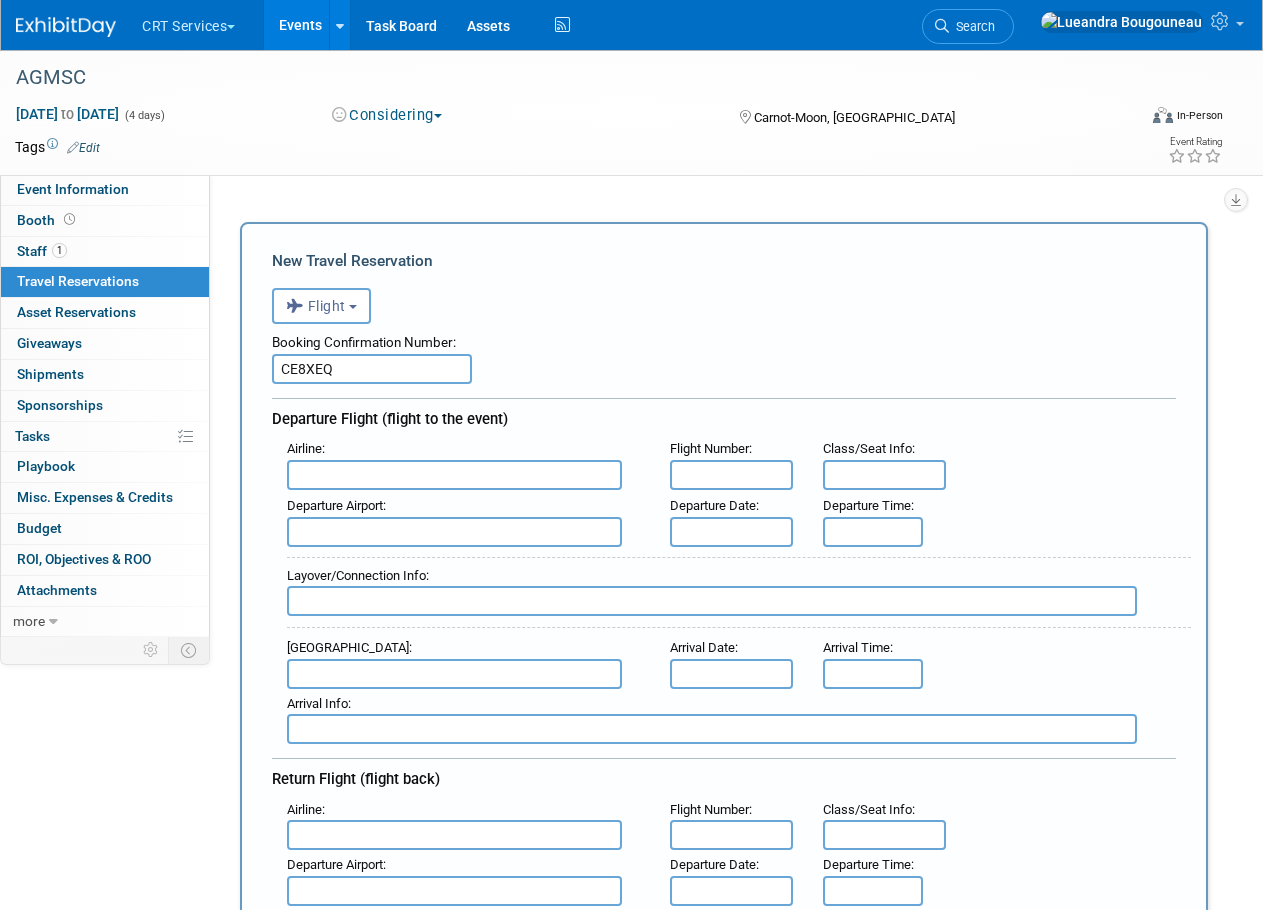 type on "CE8XEQ" 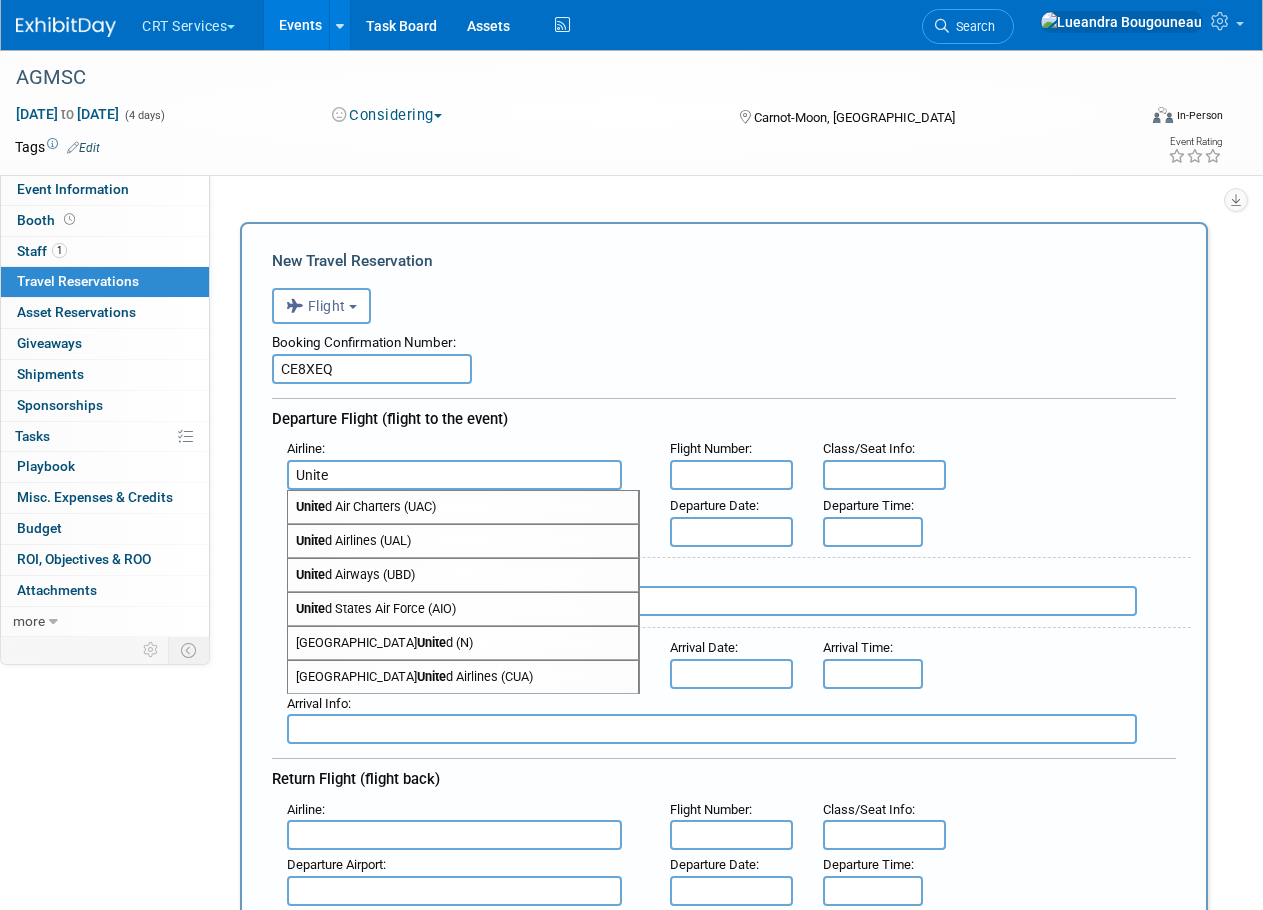 click on "Unite d Airlines (UAL)" at bounding box center (463, 541) 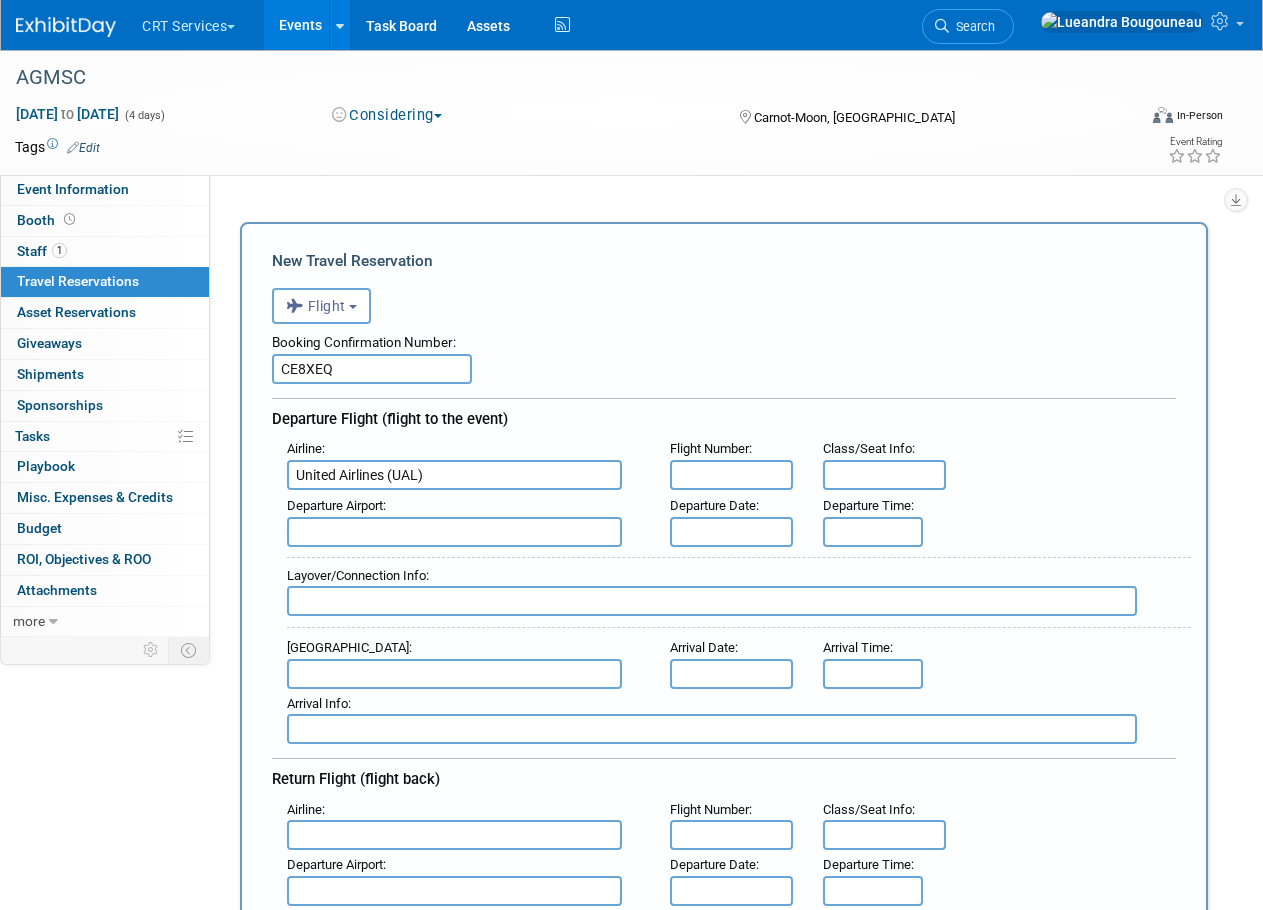 click at bounding box center (454, 532) 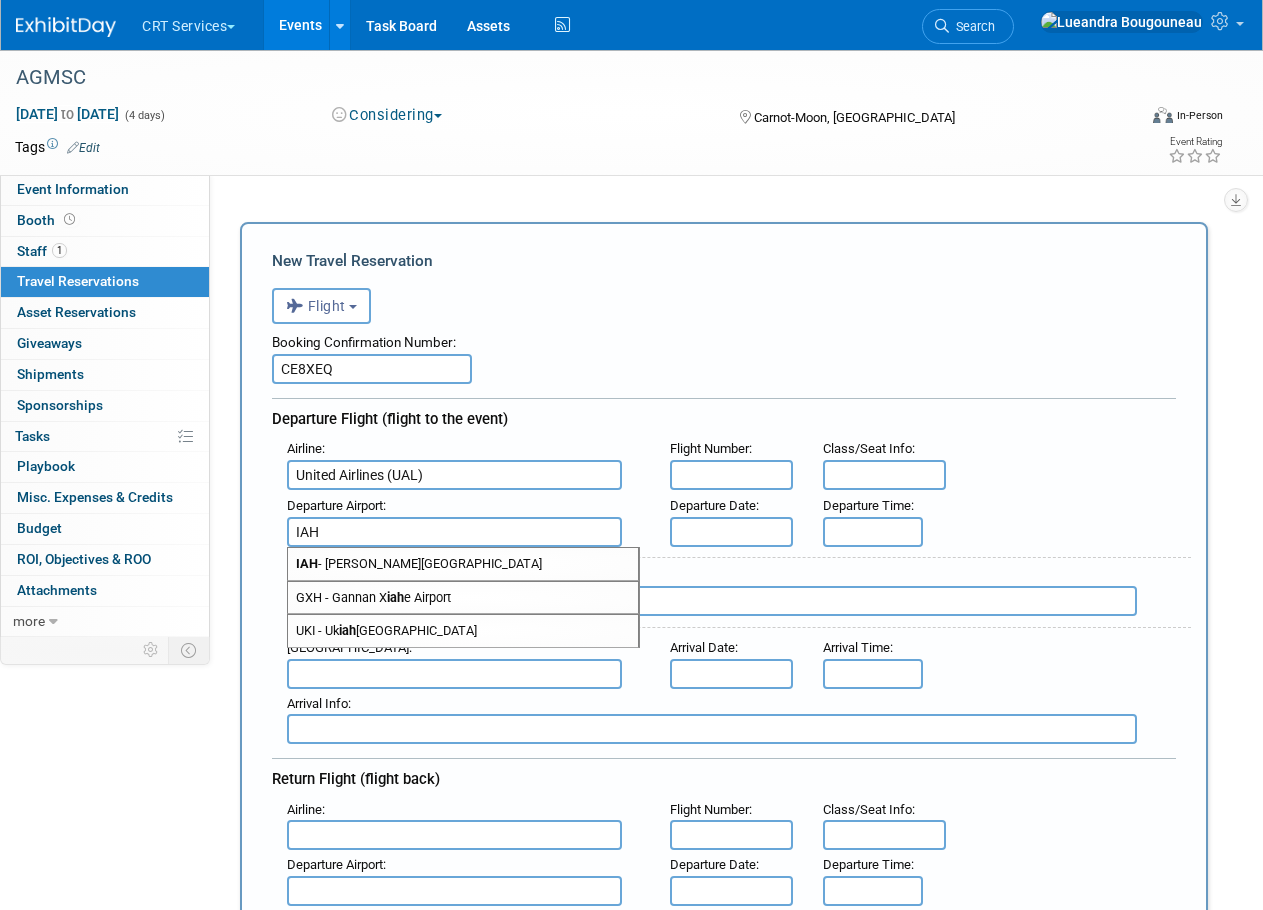 click on "IAH  - [PERSON_NAME][GEOGRAPHIC_DATA]" at bounding box center (463, 564) 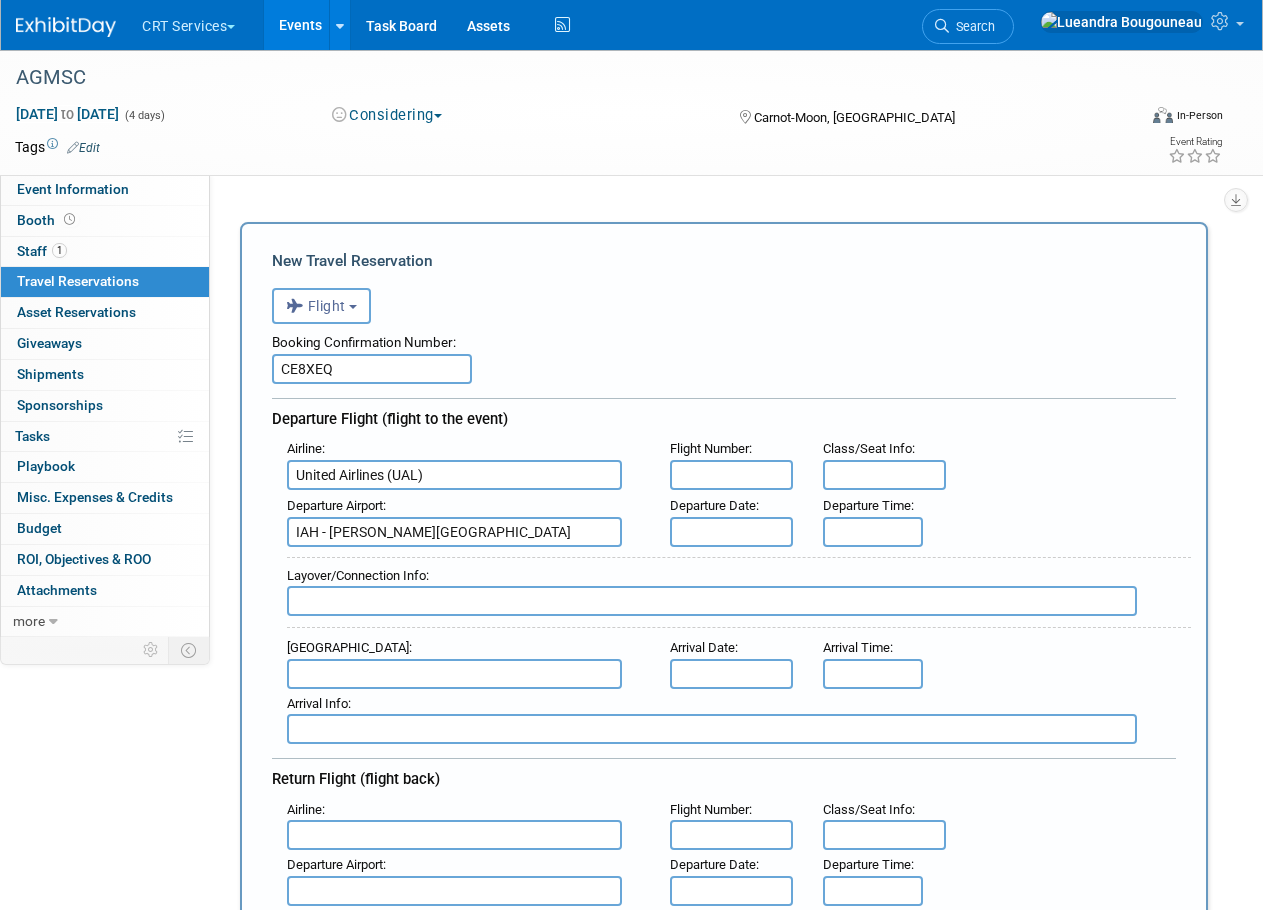 click at bounding box center (731, 475) 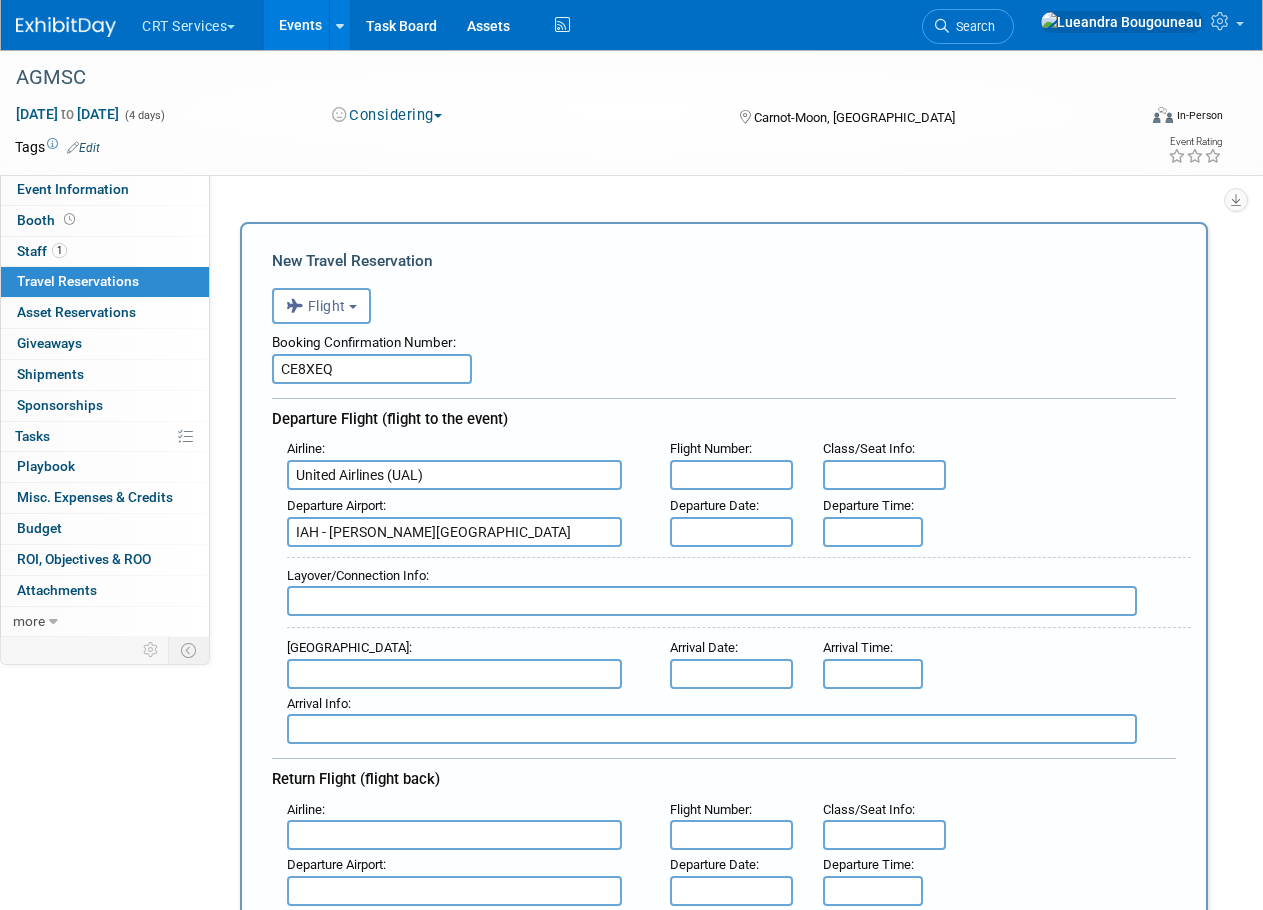 click at bounding box center [731, 475] 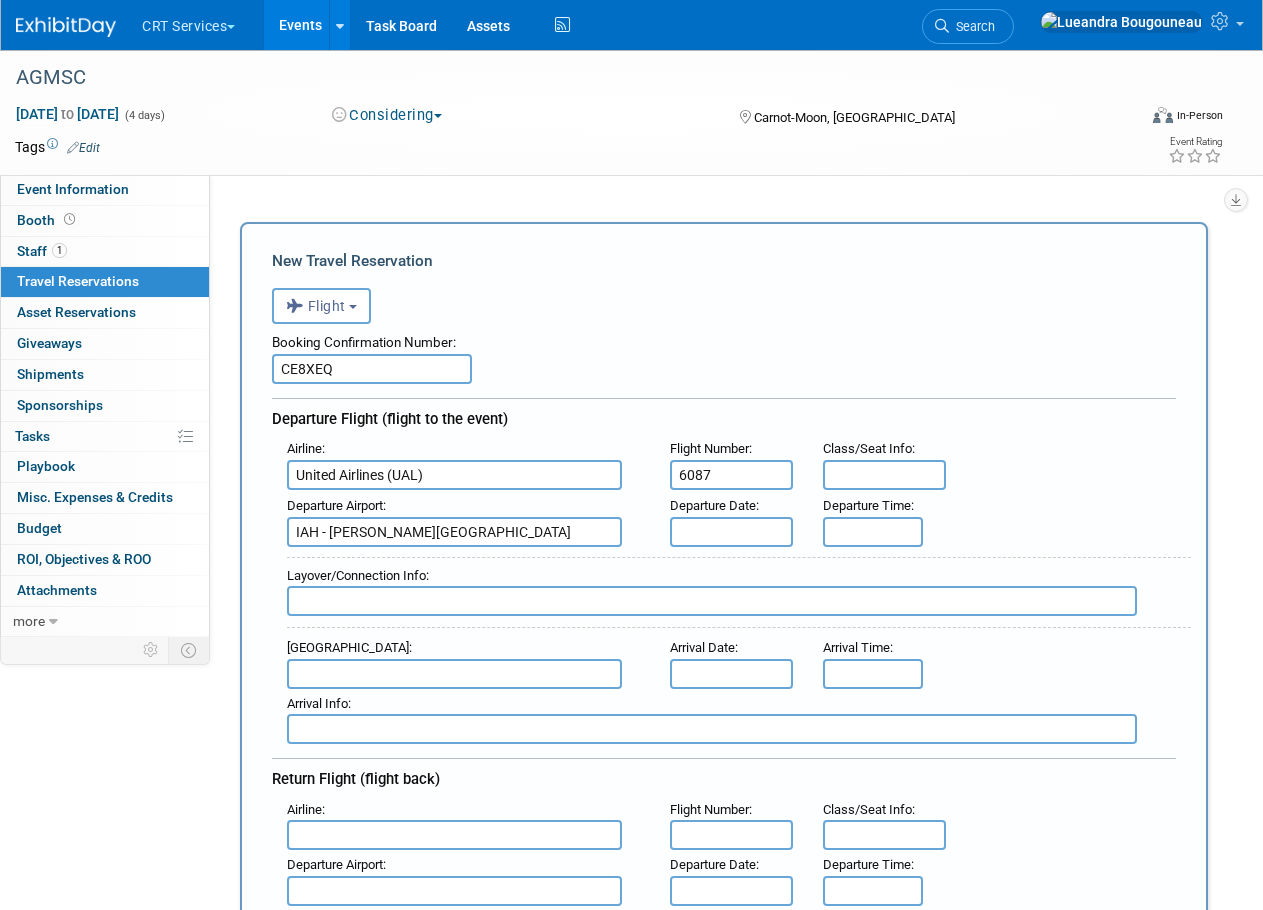 type on "6087" 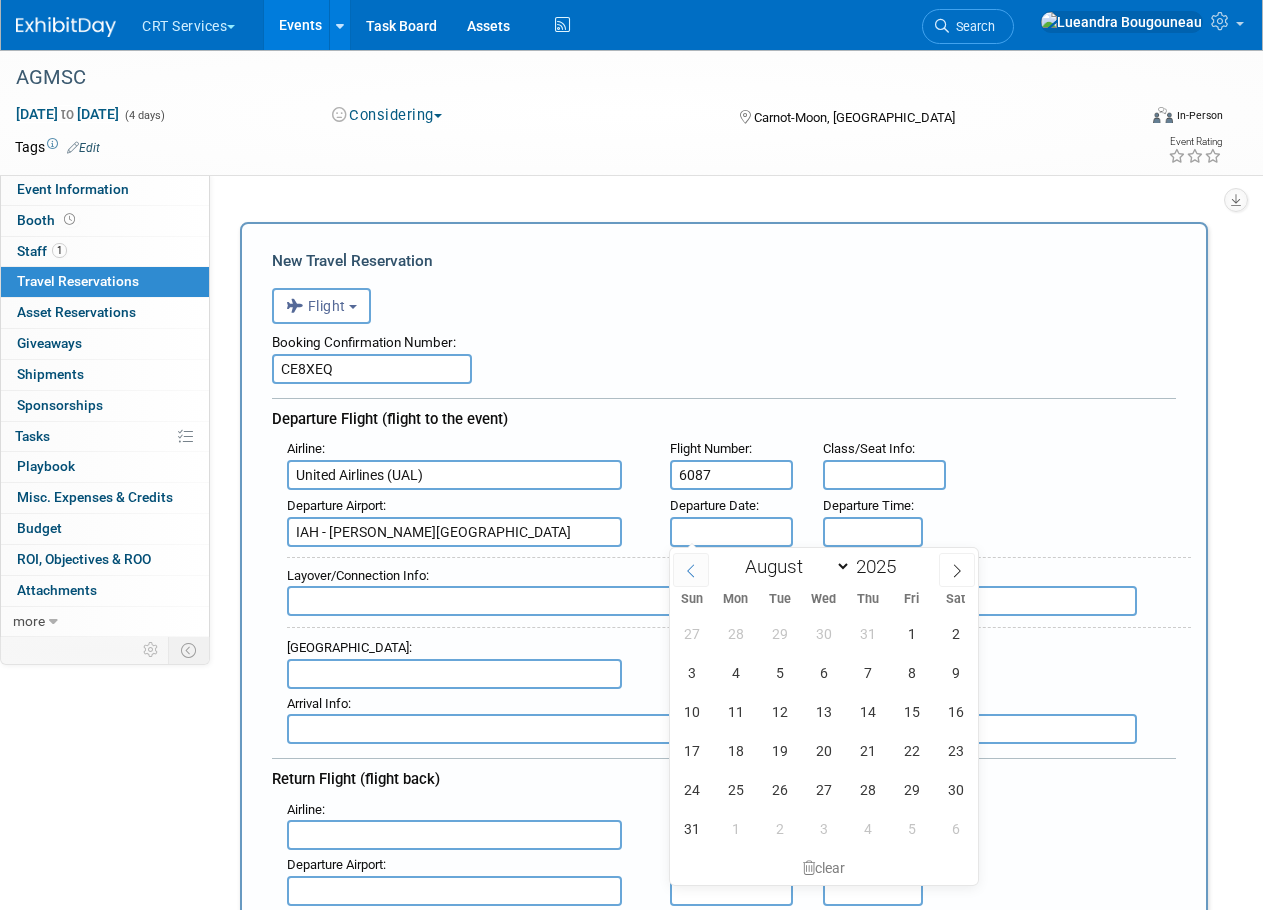 click at bounding box center [691, 570] 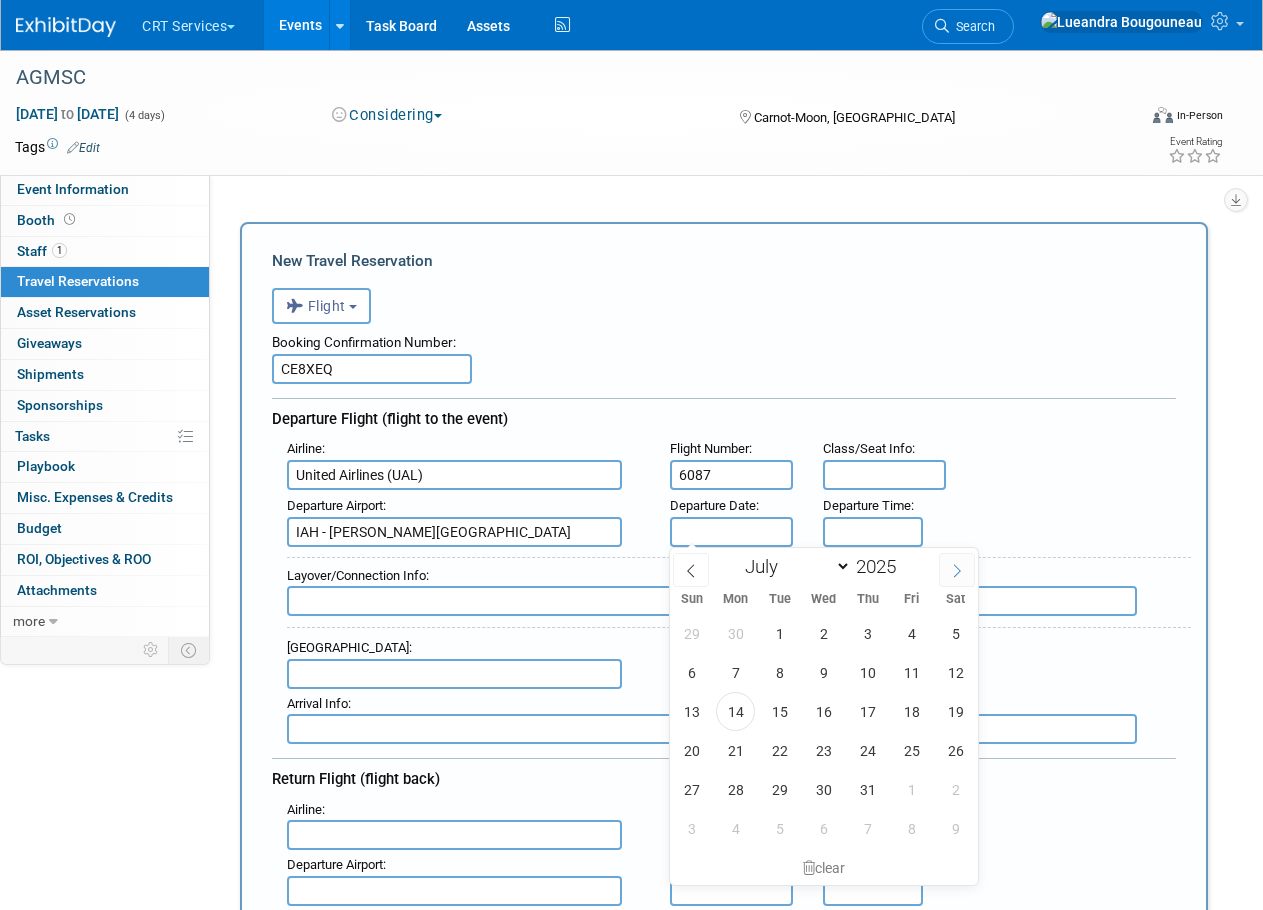click at bounding box center [957, 570] 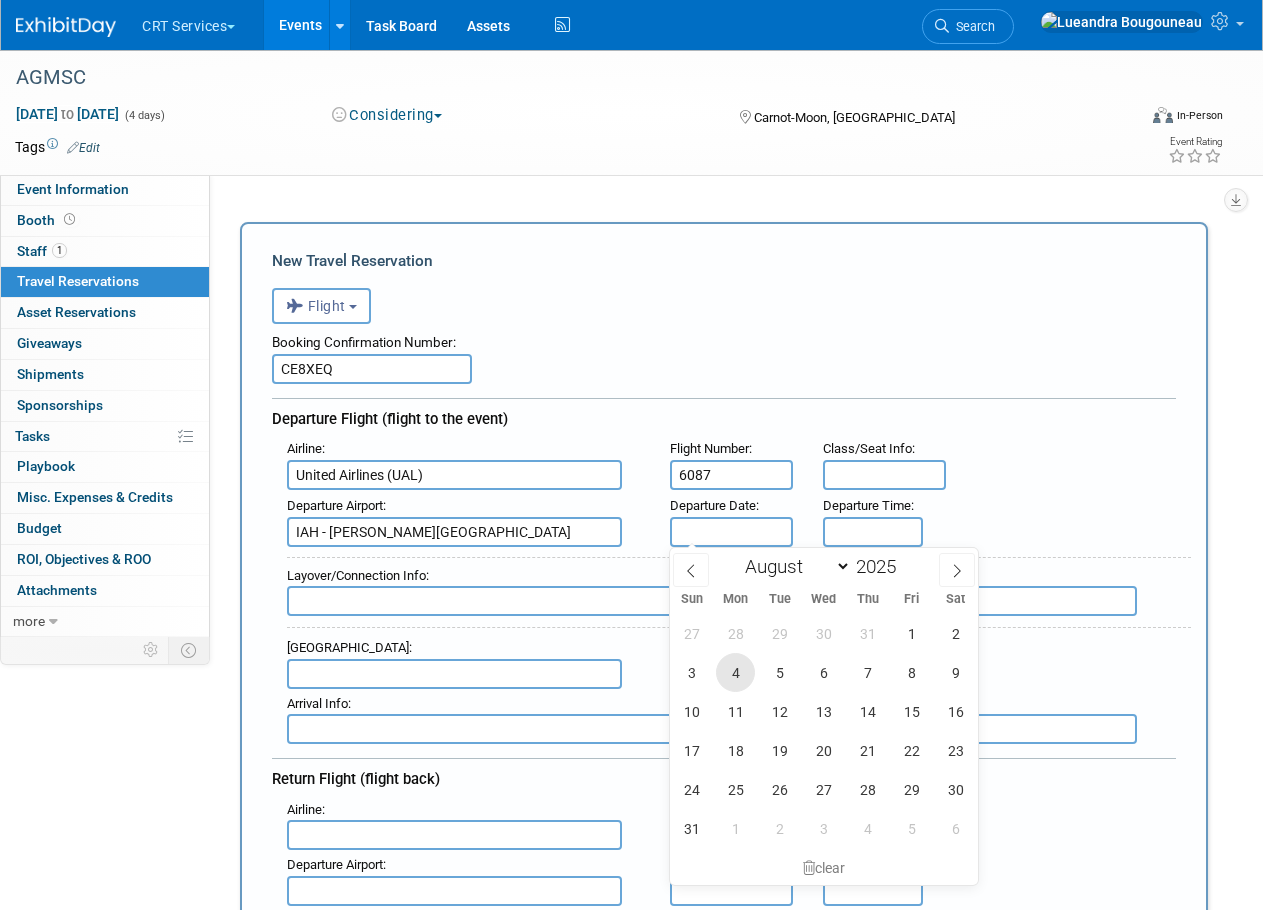 click on "4" at bounding box center (735, 672) 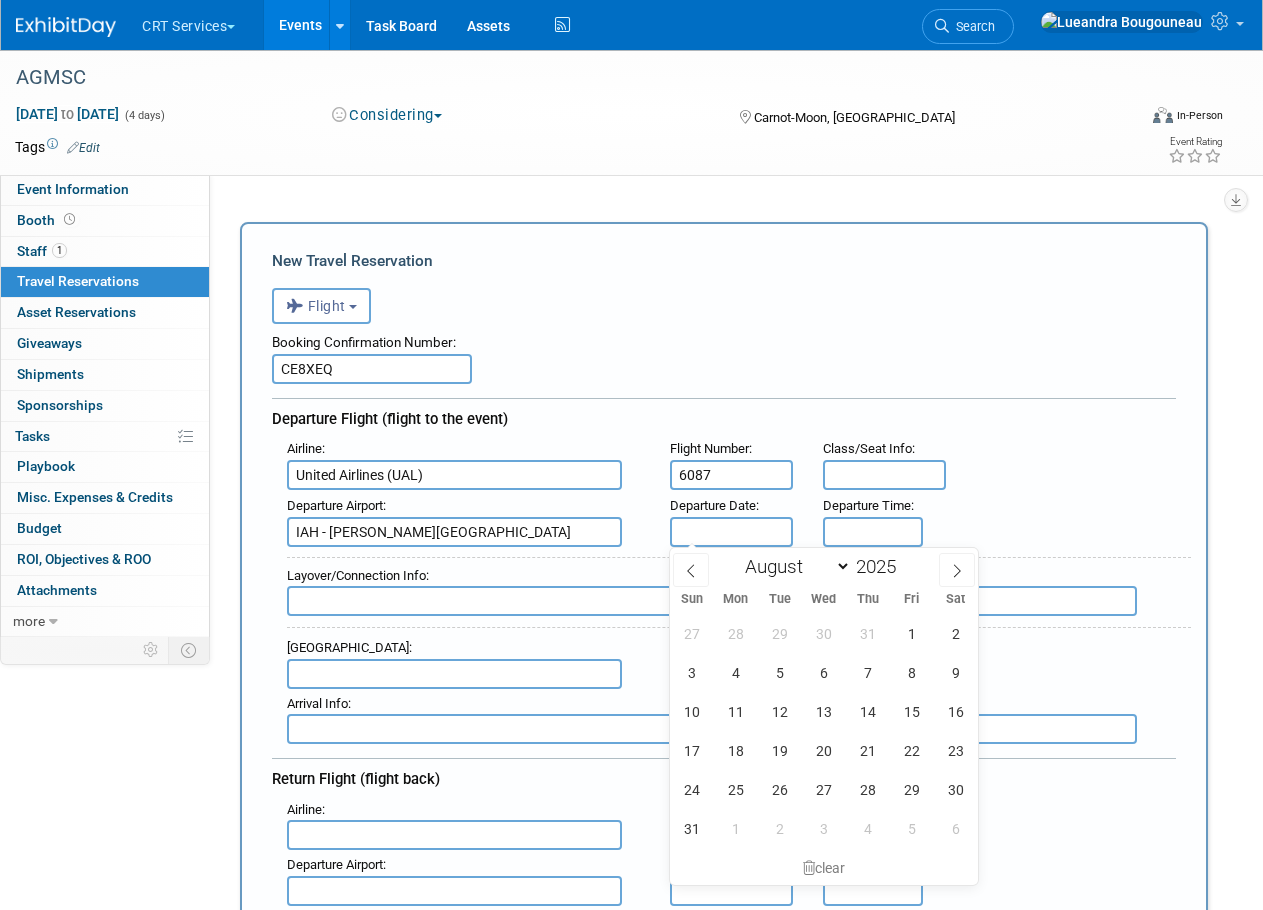 type on "[DATE]" 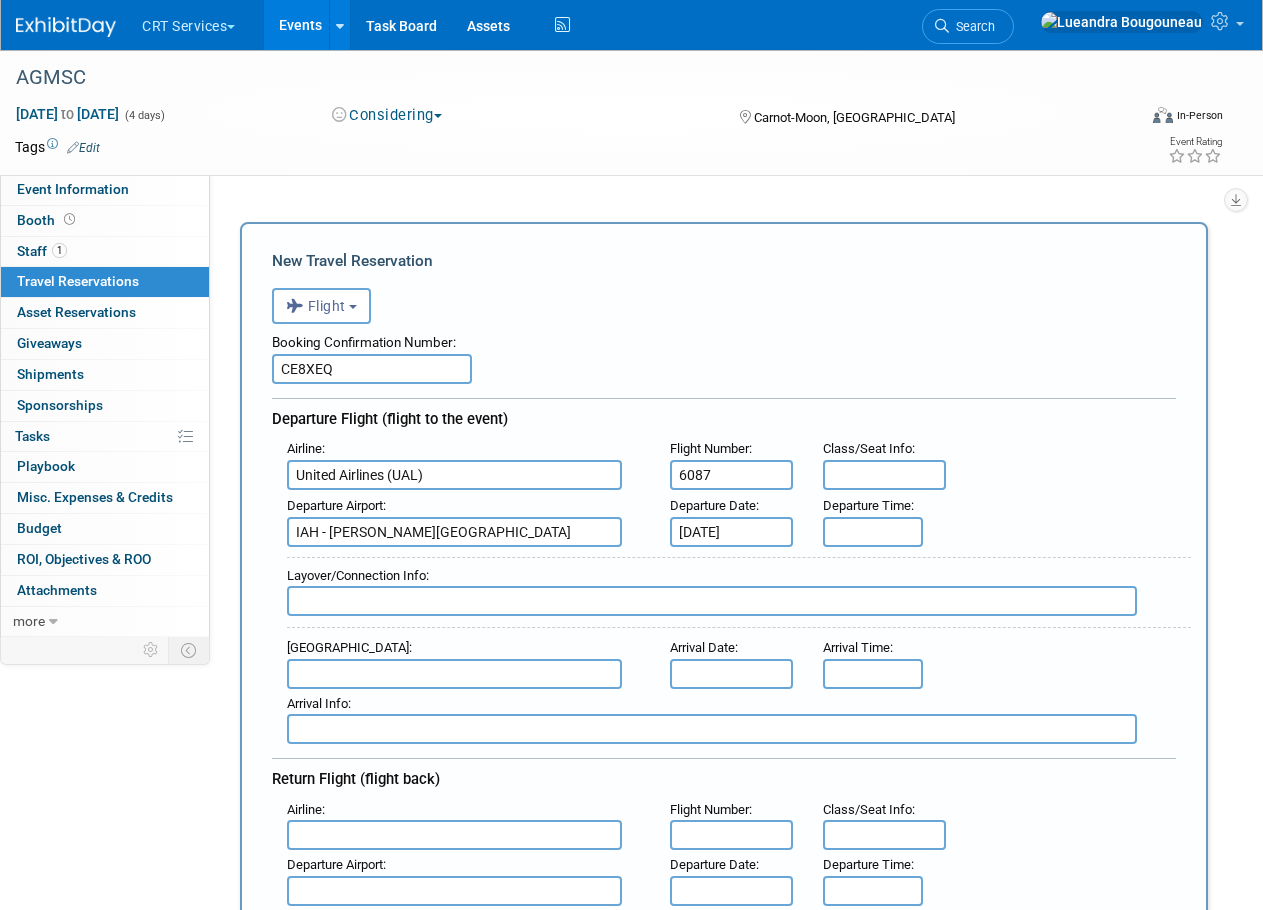 click at bounding box center (884, 475) 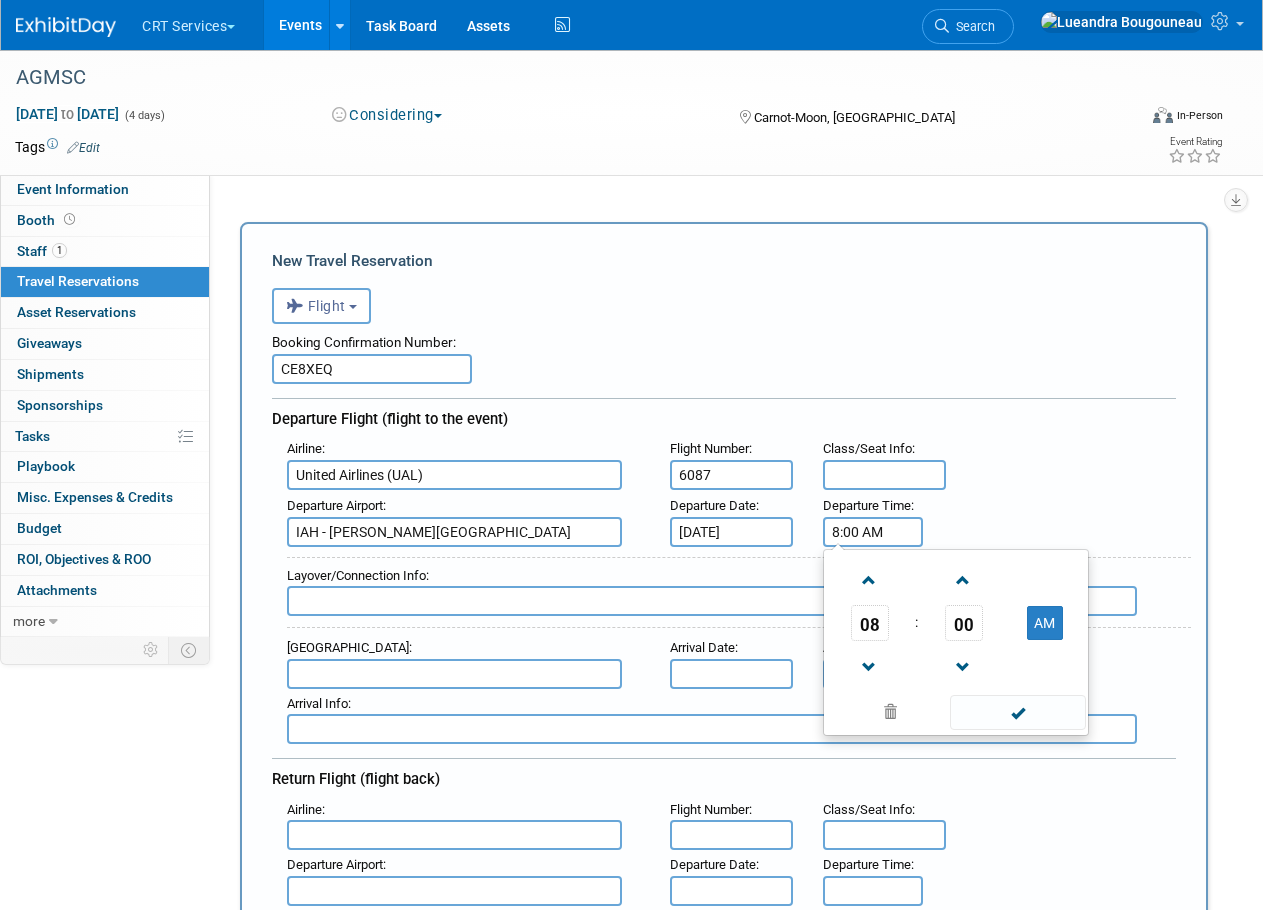 click on "8:00 AM" at bounding box center [873, 532] 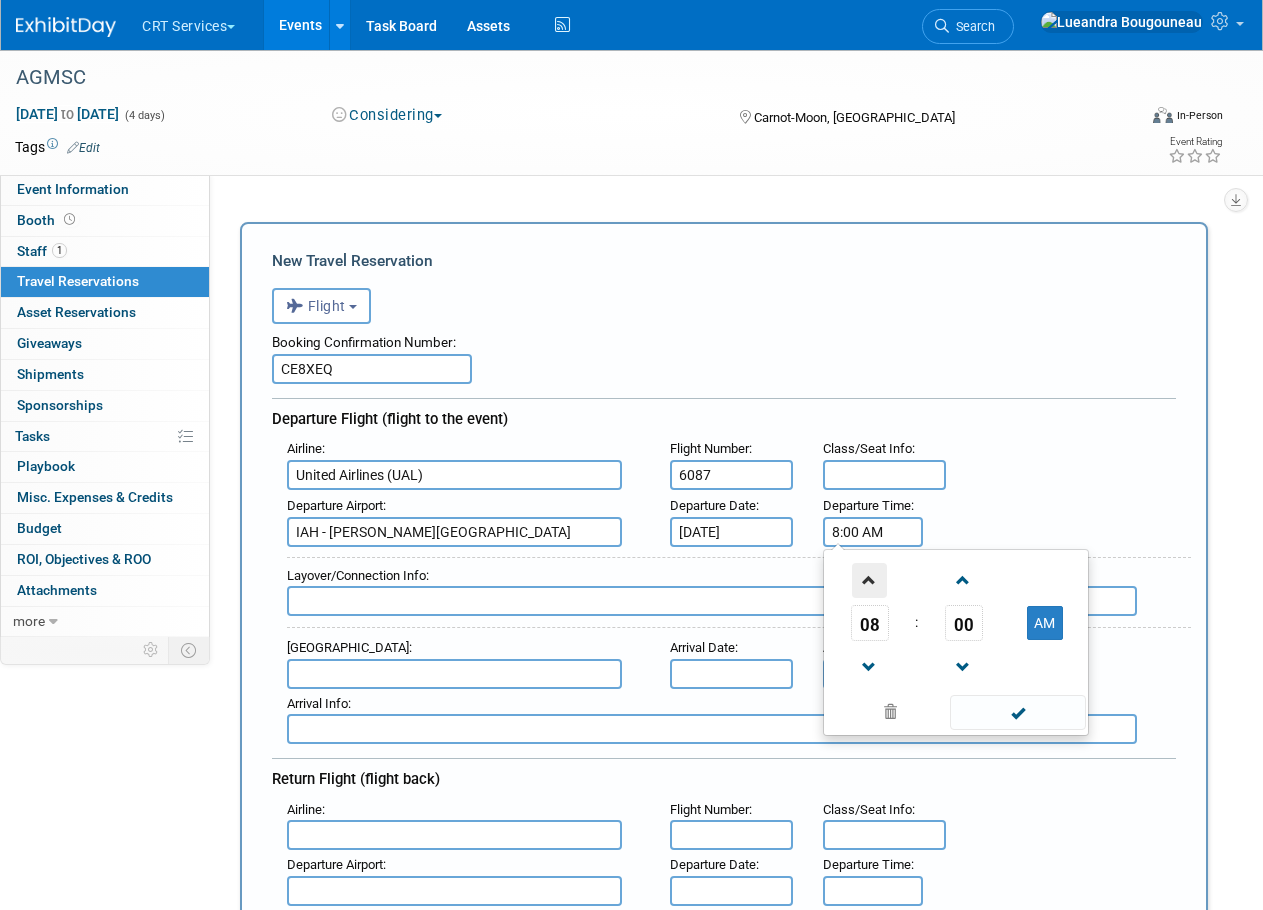 click at bounding box center [869, 580] 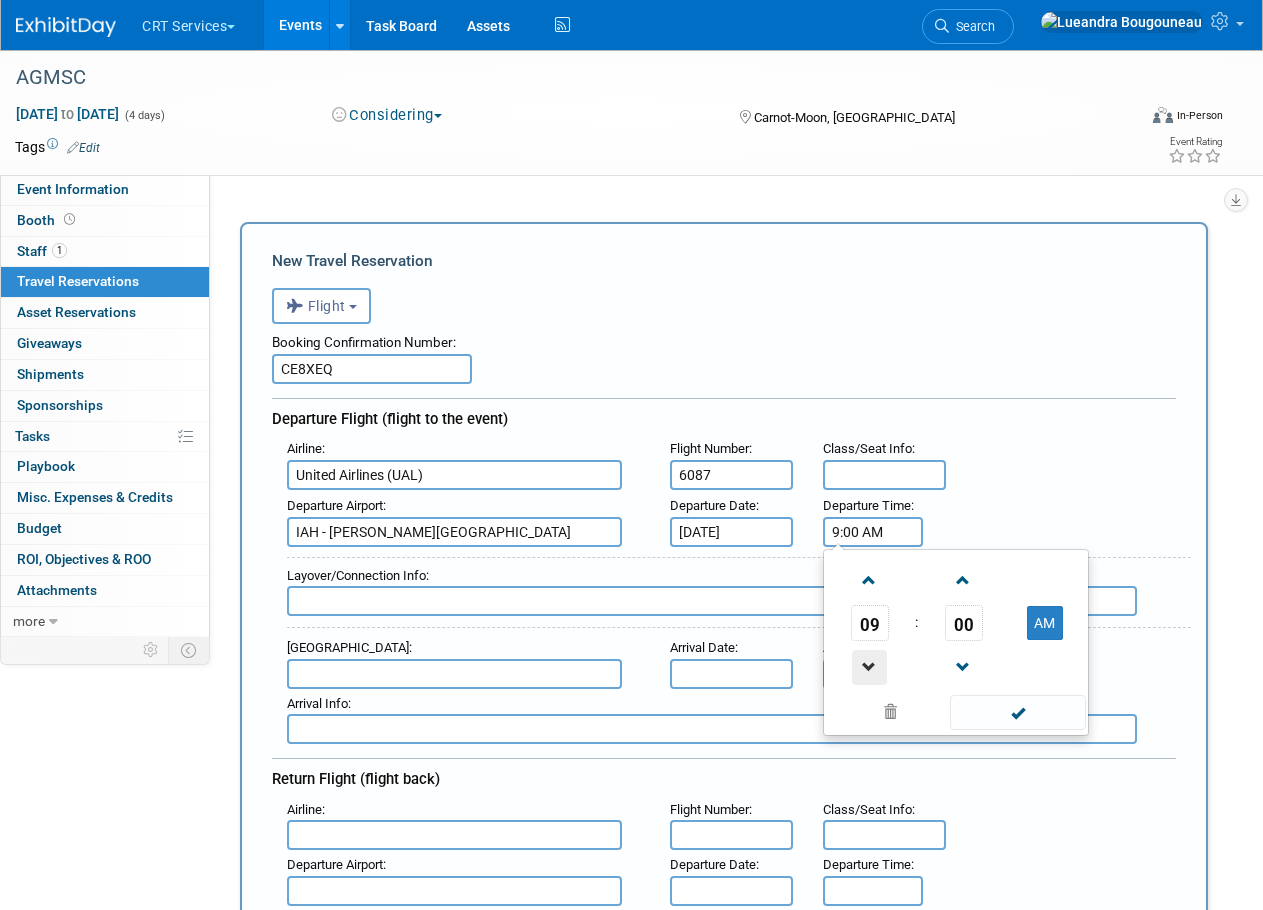 click at bounding box center [869, 667] 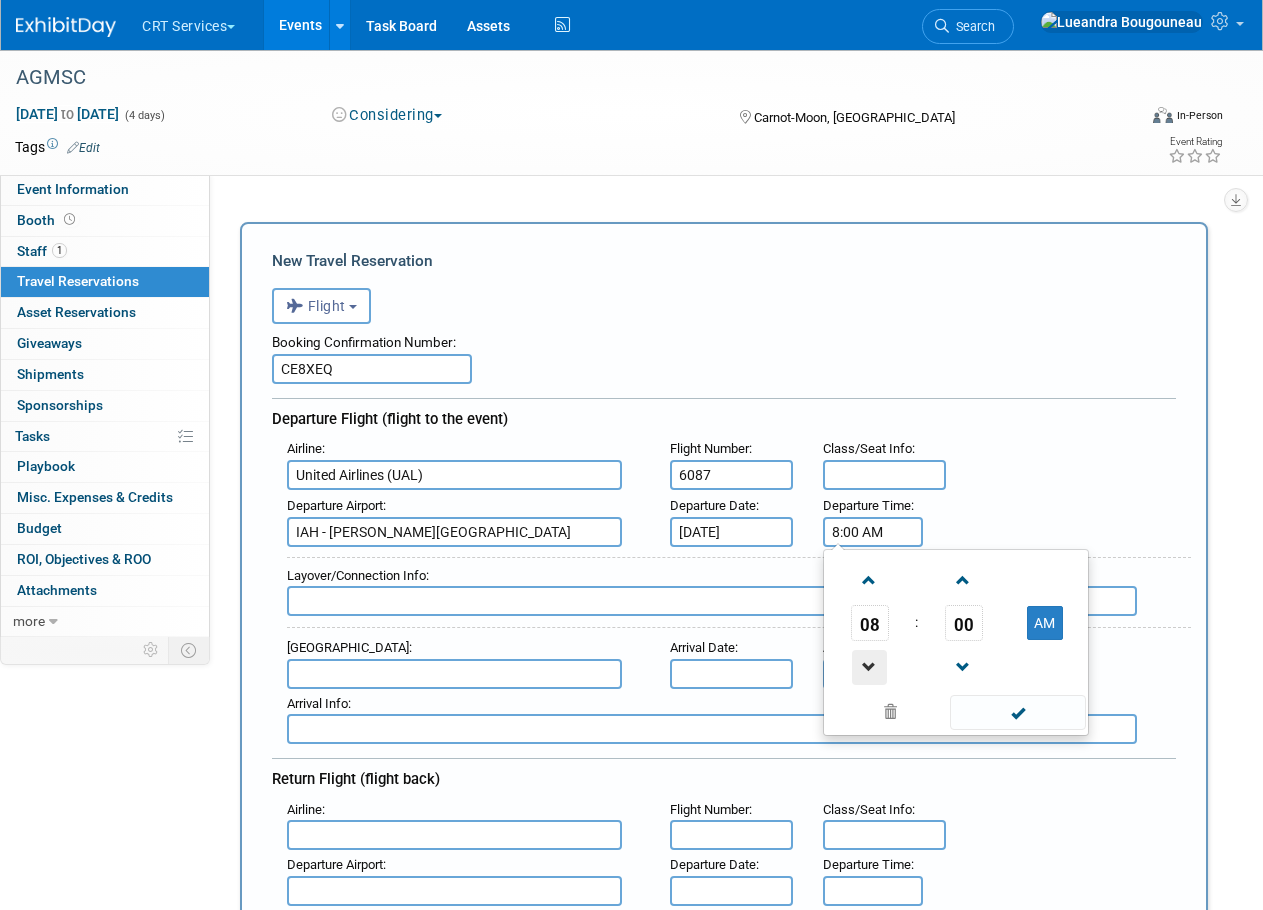 click at bounding box center [869, 667] 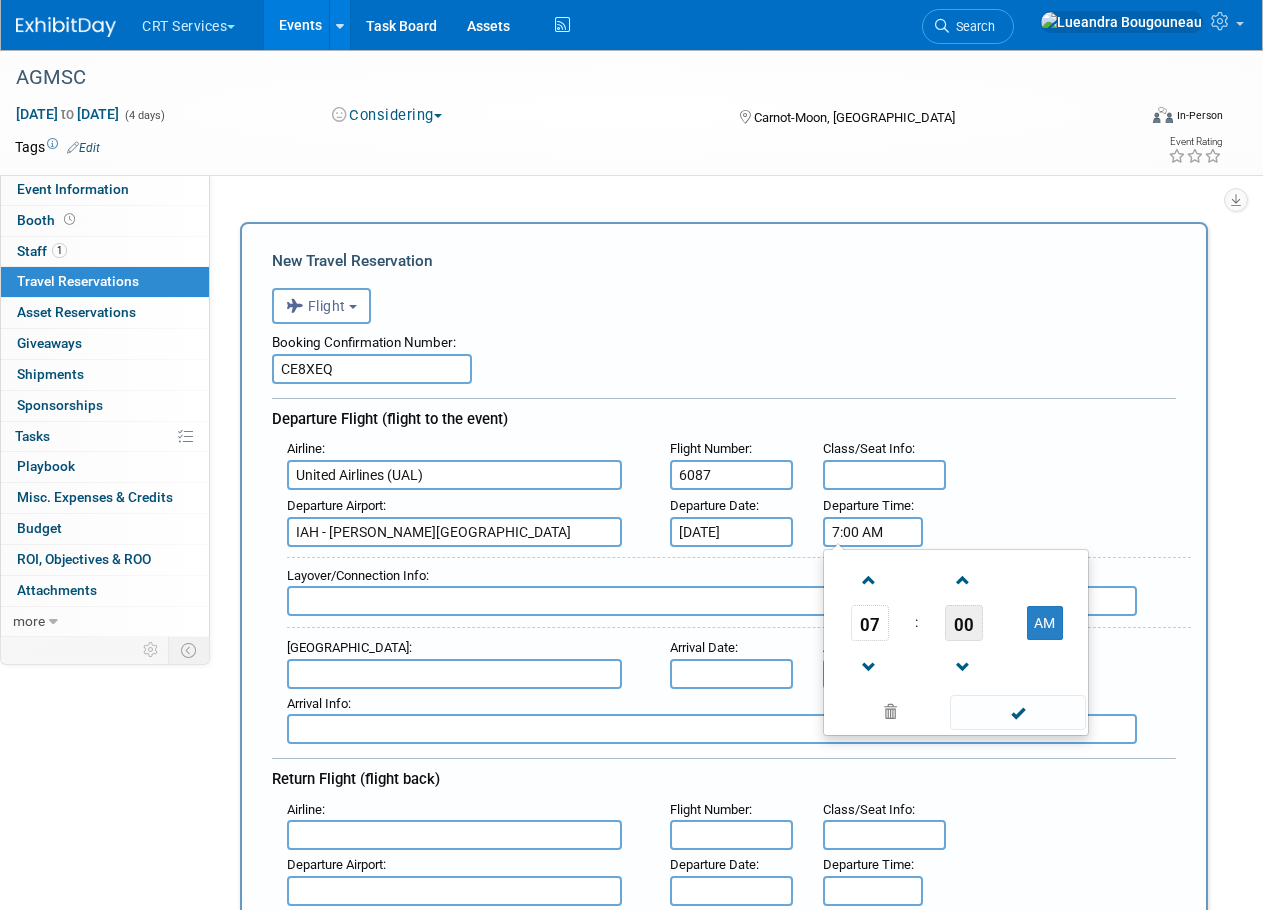 click on "00" at bounding box center [964, 623] 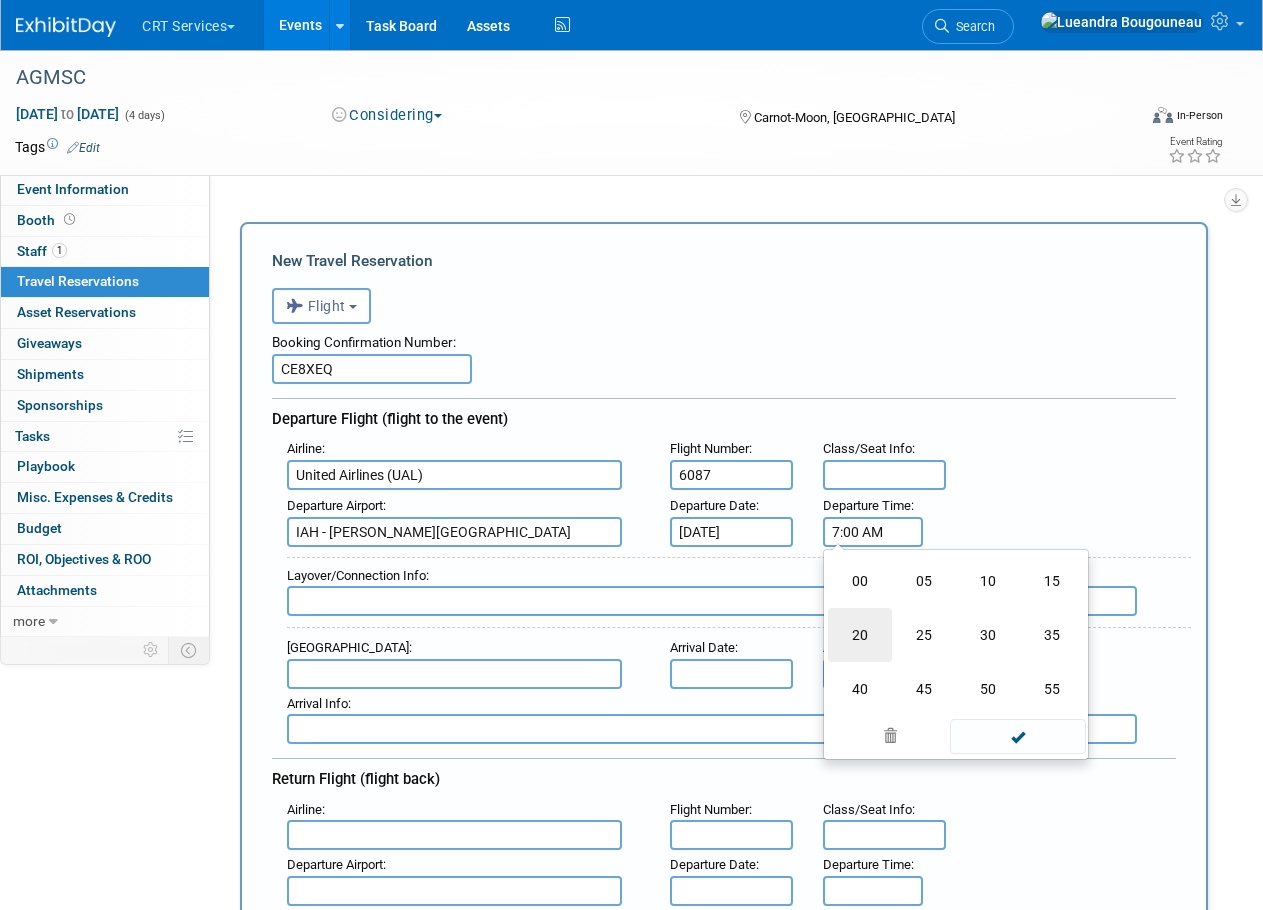 click on "20" at bounding box center (860, 635) 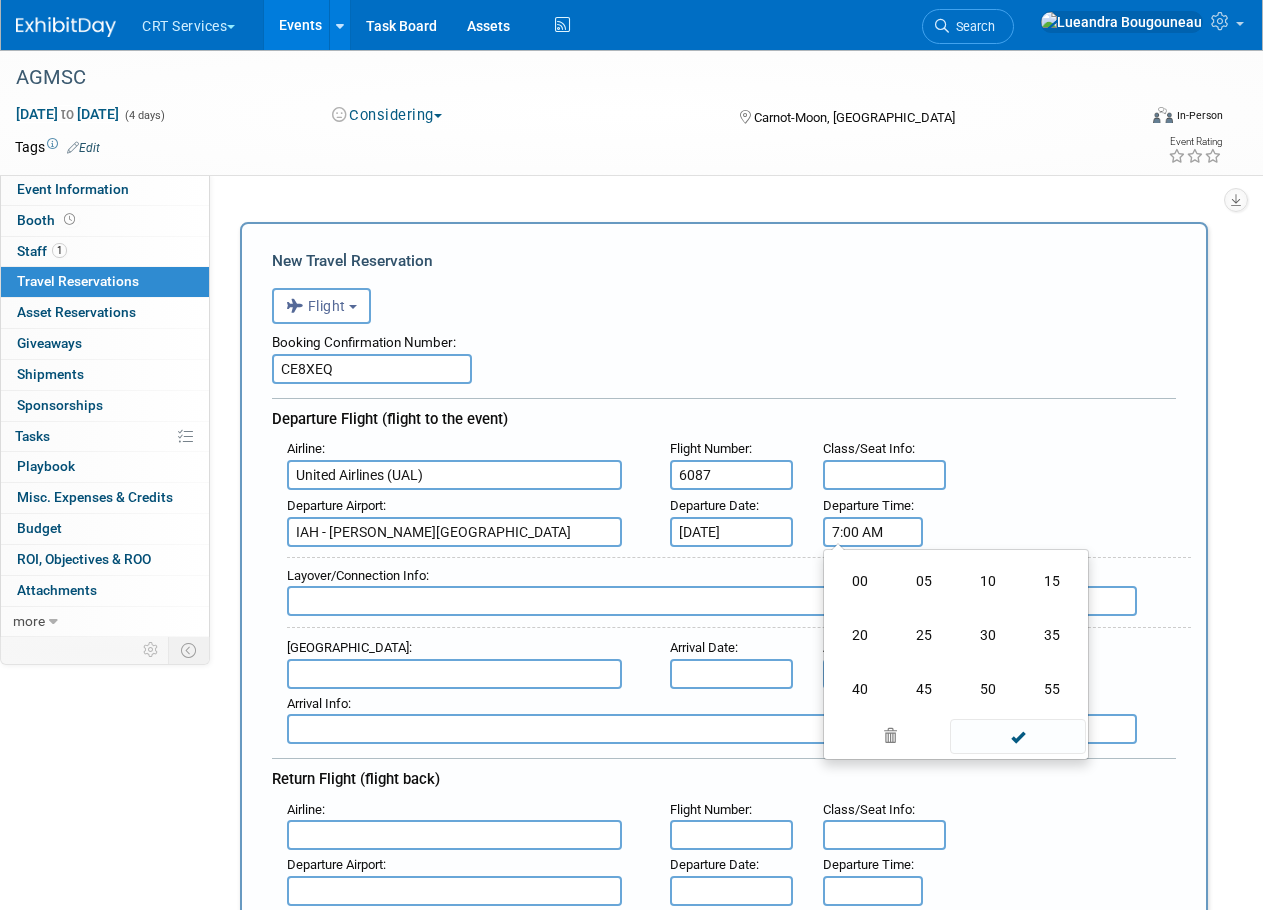 type on "7:20 AM" 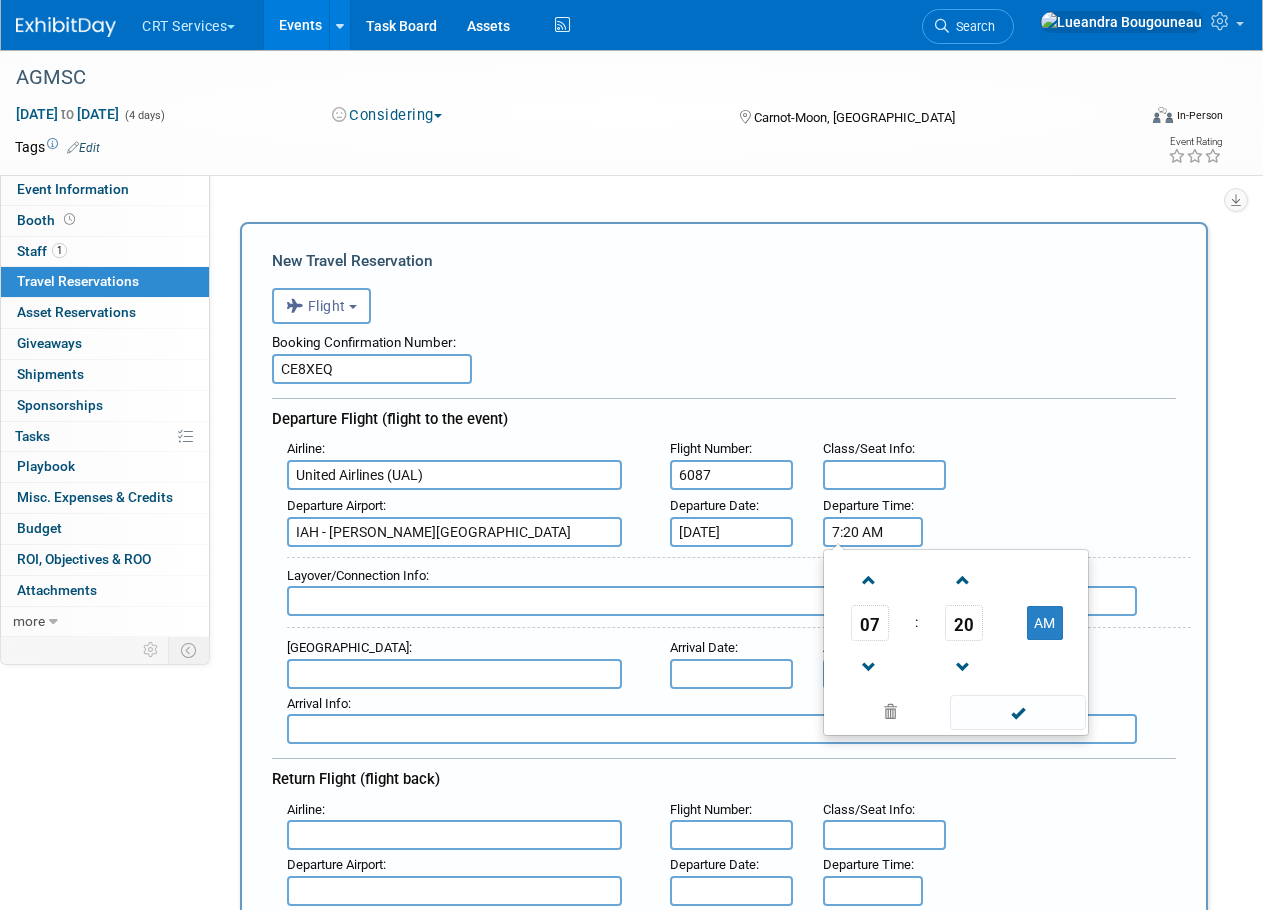 click on "Departure Airport :
[GEOGRAPHIC_DATA][PERSON_NAME]
Departure Date :
[DATE]
Departure Time :
7:20 AM 07 : 20 AM 12 01 02 03 04 05 06" at bounding box center (731, 519) 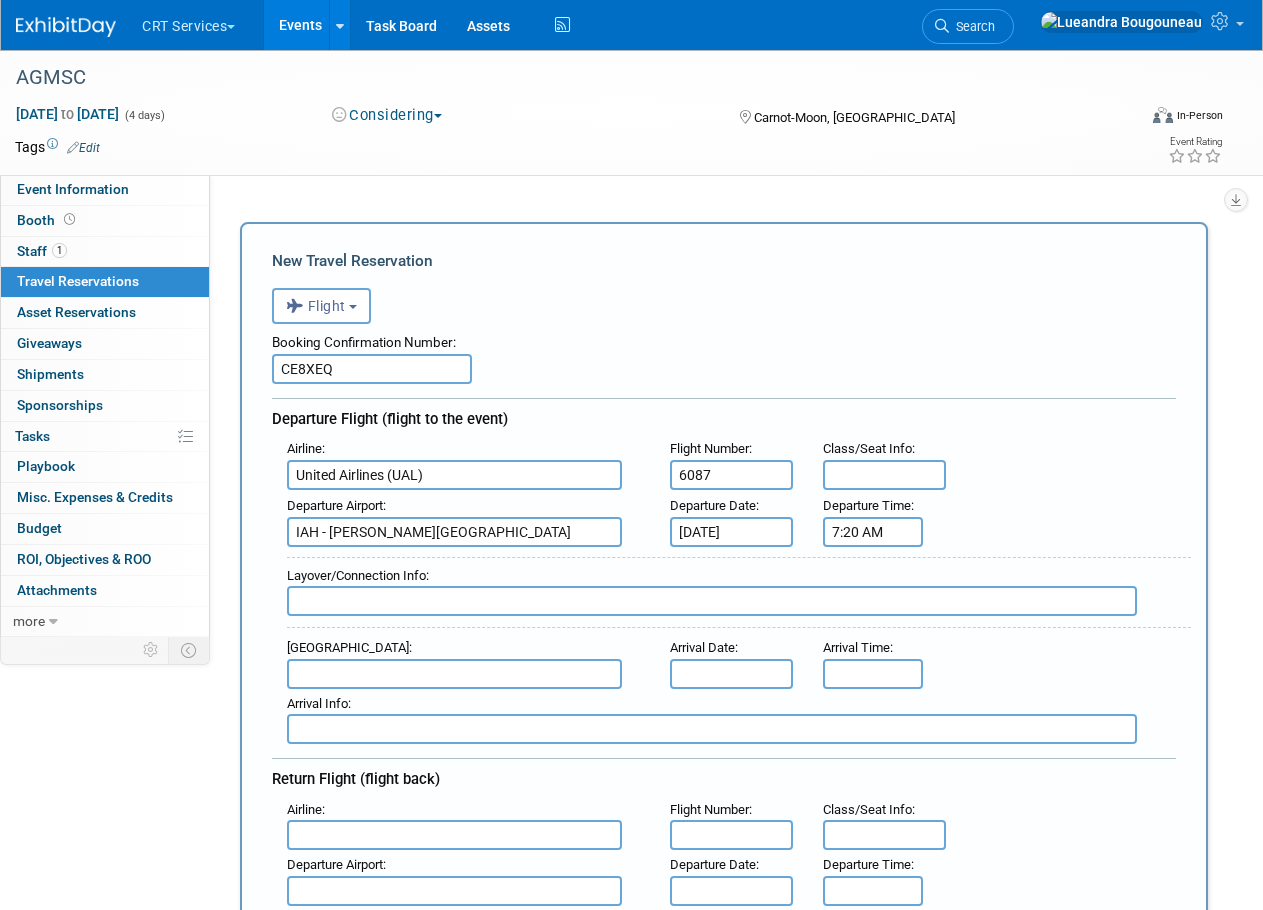 click at bounding box center (712, 601) 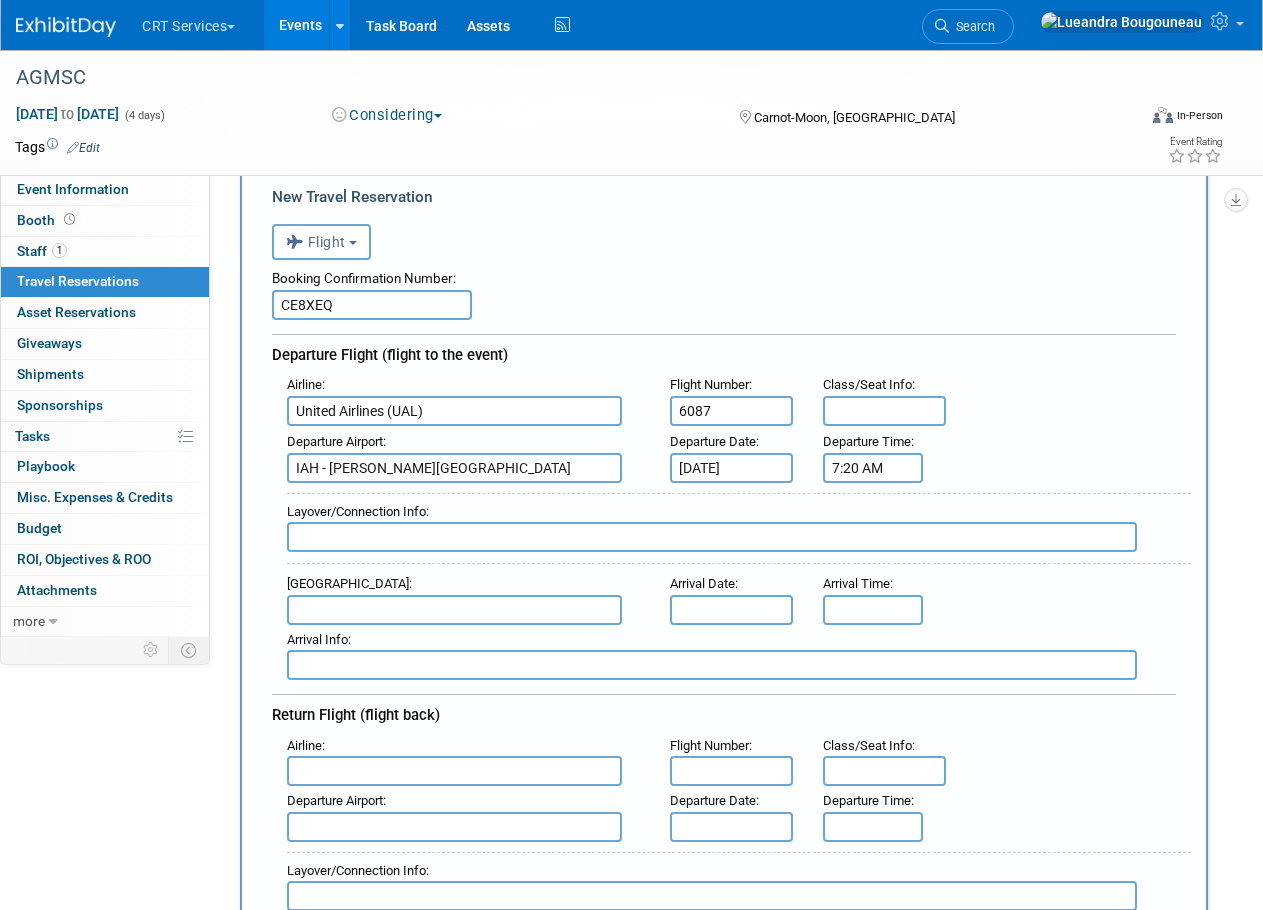 scroll, scrollTop: 100, scrollLeft: 0, axis: vertical 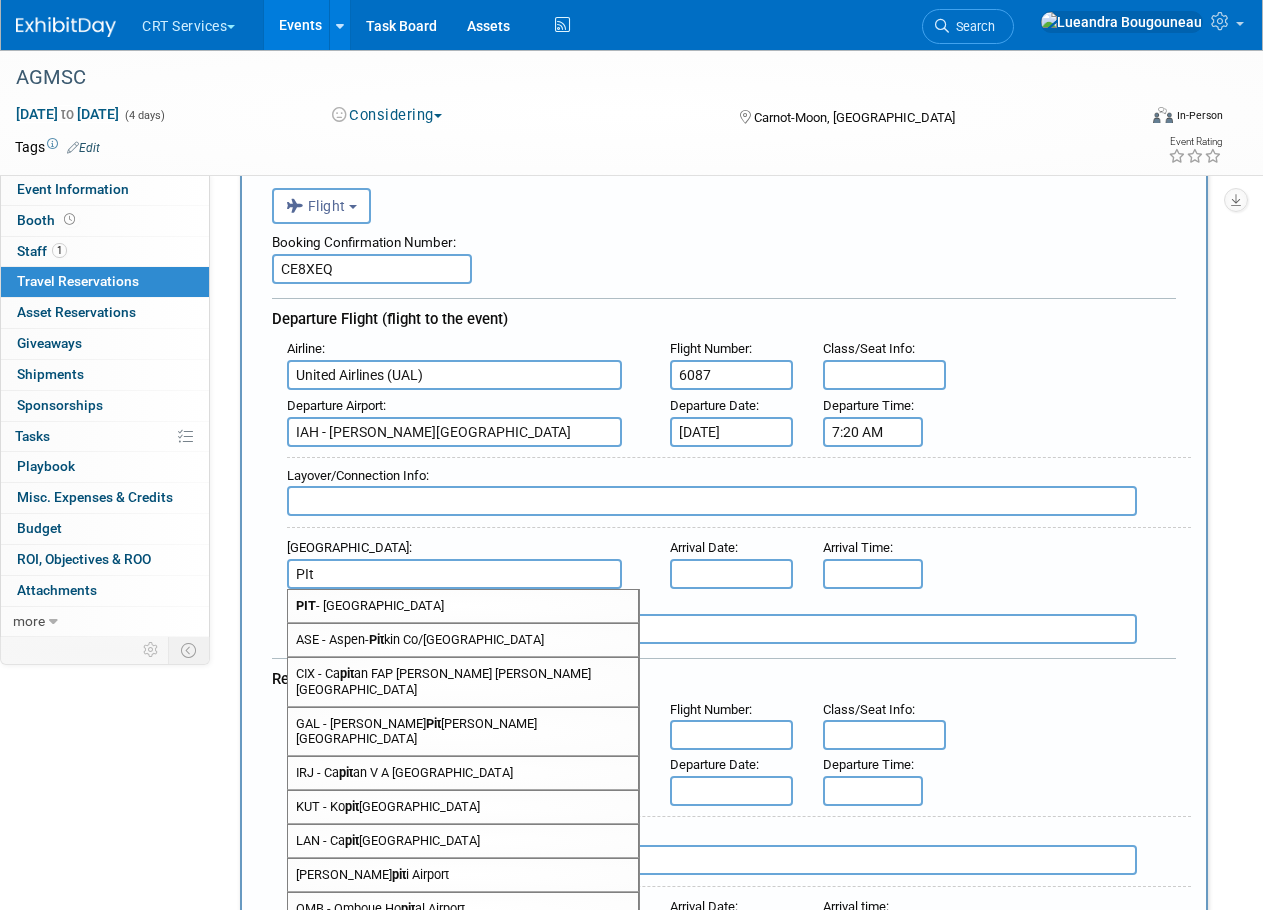 click on "PIT  - [GEOGRAPHIC_DATA]" at bounding box center (463, 606) 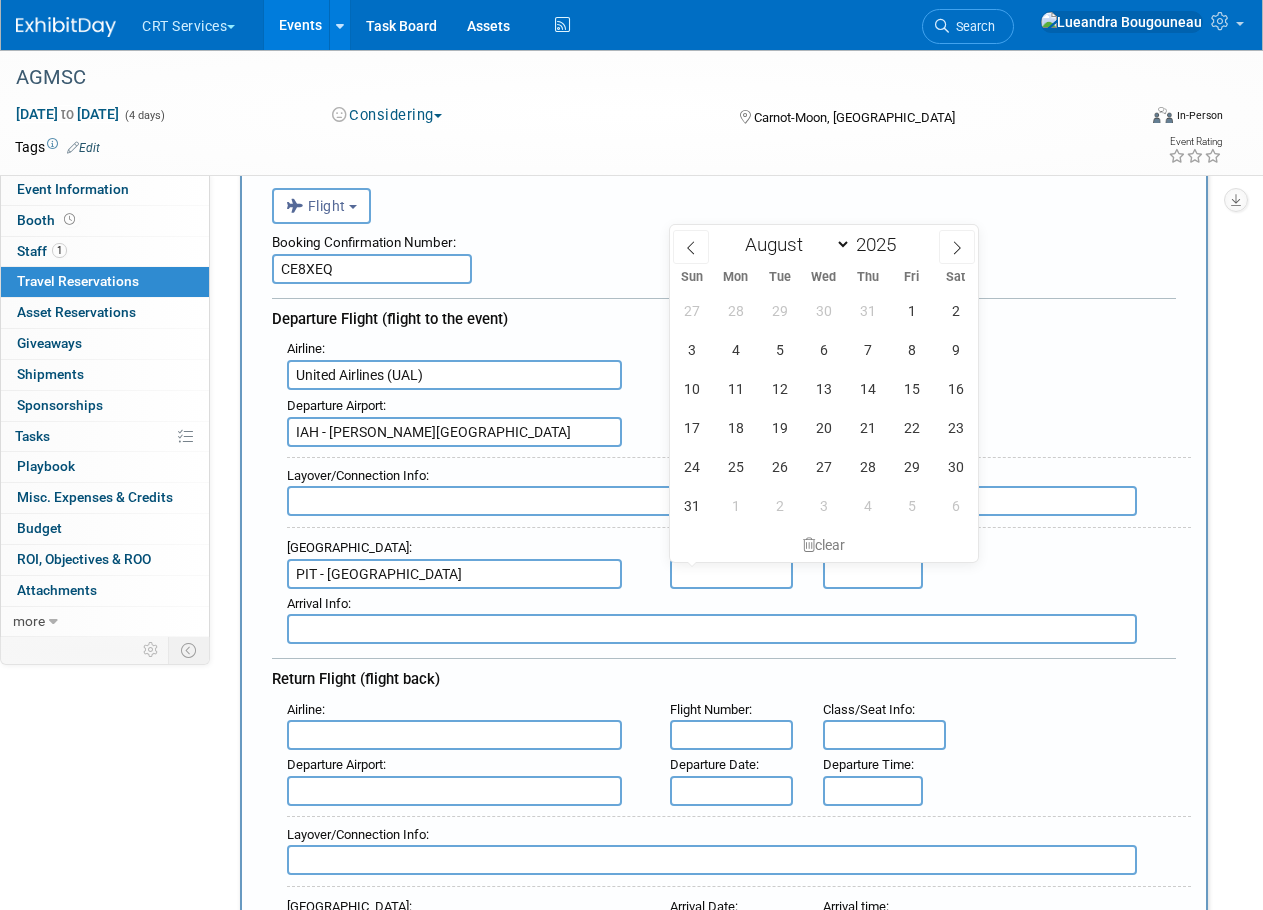 click at bounding box center [731, 574] 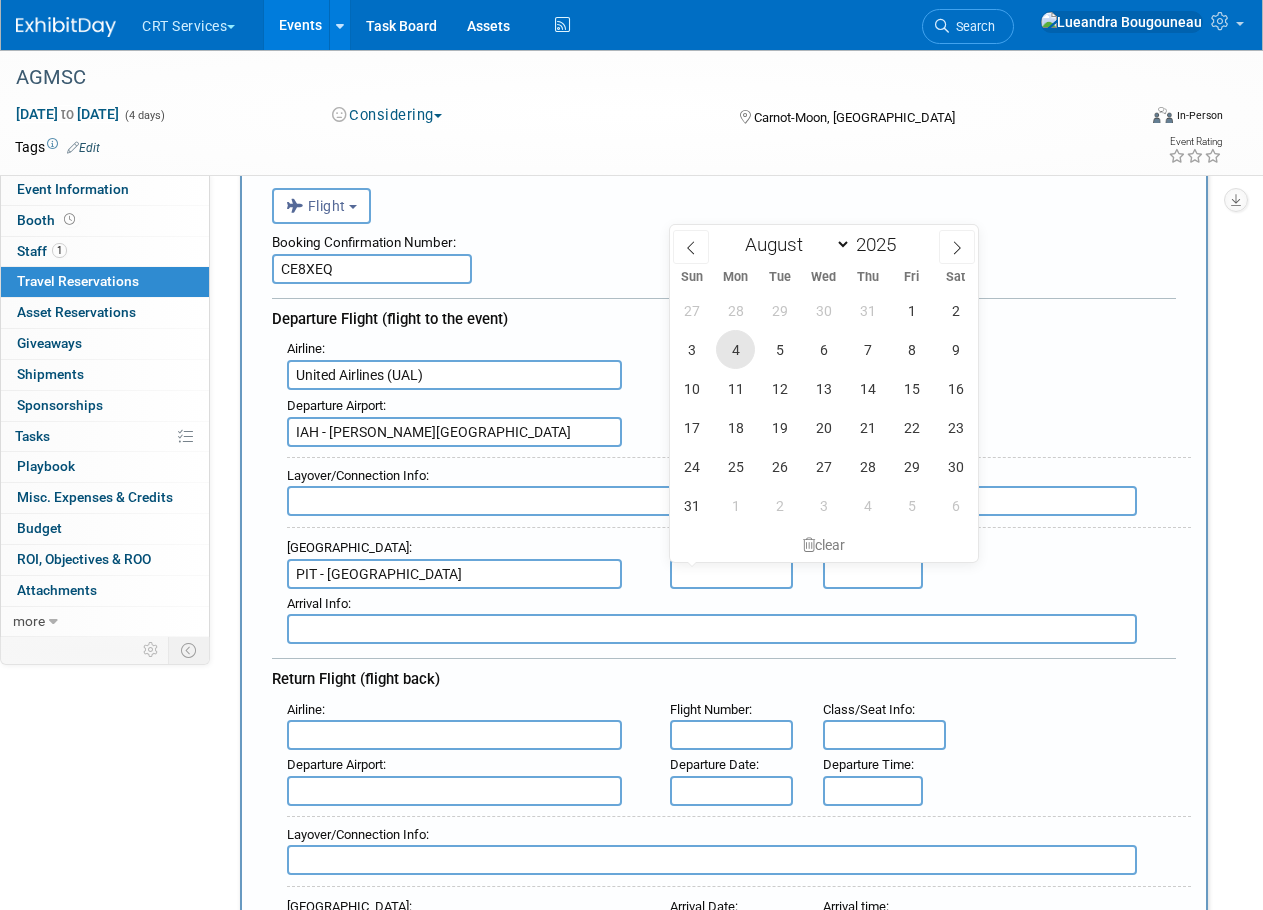 click on "4" at bounding box center [735, 349] 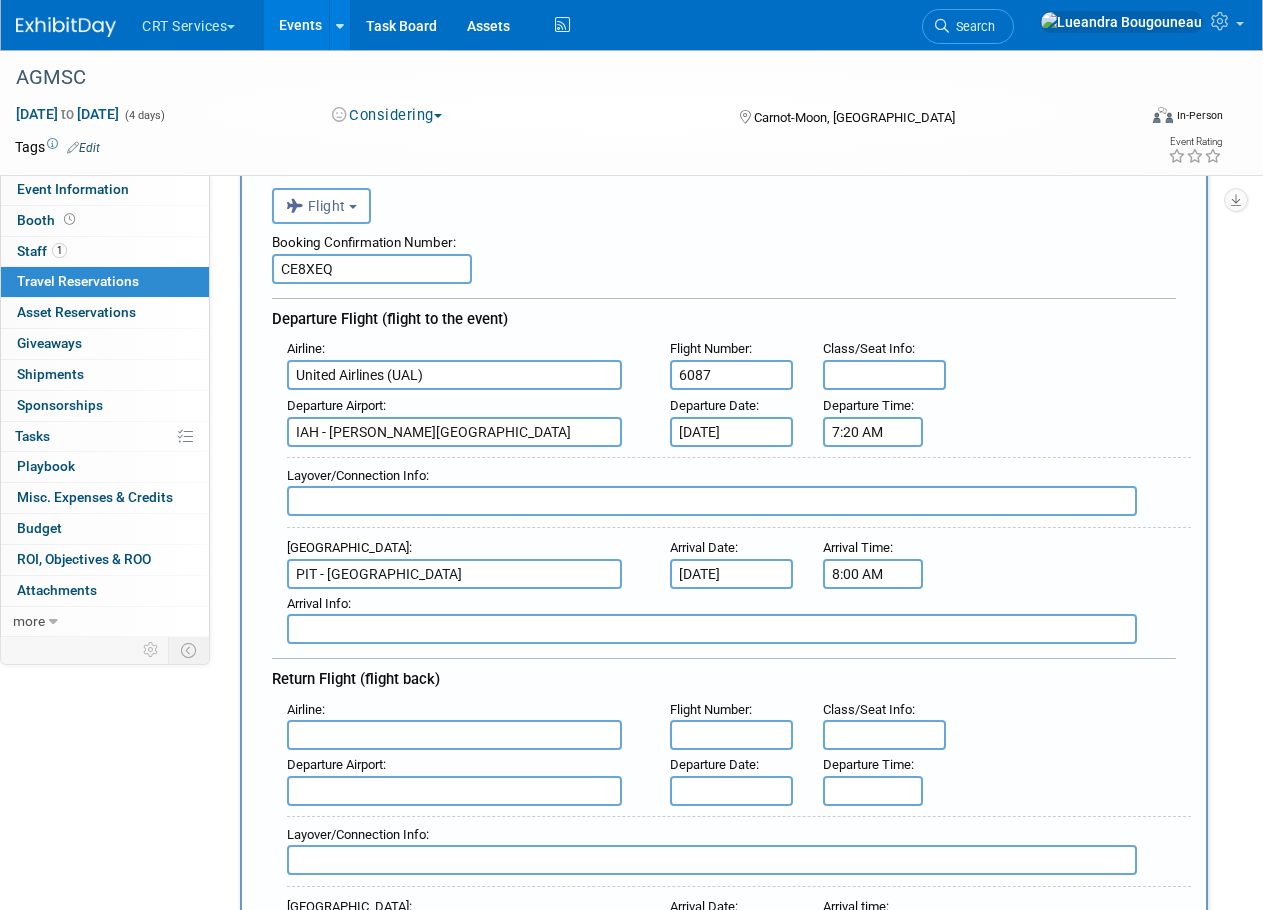 click on "8:00 AM" at bounding box center [873, 574] 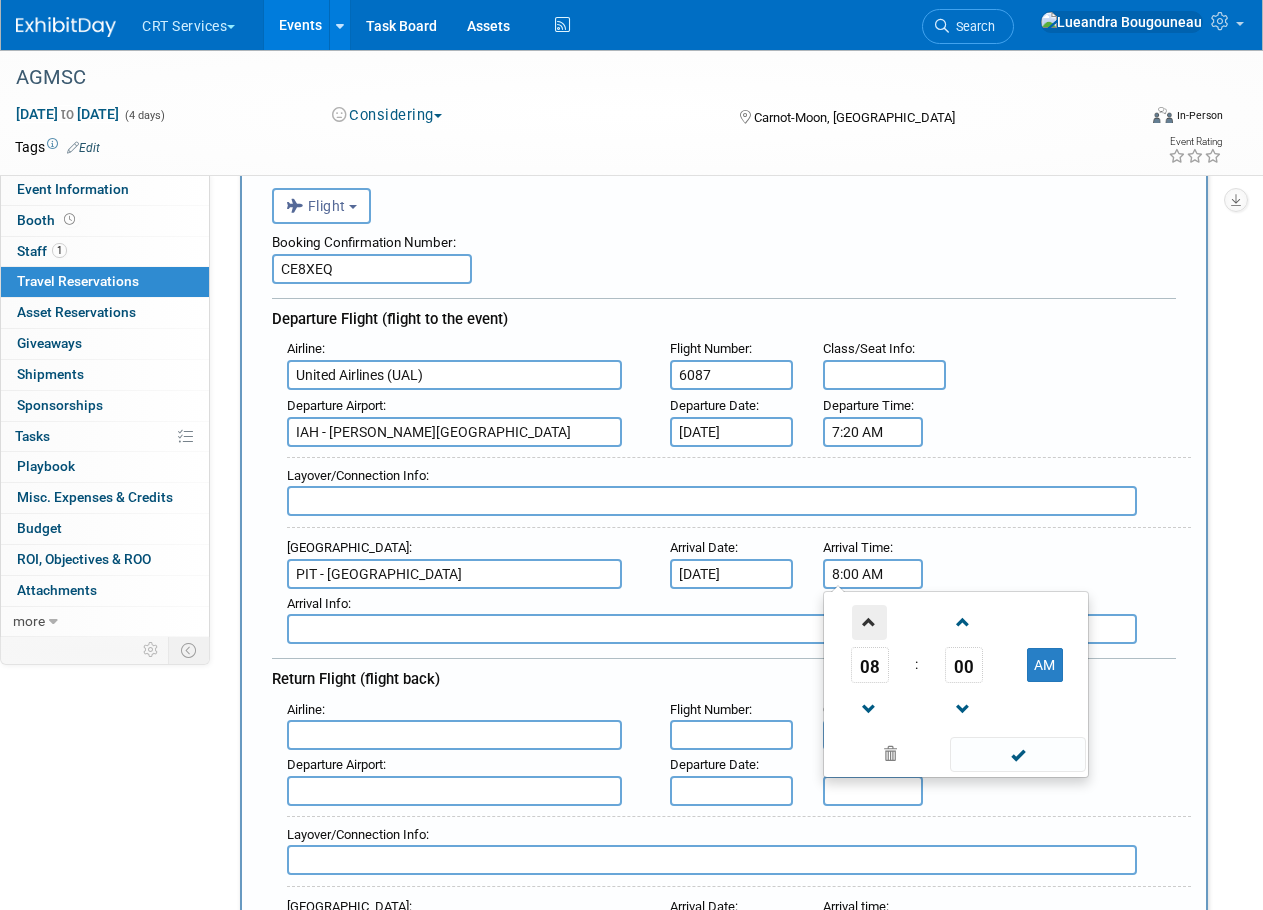 click at bounding box center [869, 622] 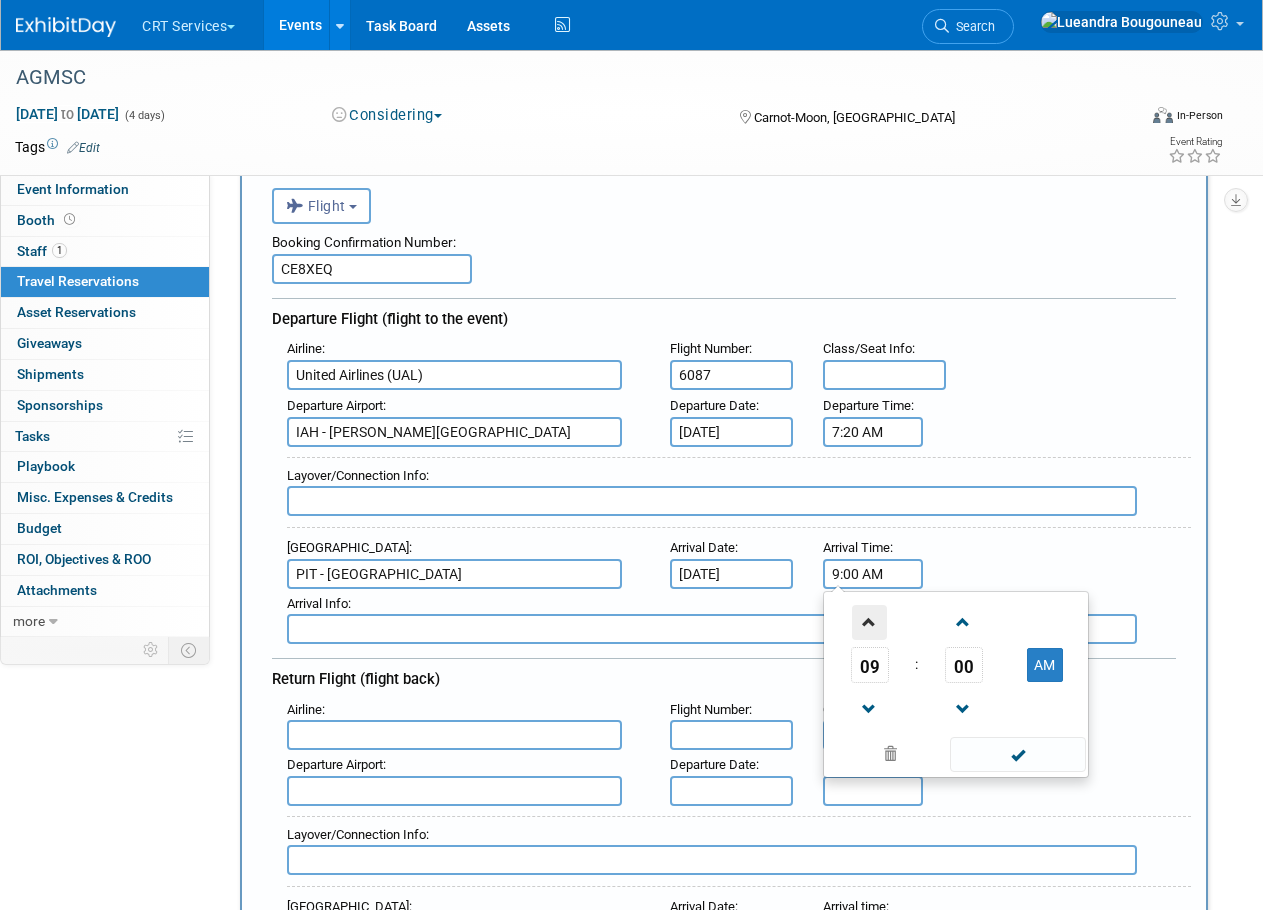 click at bounding box center [869, 622] 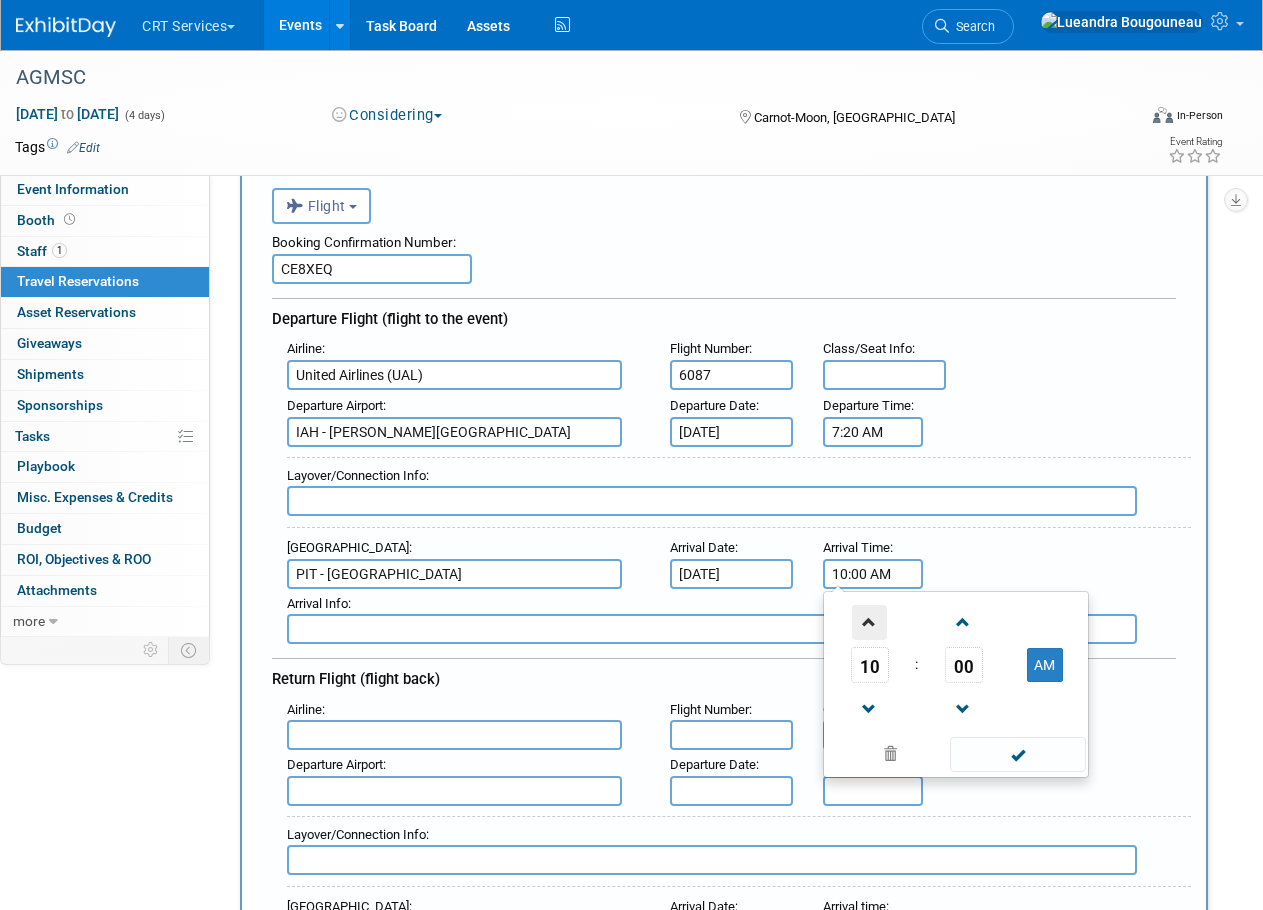 click at bounding box center (869, 622) 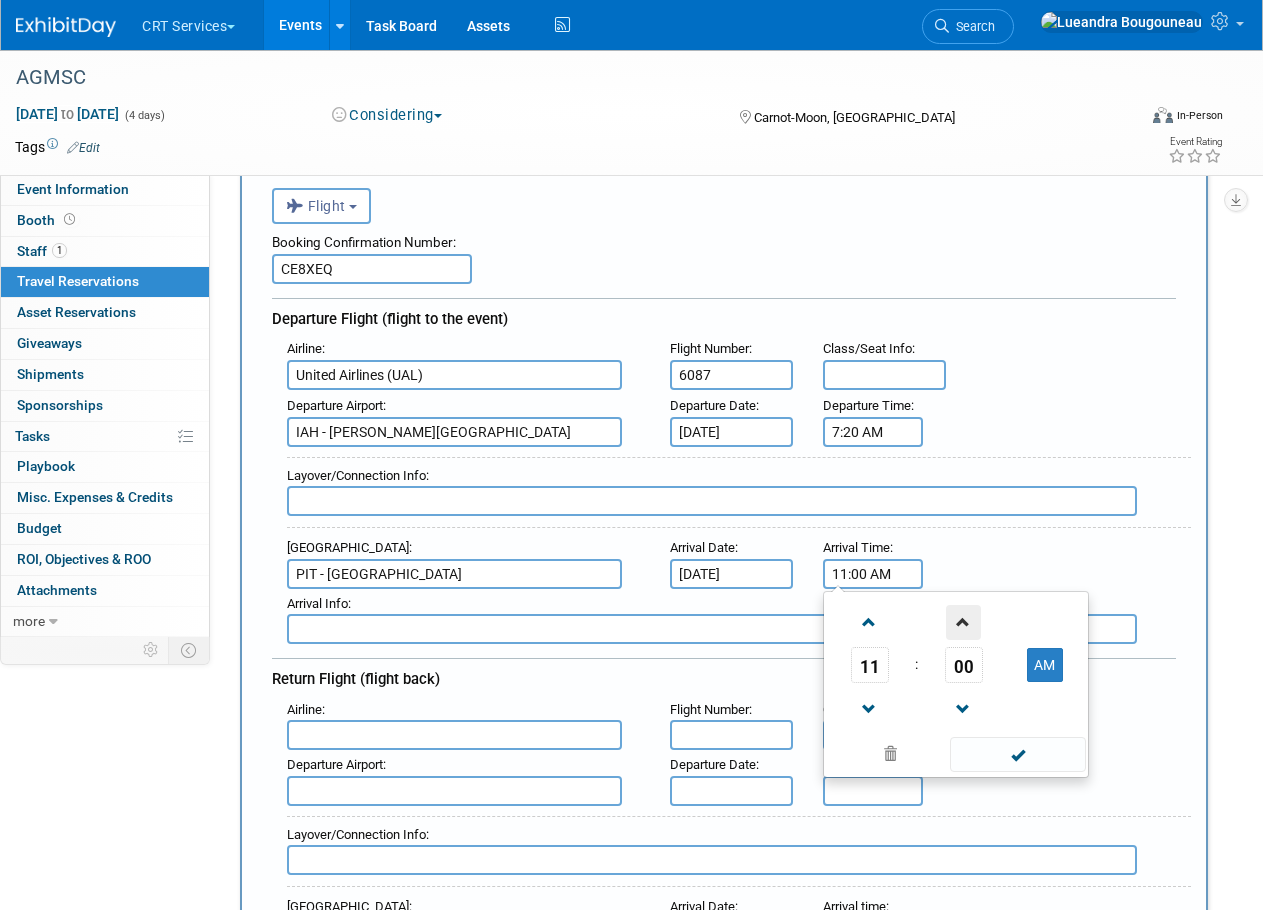 click at bounding box center [963, 622] 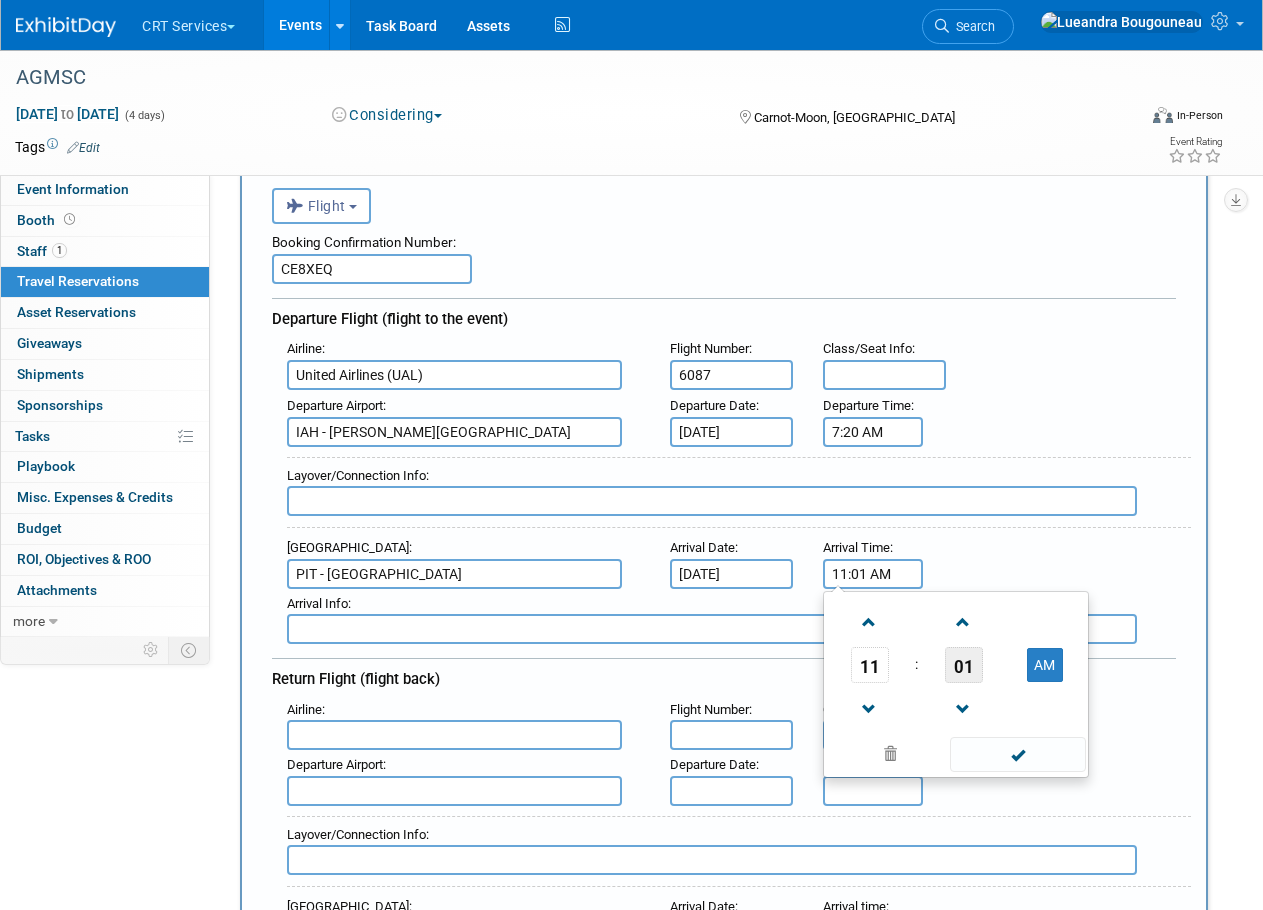 click on "01" at bounding box center [964, 665] 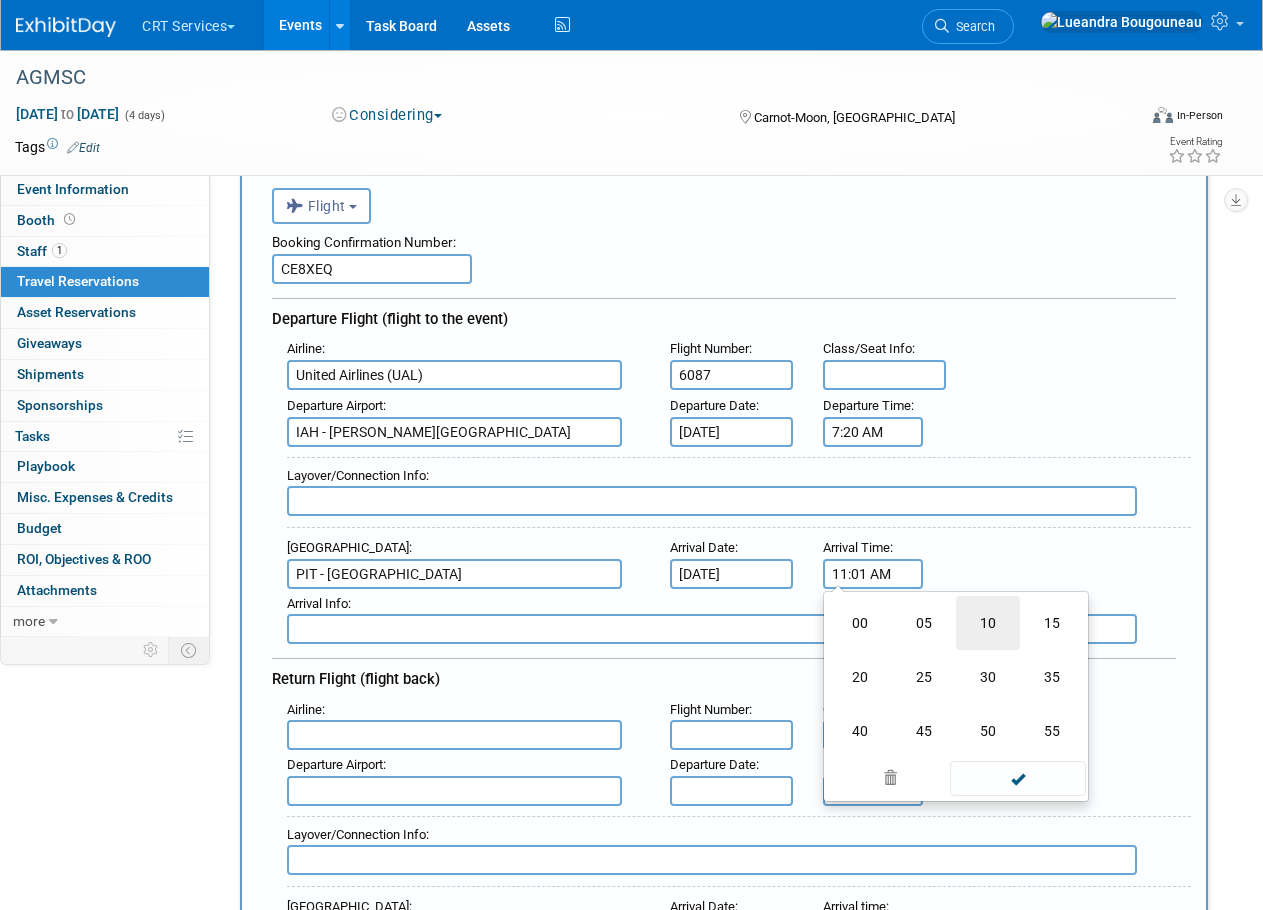 click on "10" at bounding box center (988, 623) 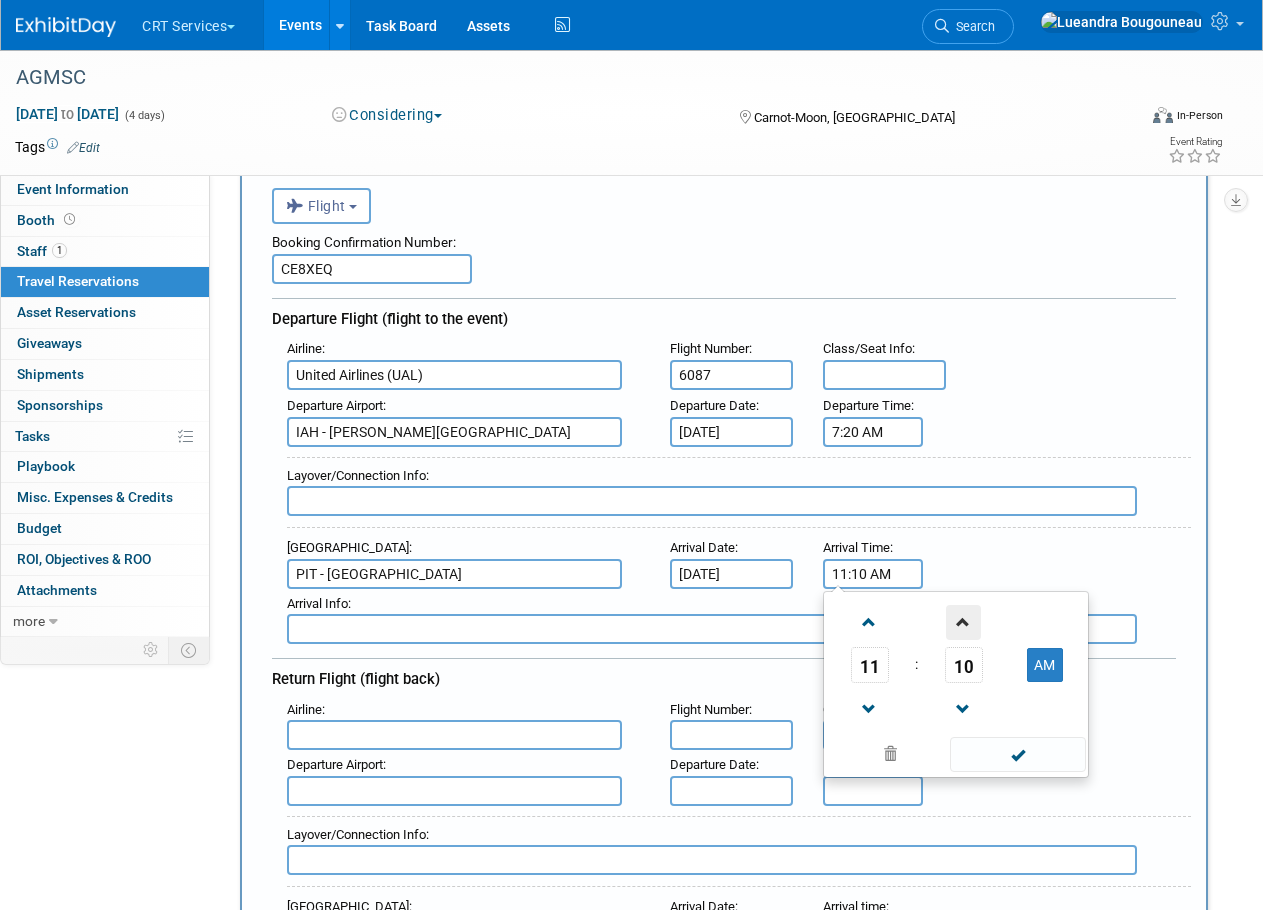 click at bounding box center (963, 622) 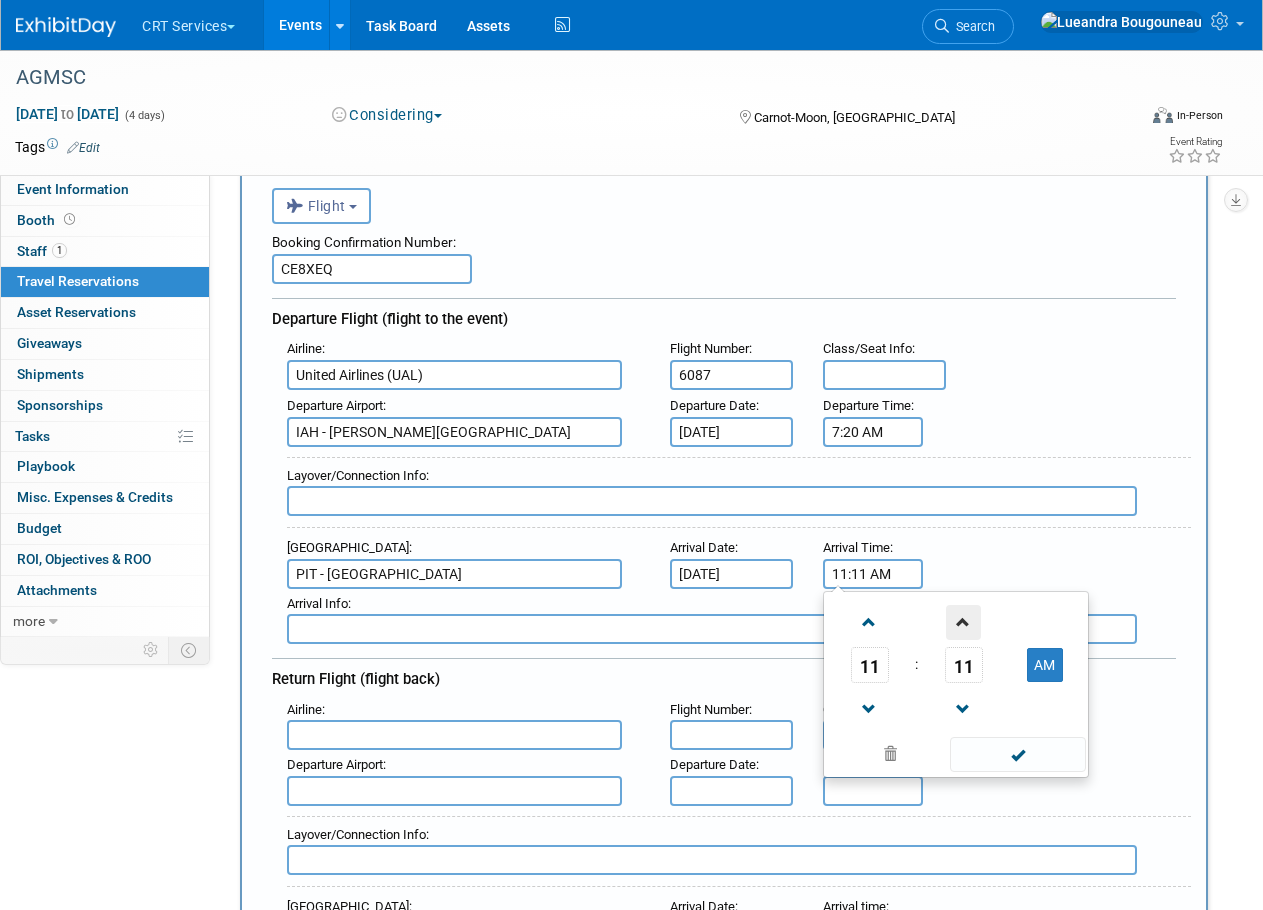 click at bounding box center [963, 622] 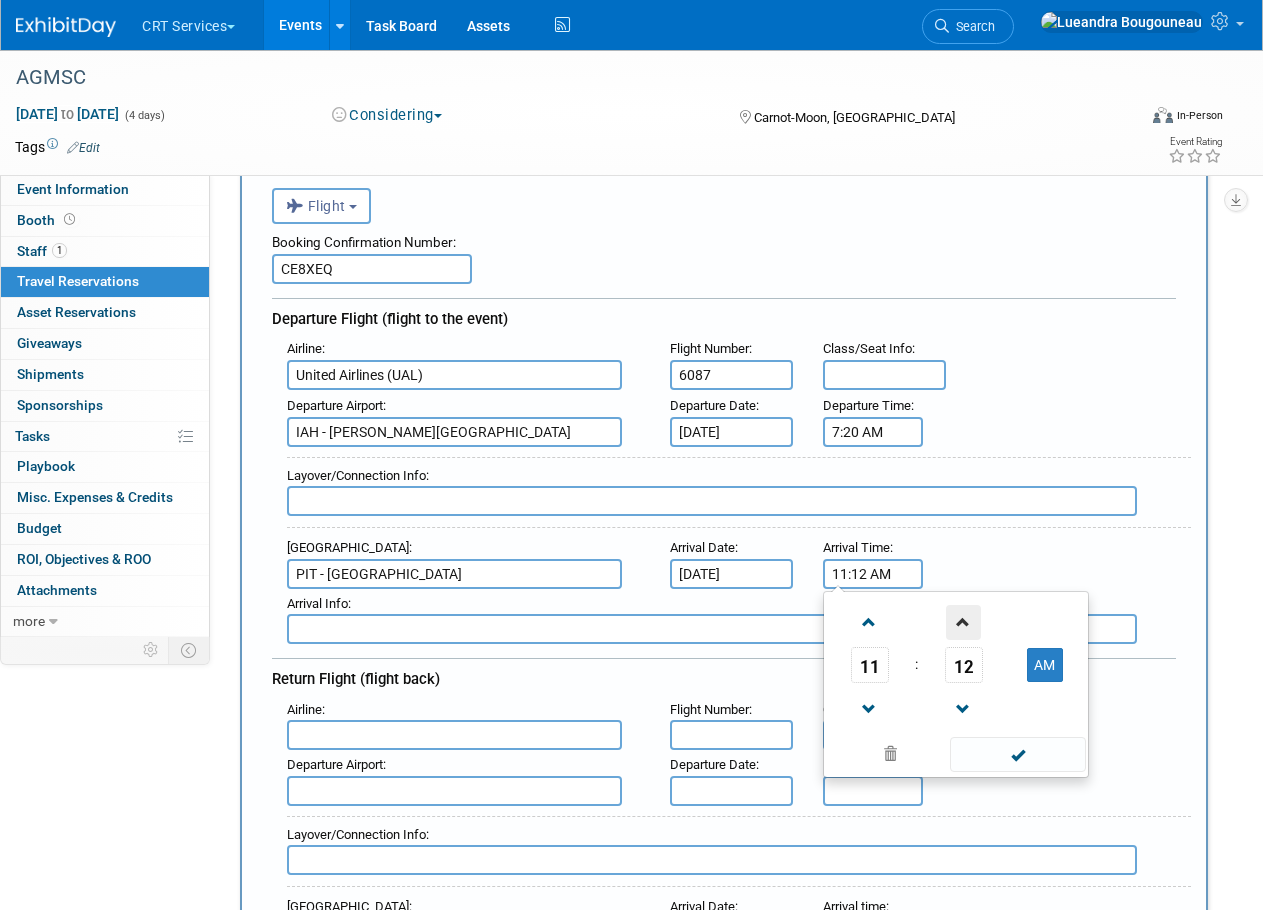 click at bounding box center (963, 622) 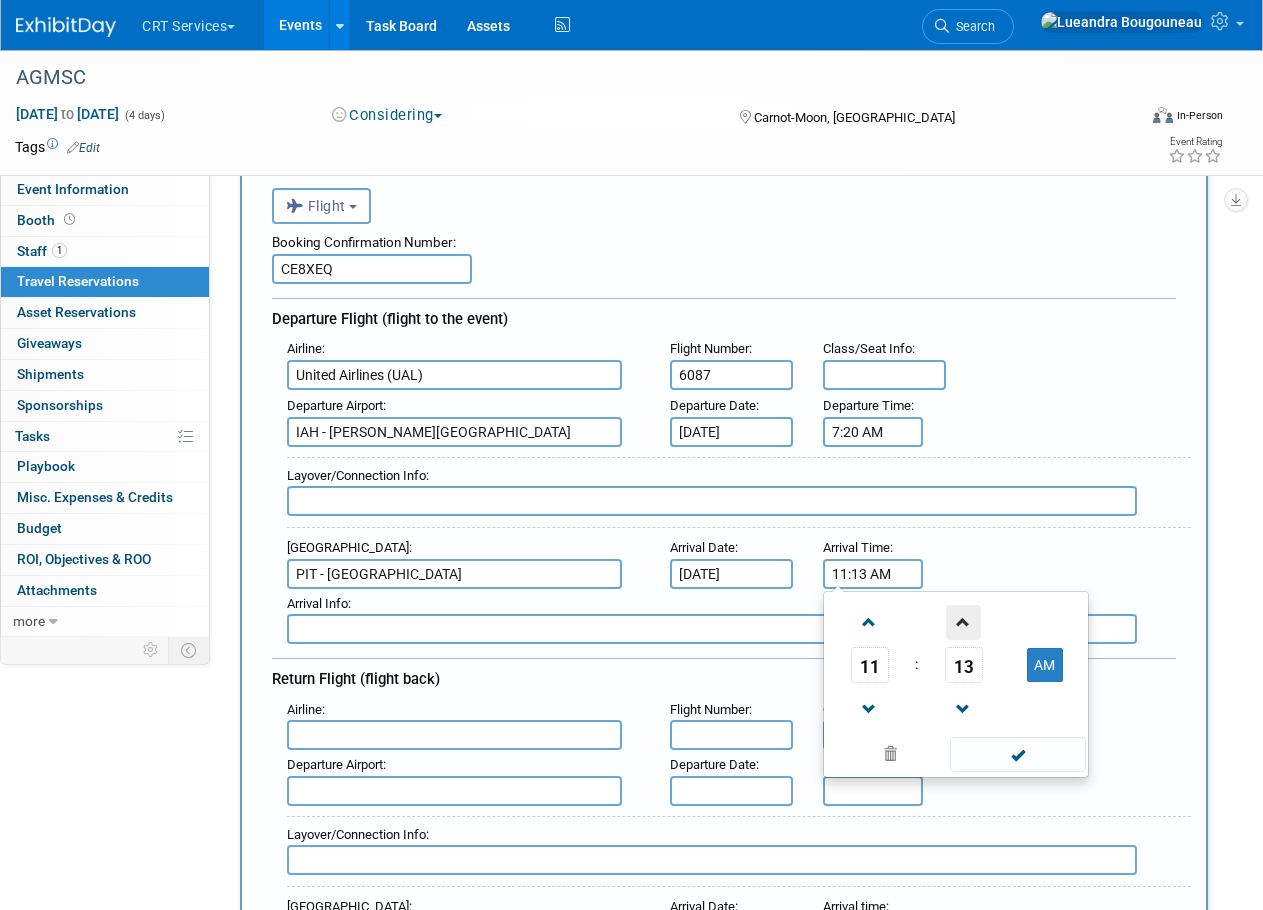 click at bounding box center (963, 622) 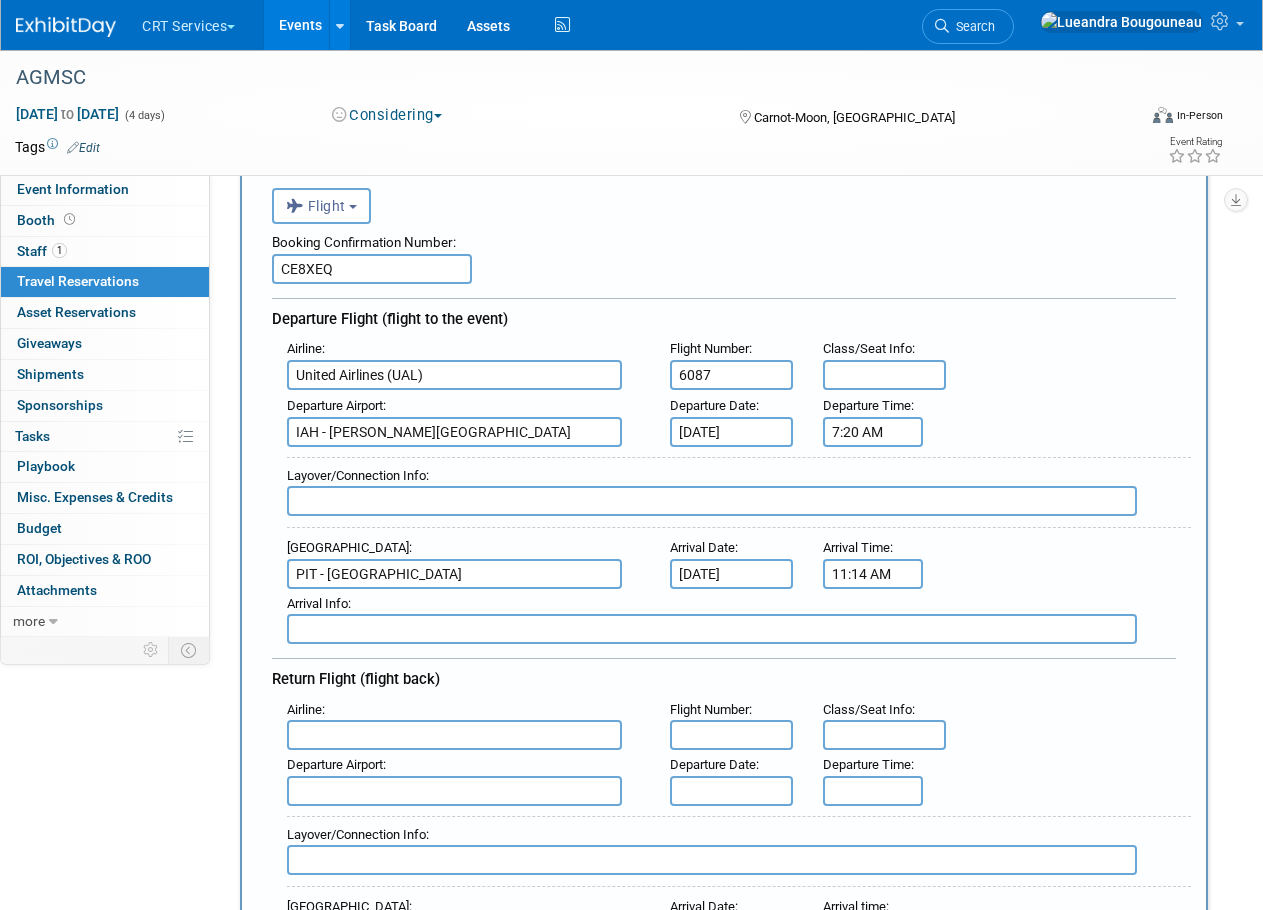 click on "Arrival Airport :
[GEOGRAPHIC_DATA]
Arrival Date :
[DATE]
Arrival Time :
11:14 AM" at bounding box center (731, 561) 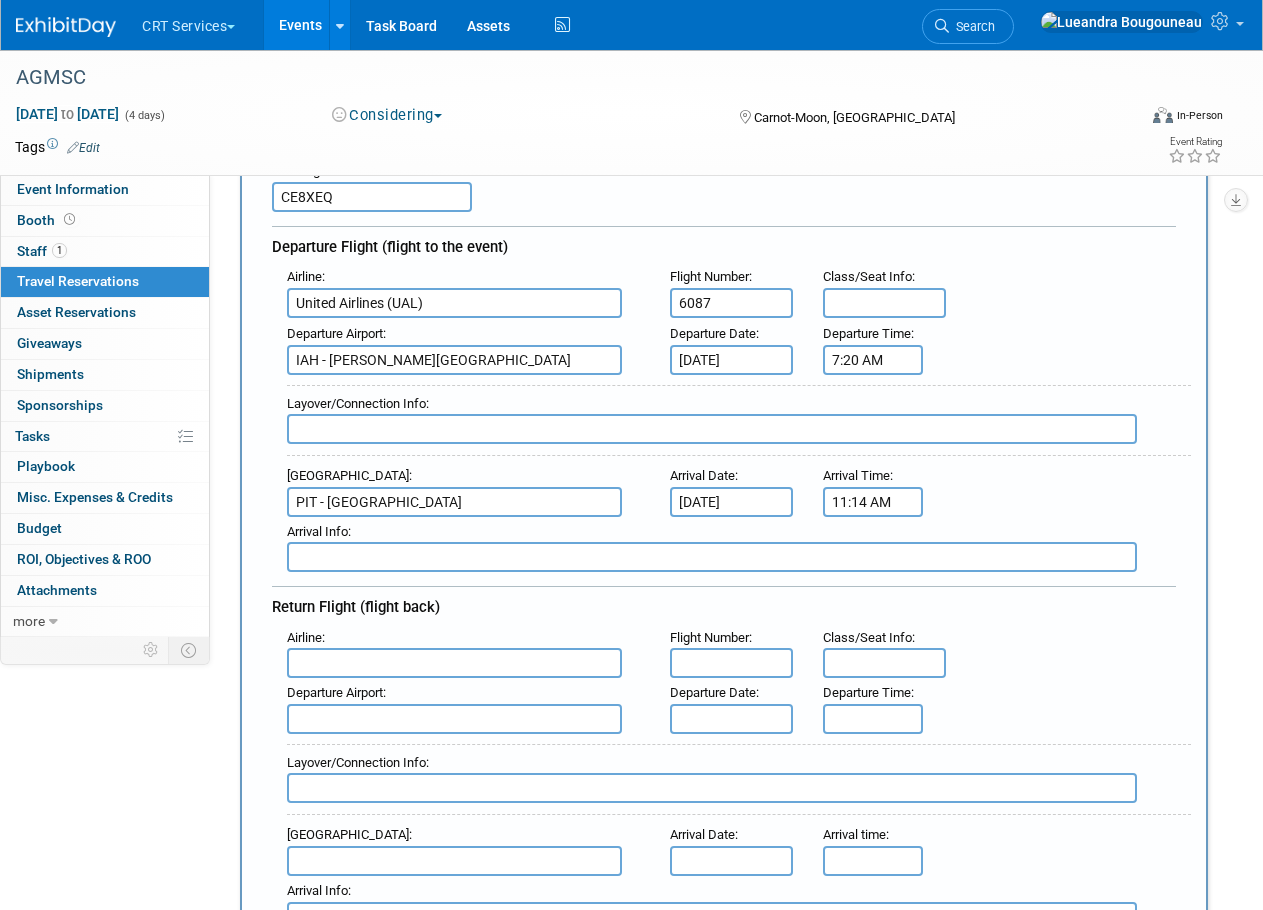 scroll, scrollTop: 100, scrollLeft: 0, axis: vertical 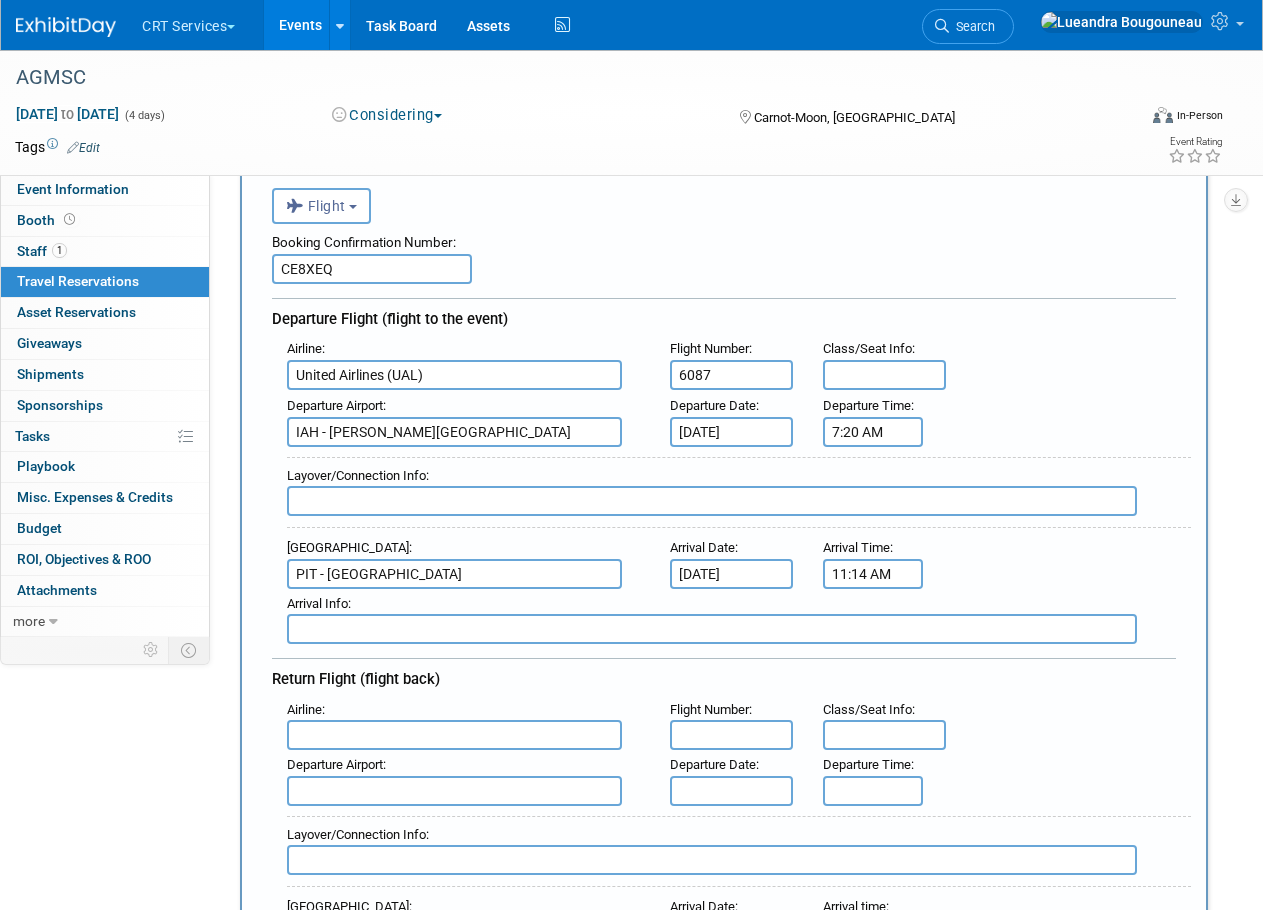 click at bounding box center (454, 735) 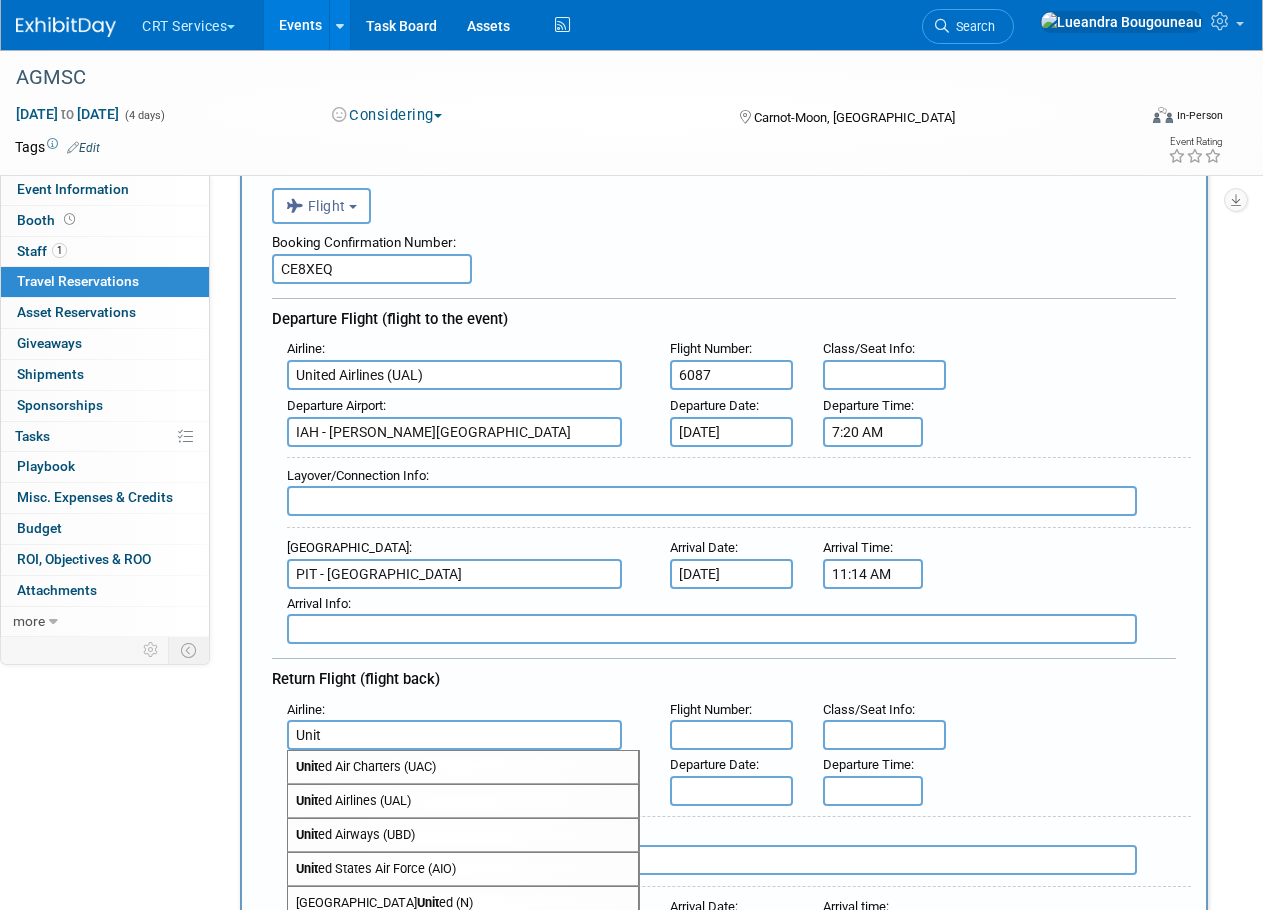click on "Unit ed Airlines (UAL)" at bounding box center (463, 801) 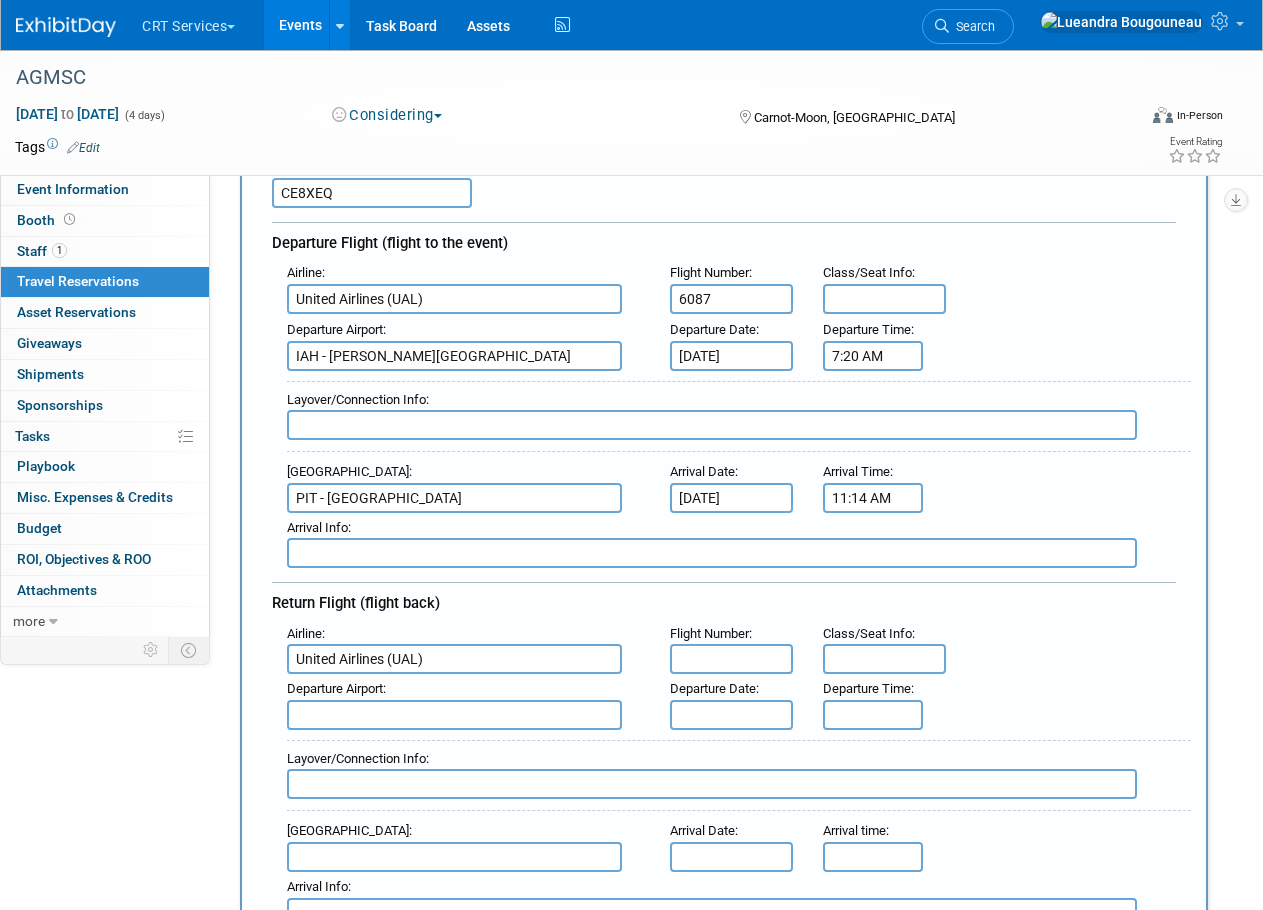 scroll, scrollTop: 300, scrollLeft: 0, axis: vertical 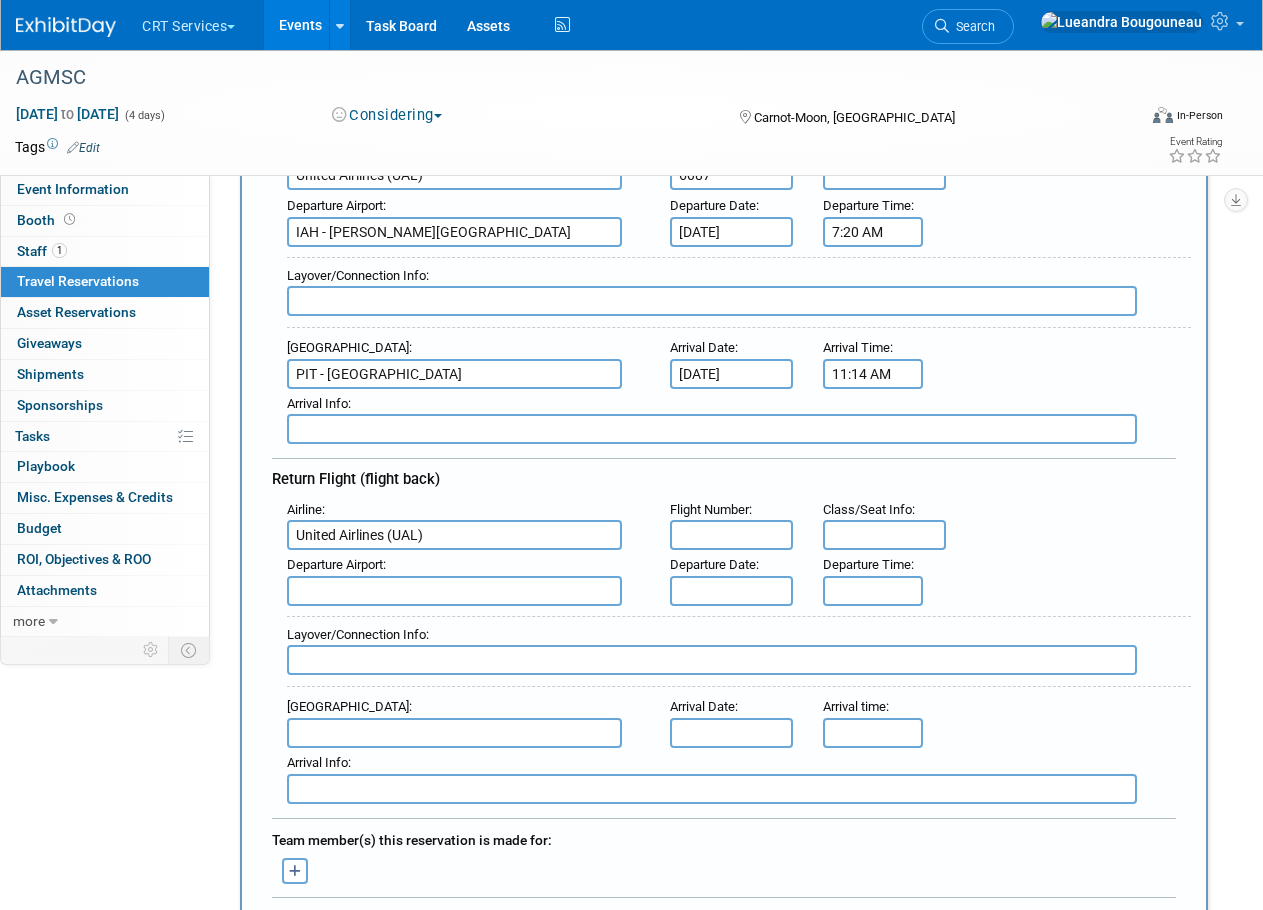 click at bounding box center [731, 535] 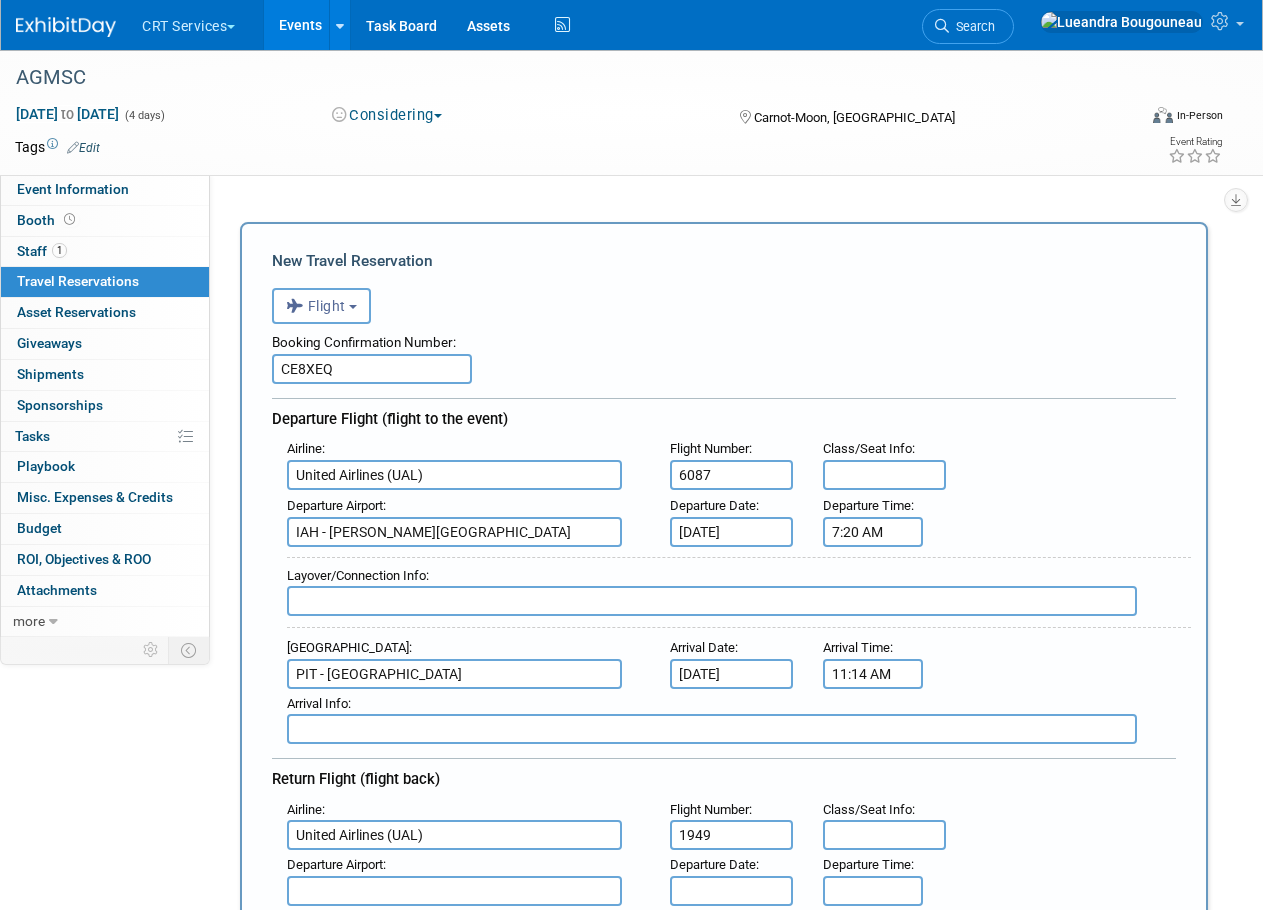 scroll, scrollTop: 500, scrollLeft: 0, axis: vertical 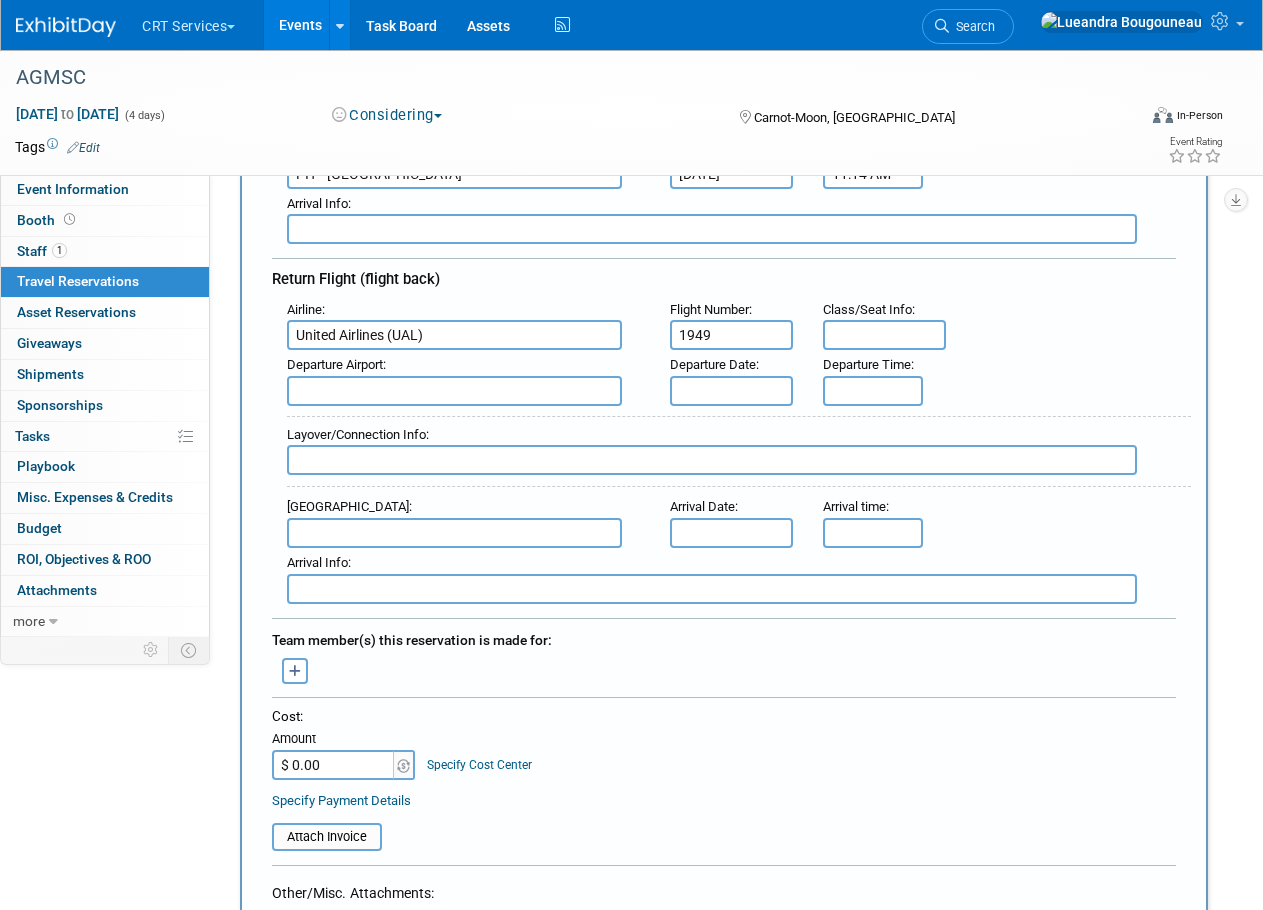 type on "1949" 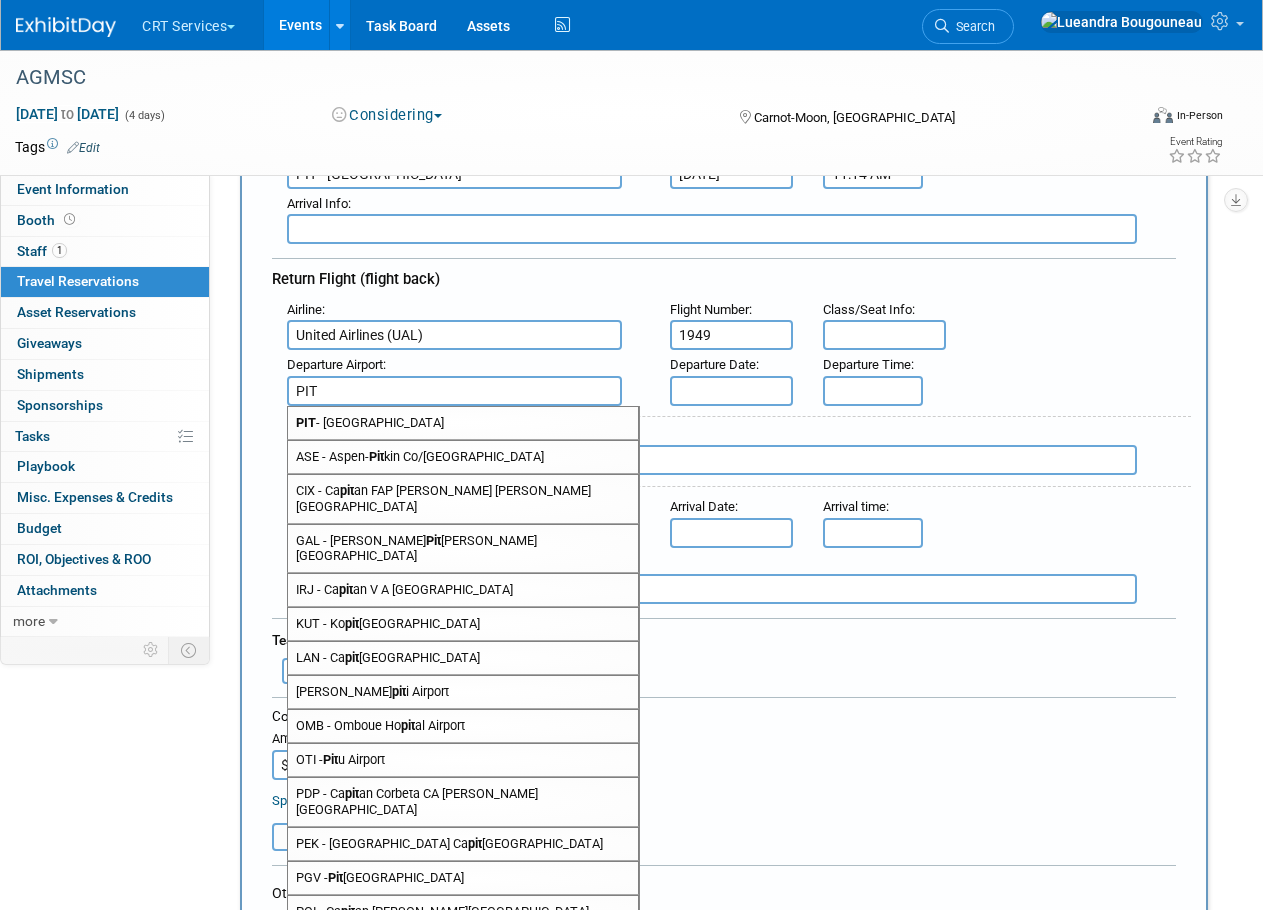 click on "PIT  - [GEOGRAPHIC_DATA]" at bounding box center (463, 423) 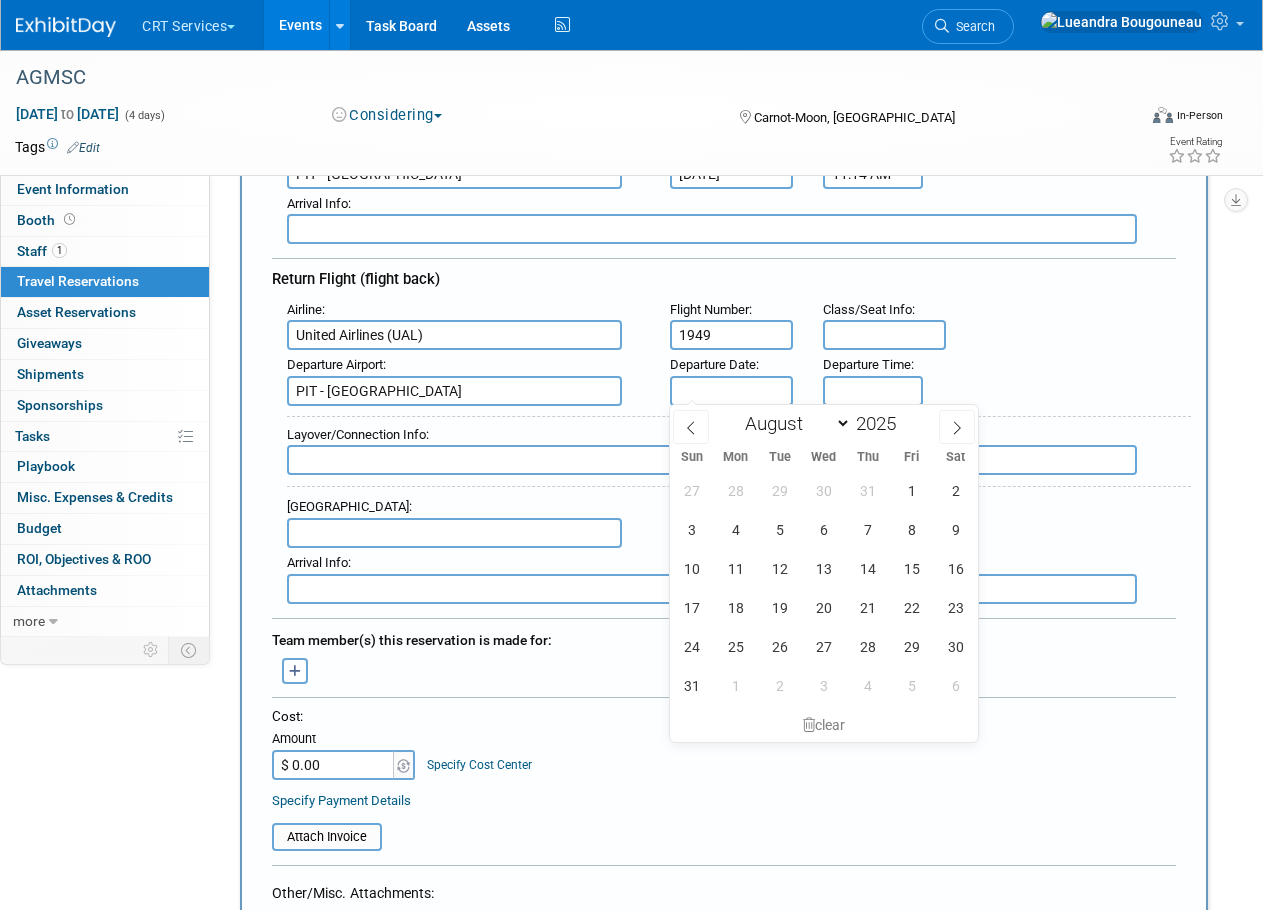 click at bounding box center [731, 391] 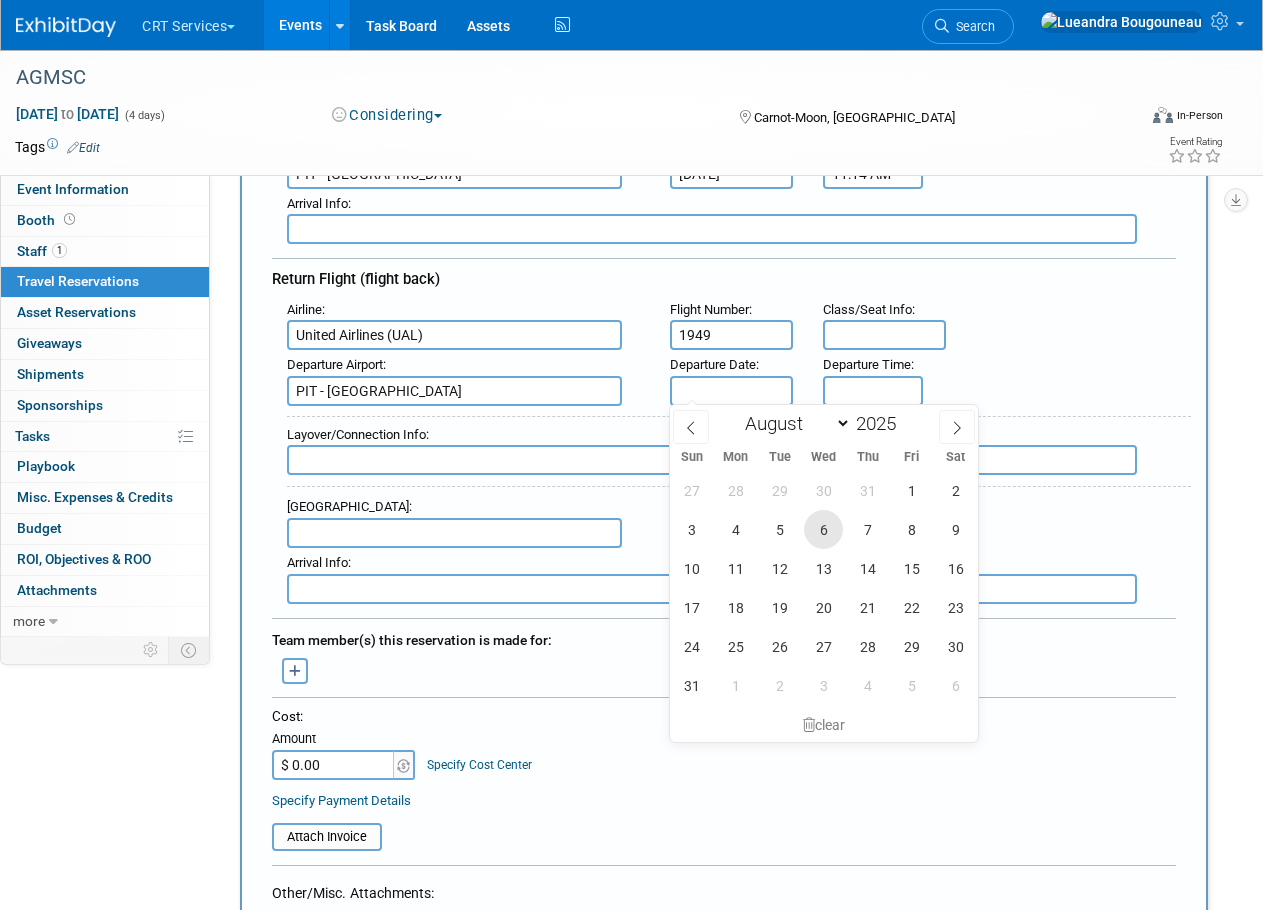 click on "6" at bounding box center [823, 529] 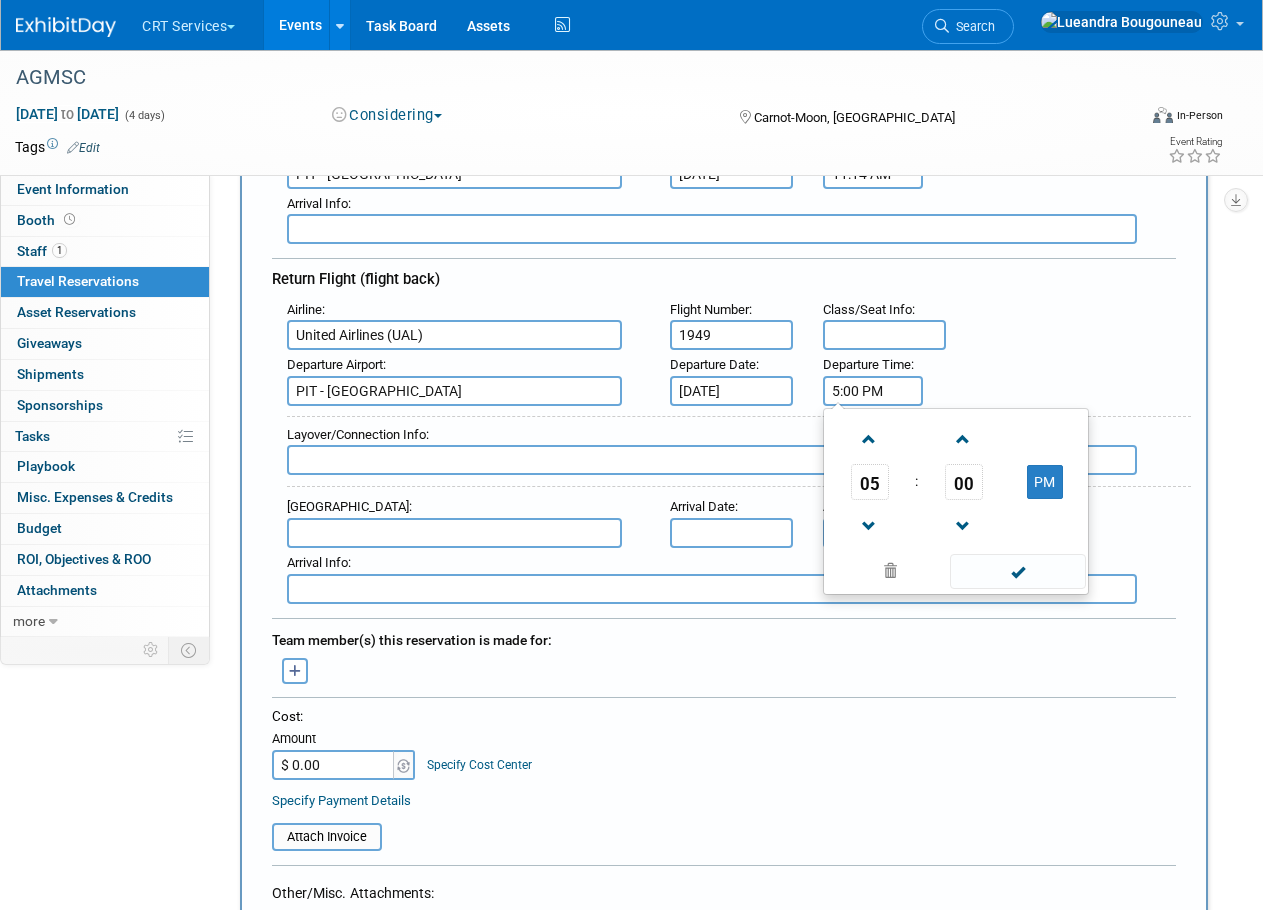 click on "5:00 PM" at bounding box center (873, 391) 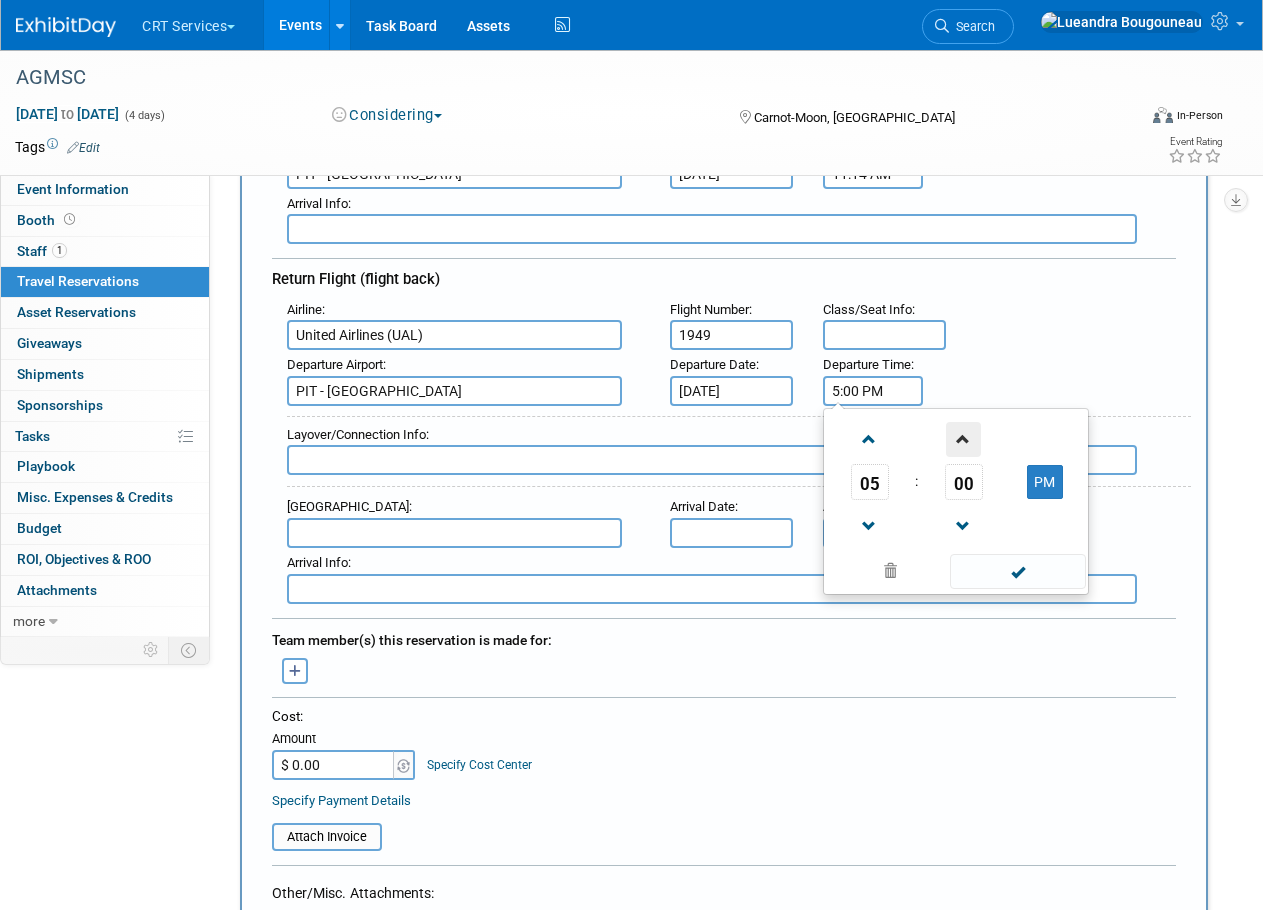 click at bounding box center (963, 439) 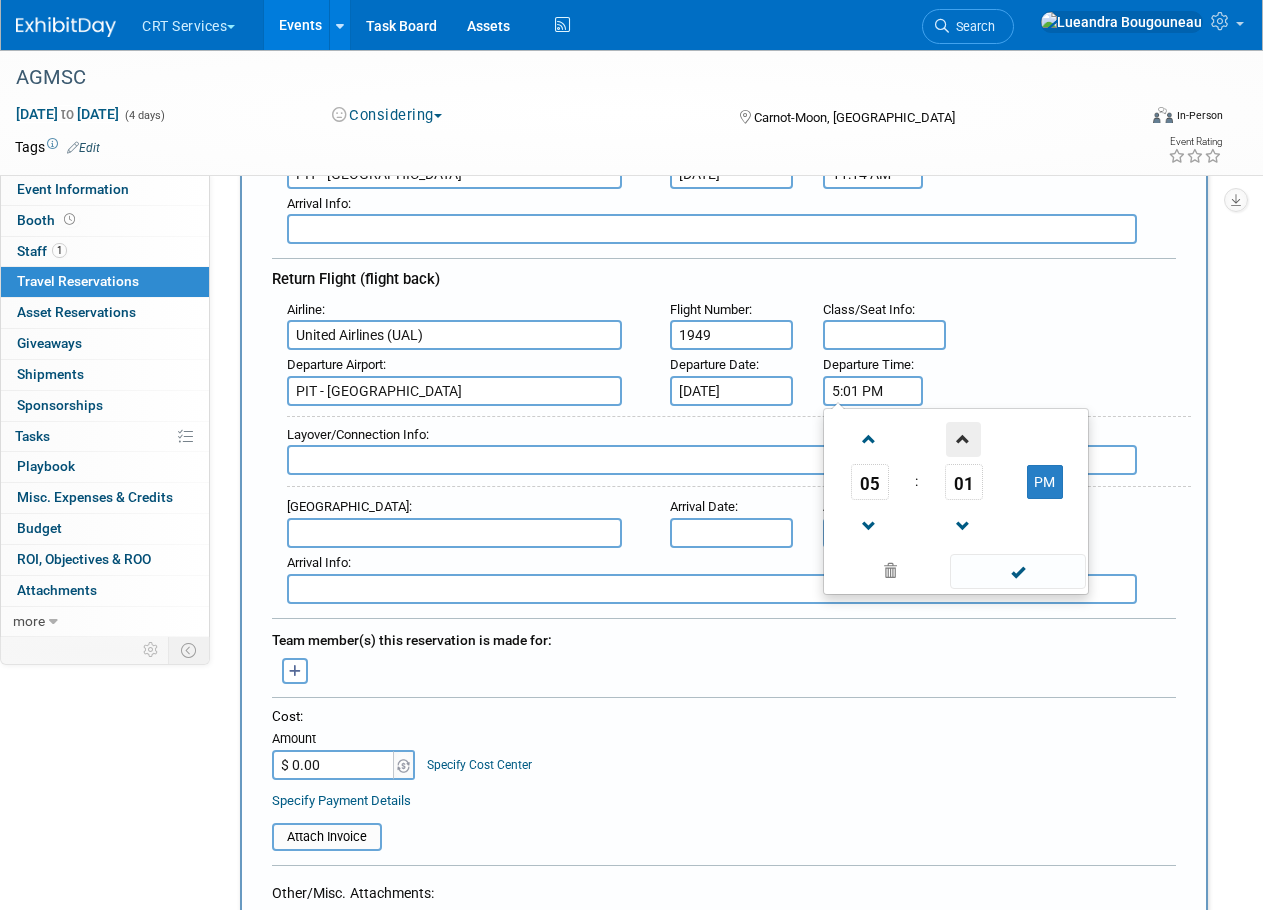 click at bounding box center (963, 439) 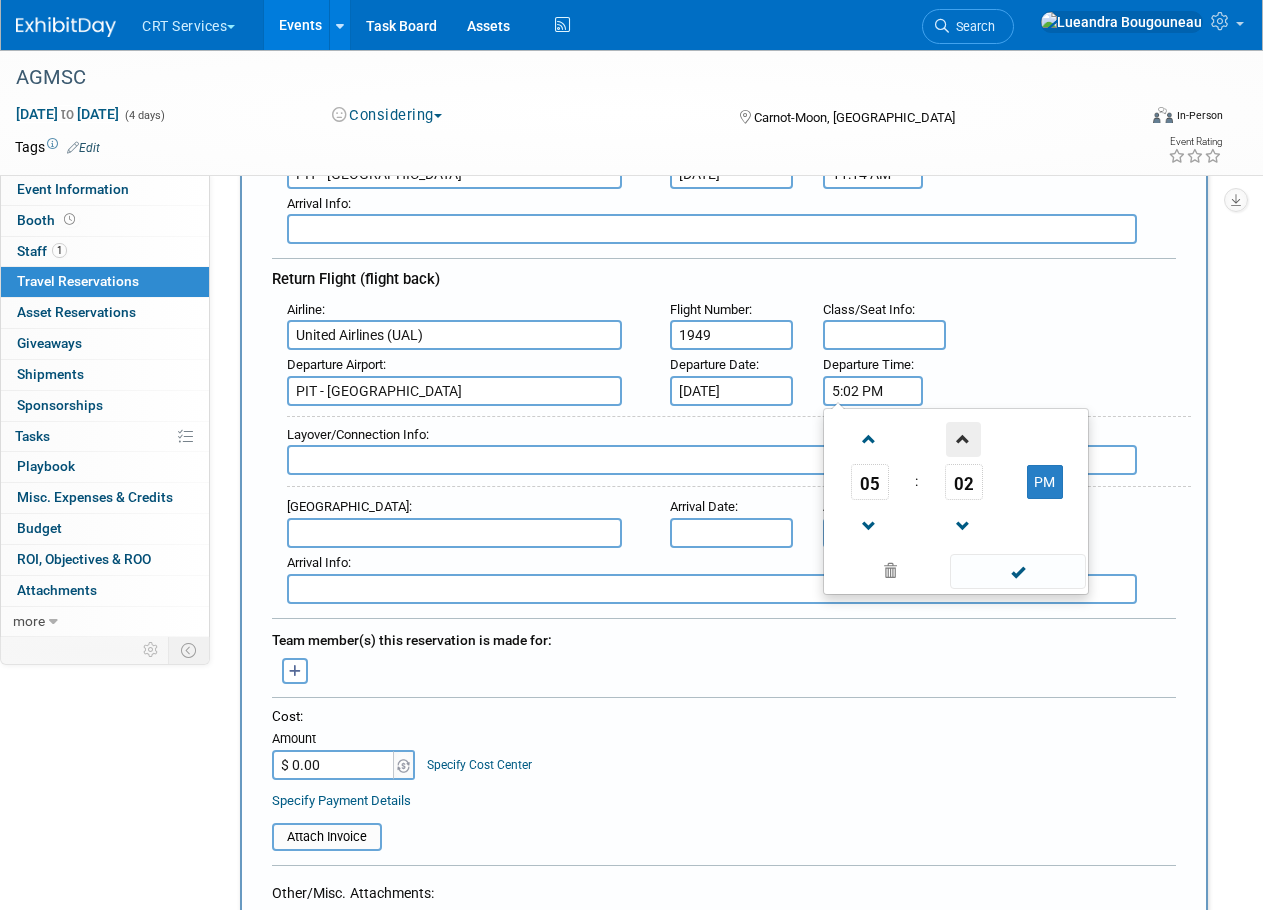 click at bounding box center [963, 439] 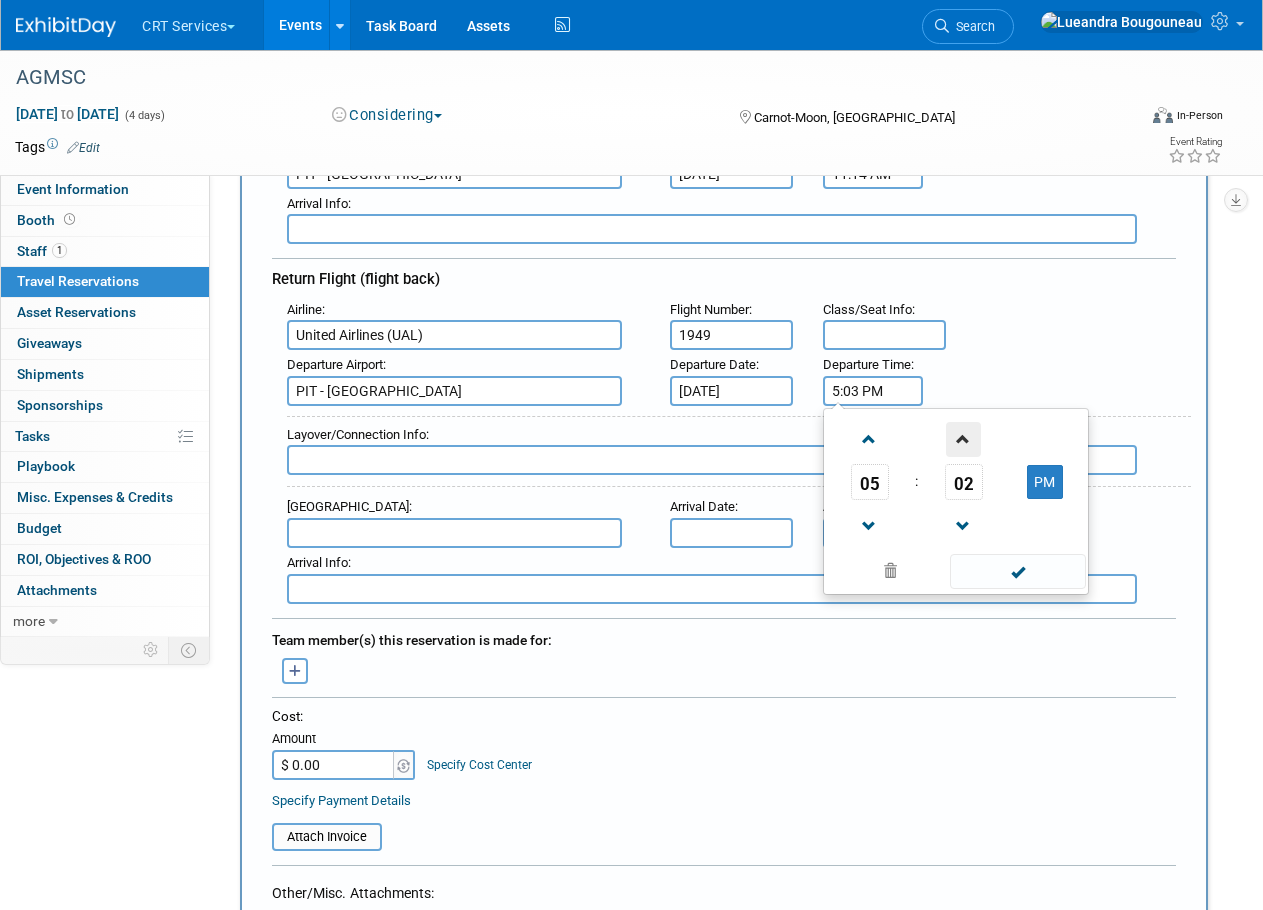 click at bounding box center [963, 439] 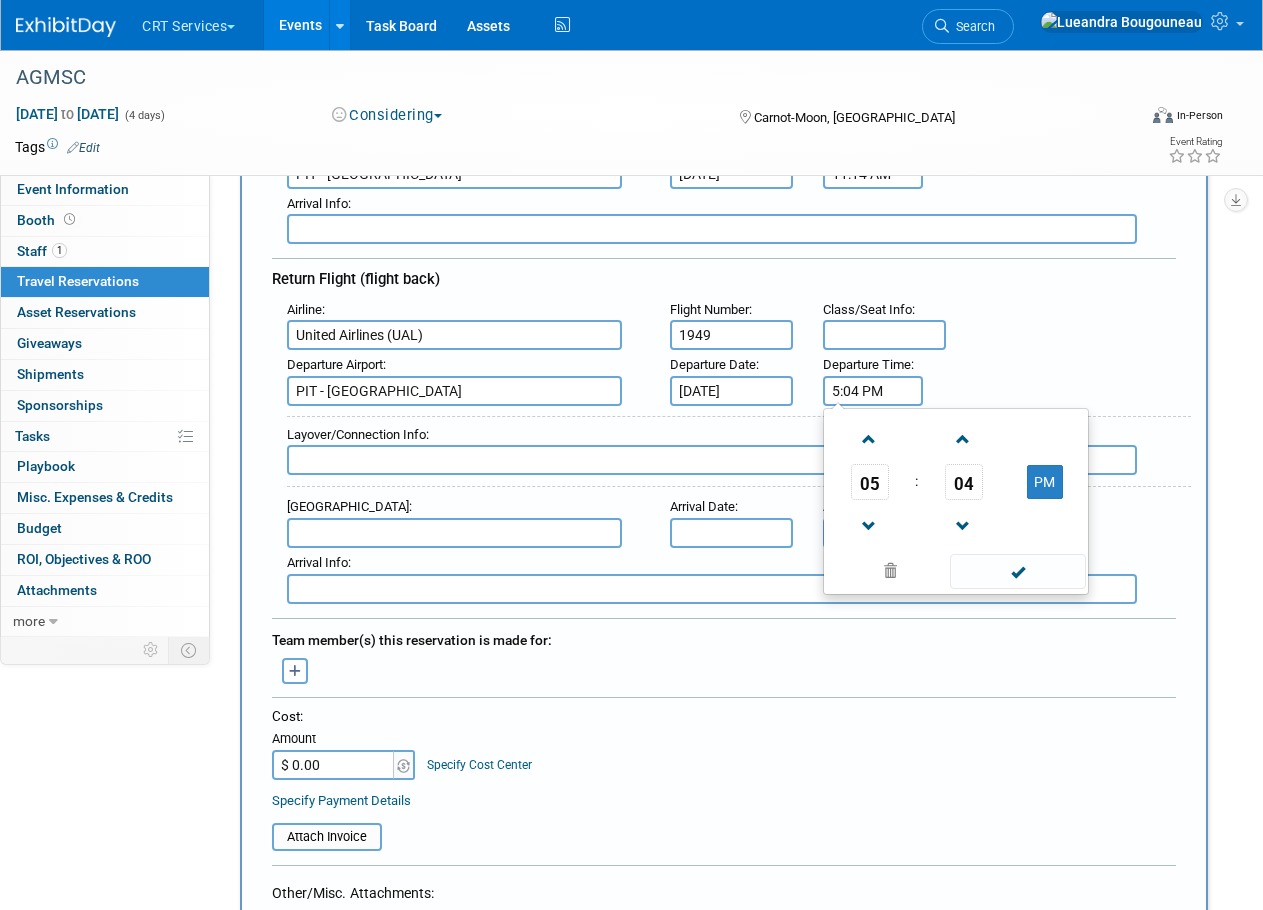 drag, startPoint x: 1010, startPoint y: 570, endPoint x: 961, endPoint y: 493, distance: 91.26884 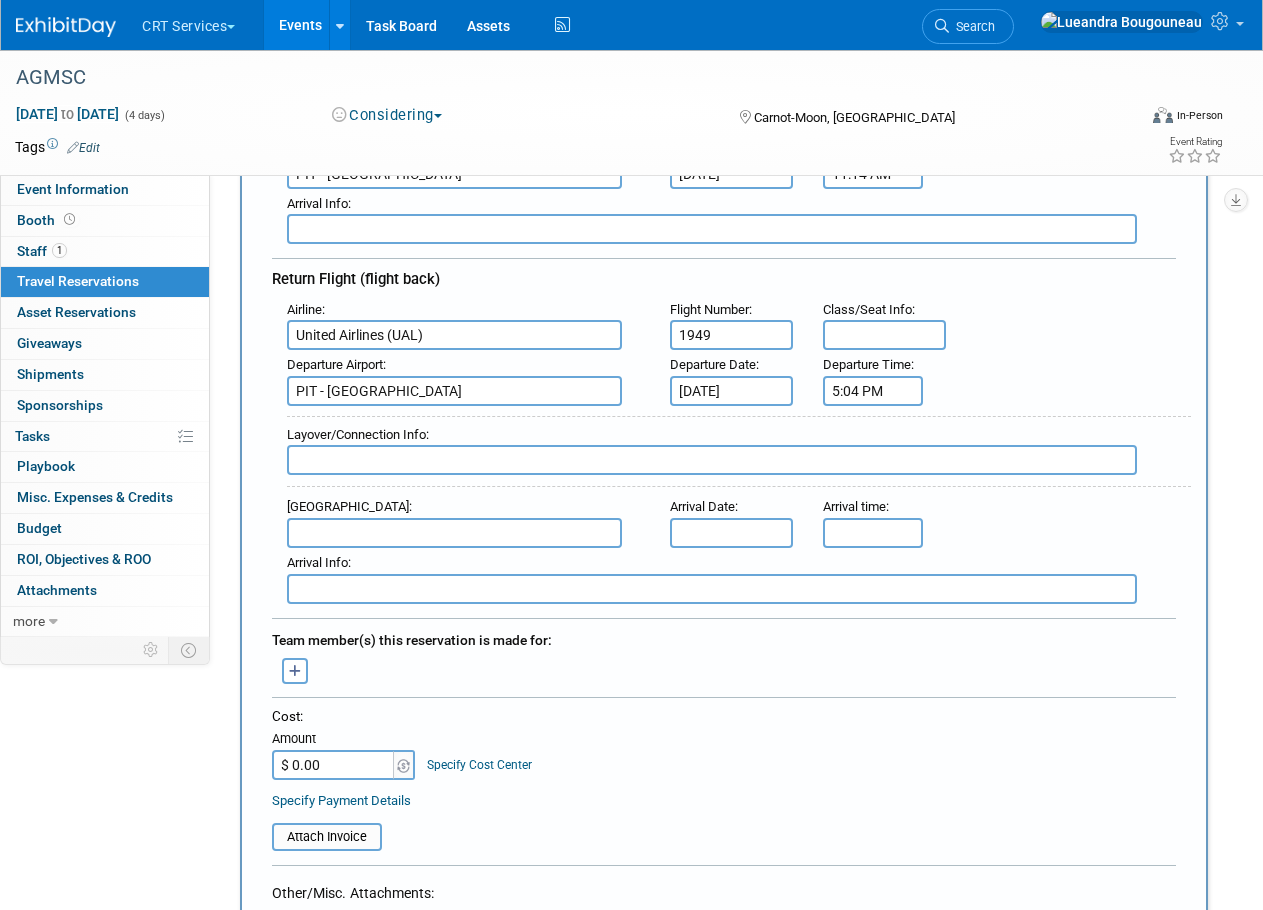 click at bounding box center (454, 533) 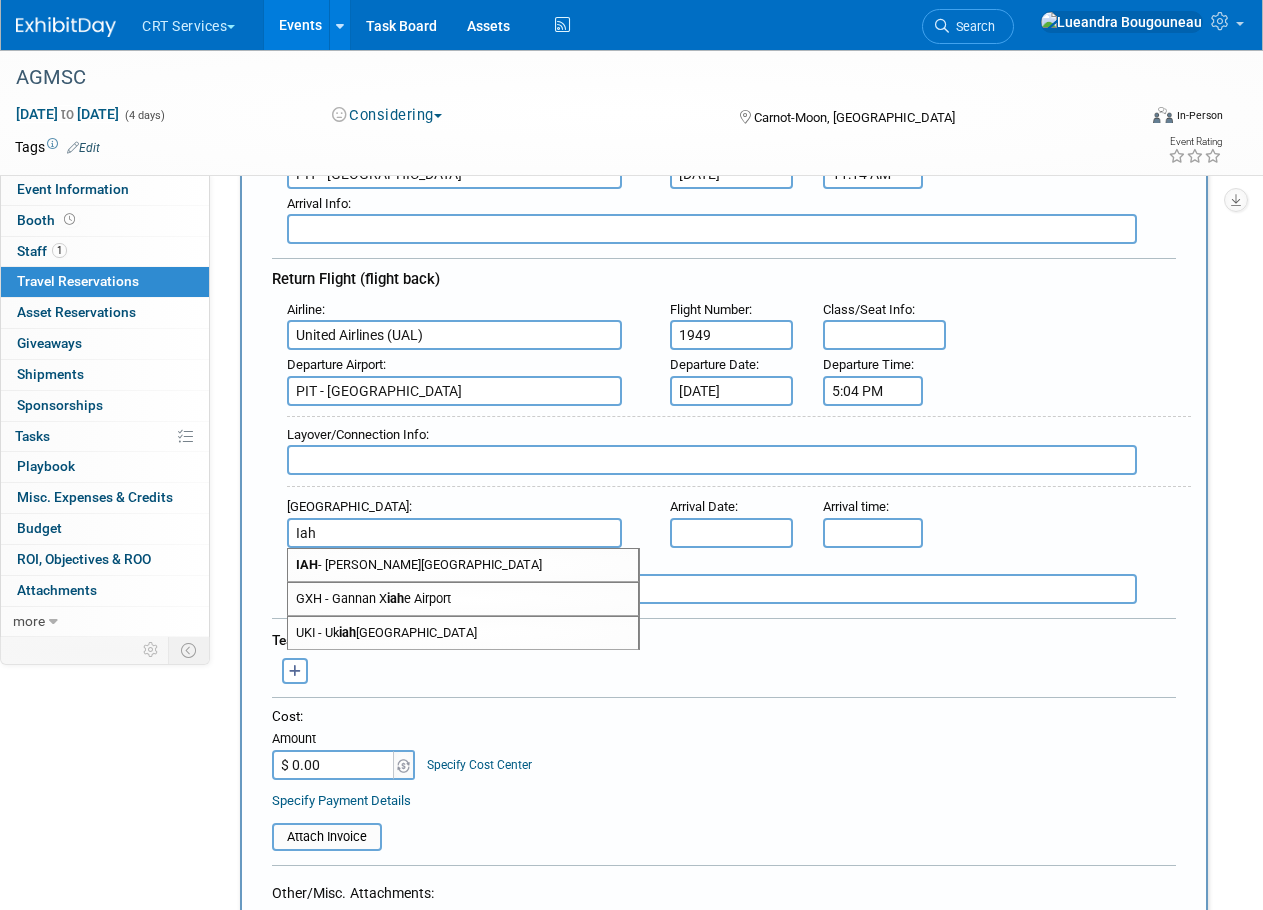 click on "IAH  - [PERSON_NAME][GEOGRAPHIC_DATA]" at bounding box center (463, 565) 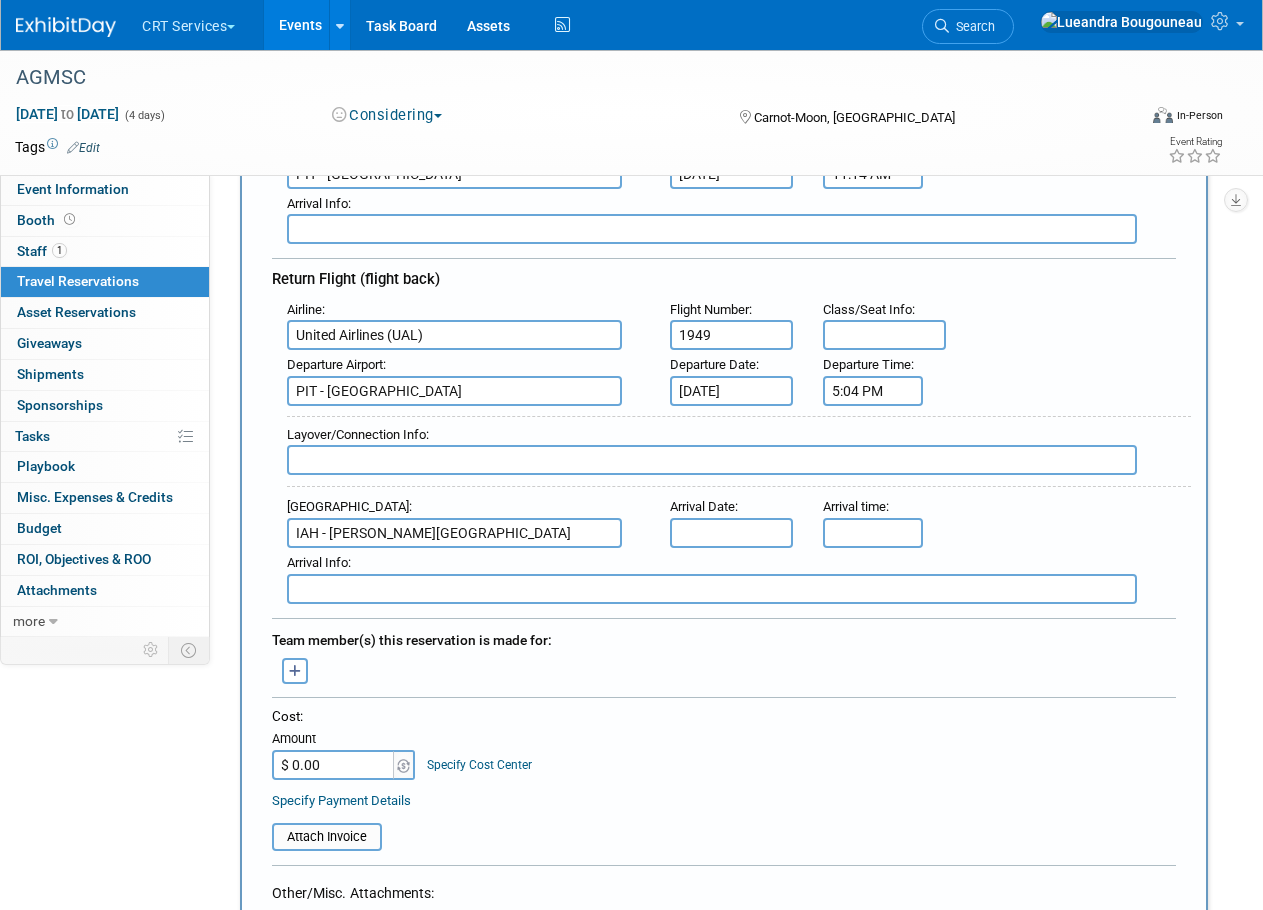 click on "CRT Services
Choose Workspace:
CRT Services
CRT Services
Events
Add Event
Bulk Upload Events
Shareable Event Boards
Recently Viewed Events:
AGMSC
Carnot-Moon, [GEOGRAPHIC_DATA]
[DATE]  to  [DATE]
H2 tech expo
[GEOGRAPHIC_DATA], [GEOGRAPHIC_DATA]
[DATE]  to  [DATE]
Task Board
Assets
Activity Feed
My Account
My Profile & Preferences
Sync to External Calendar...
Team Workspace
Users and Permissions
Workspace Settings
Metrics & Analytics
Upgrade
Budgeting, ROI & ROO
Annual Budgets (all events)
Refer & Earn
Contact us
Sign out
Search
Recently Viewed Events:
AGMSC
In-Person
Carnot-Moon, [GEOGRAPHIC_DATA]
(Considering)" at bounding box center (631, -45) 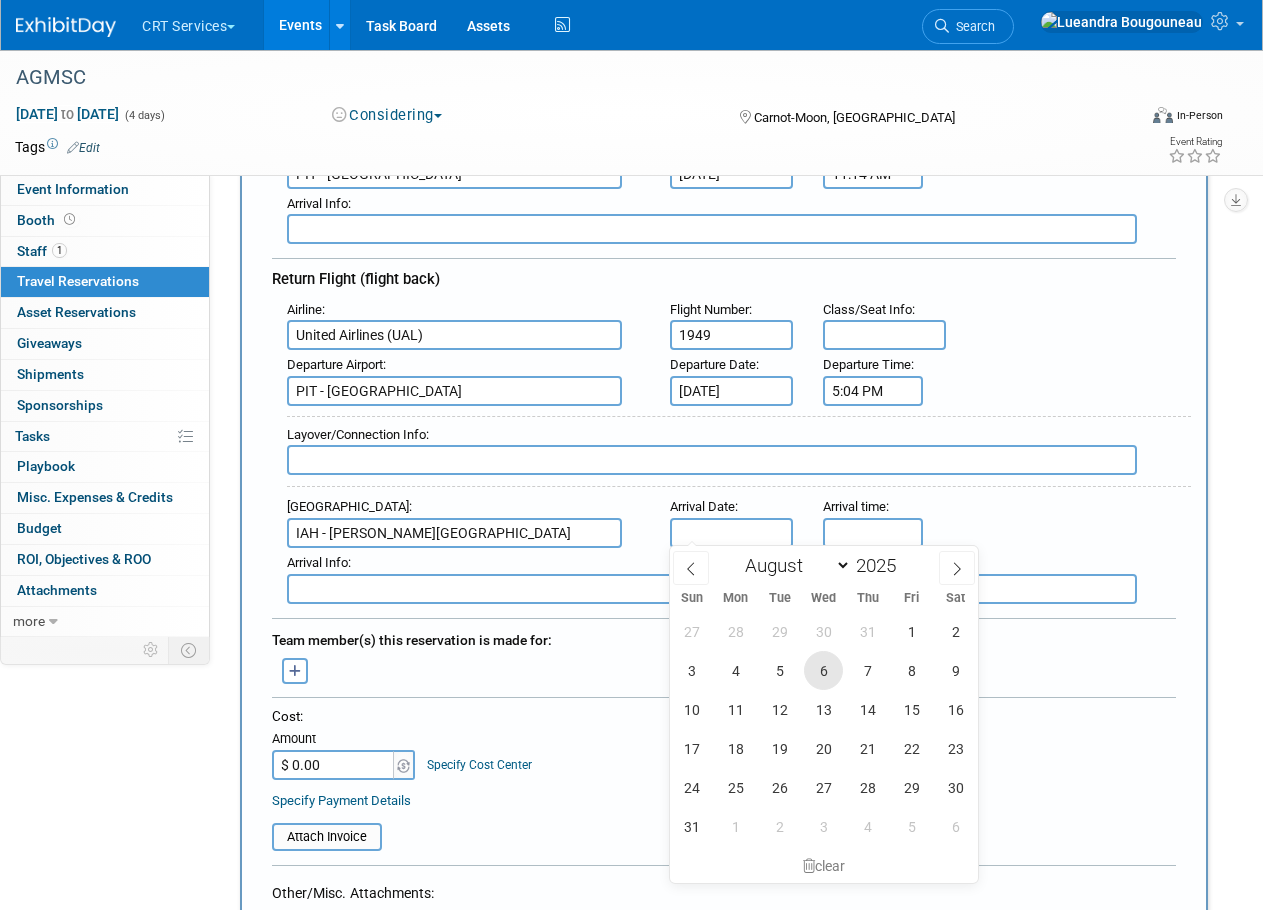 click on "6" at bounding box center [823, 670] 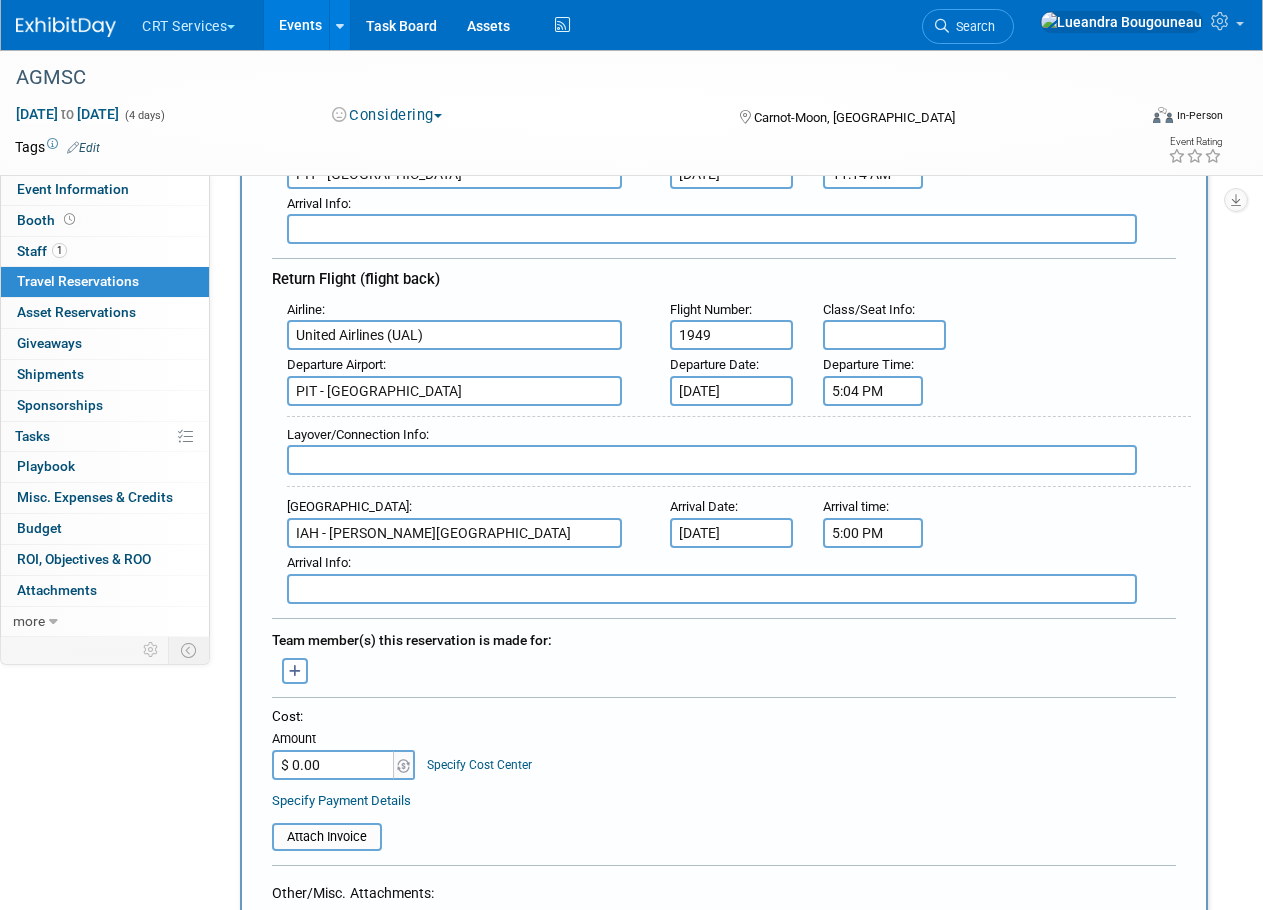 click on "5:00 PM" at bounding box center [873, 533] 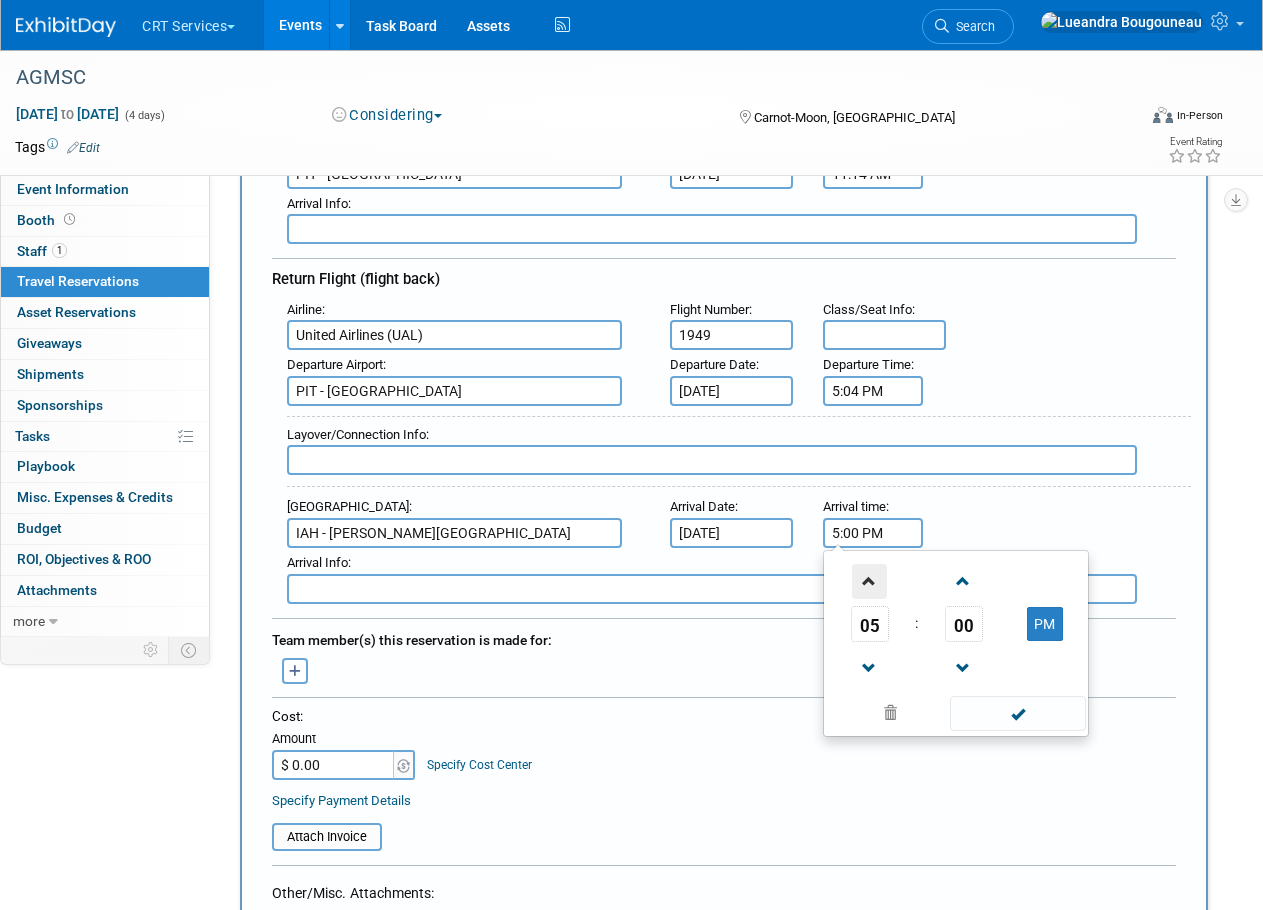 click at bounding box center [869, 581] 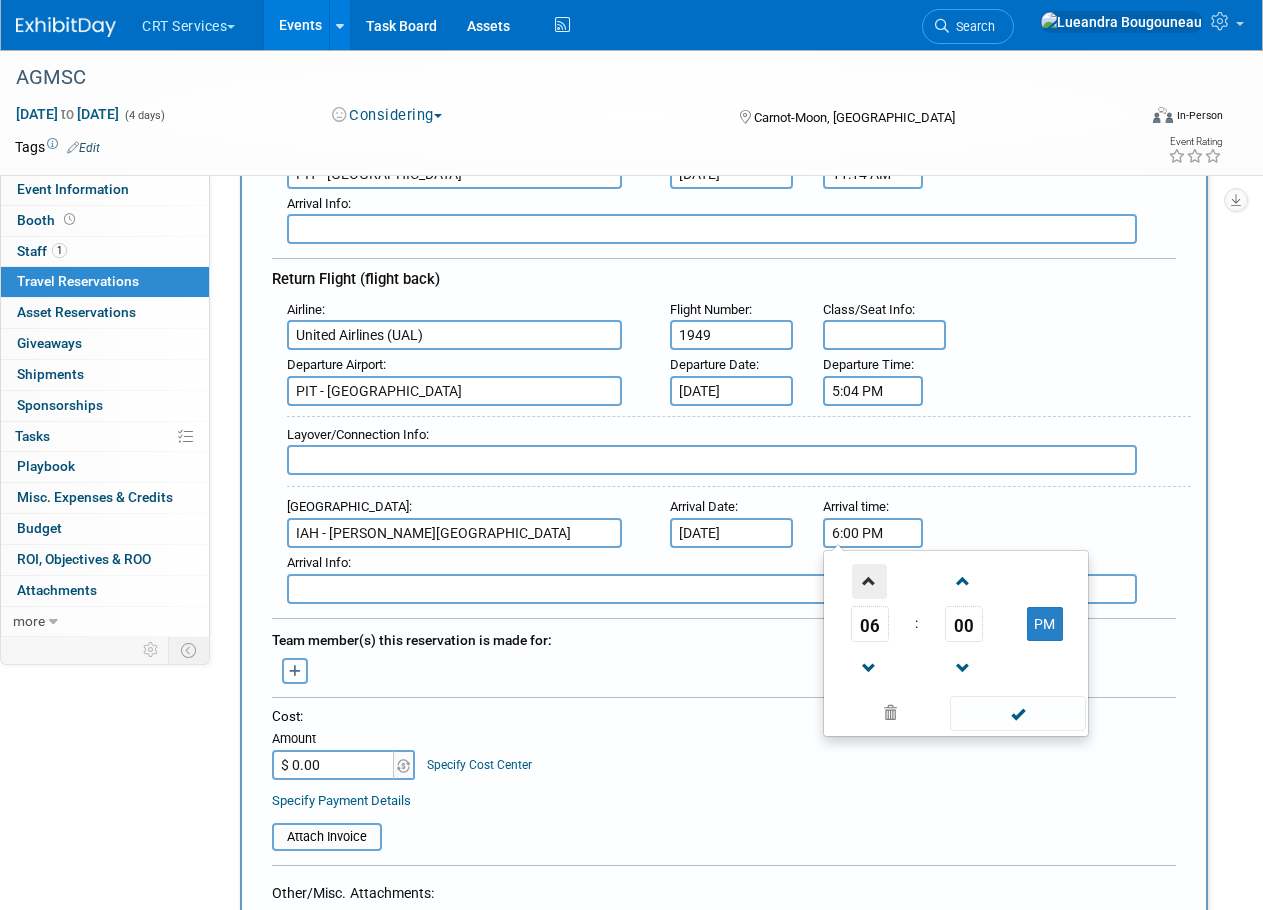 click at bounding box center [869, 581] 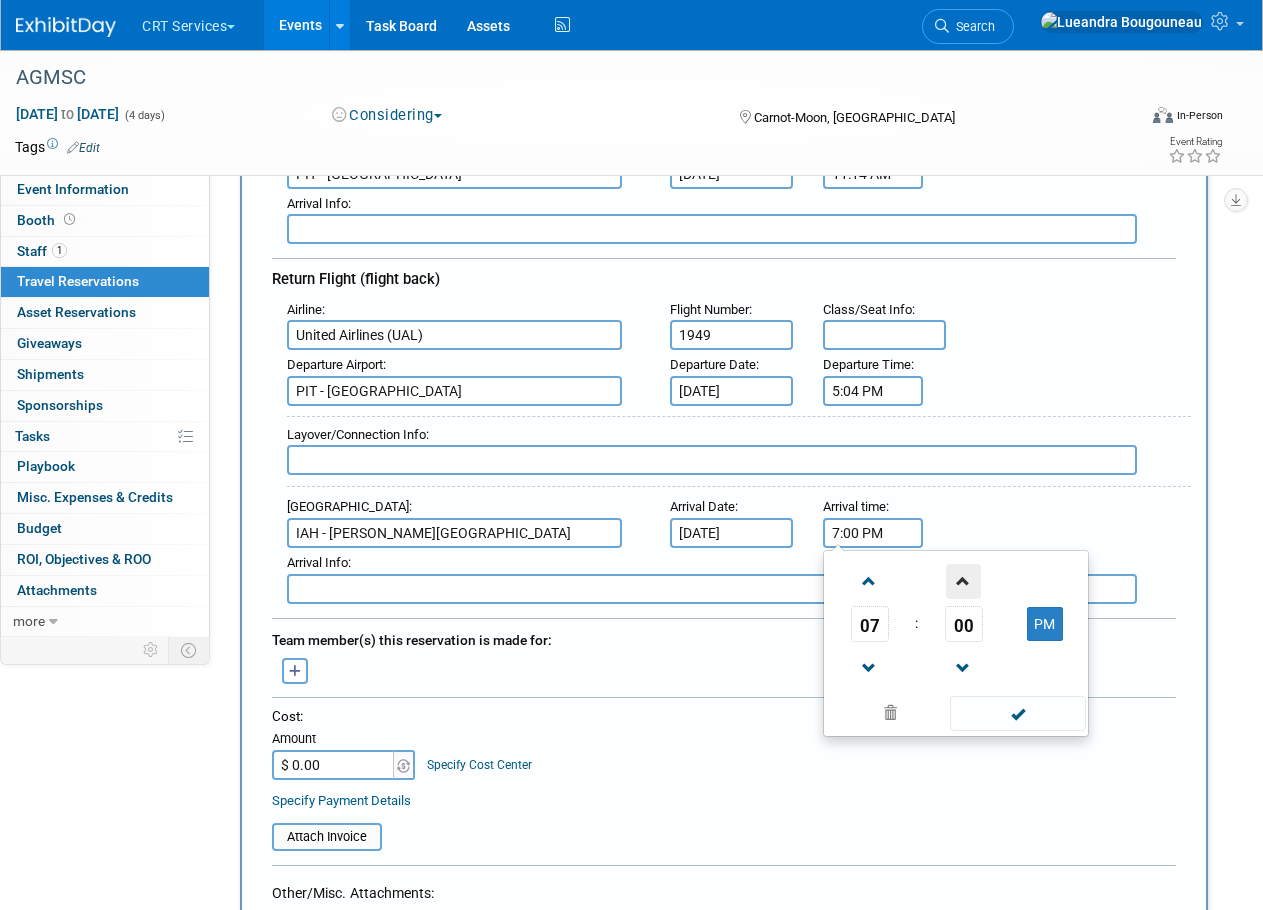 click at bounding box center (963, 581) 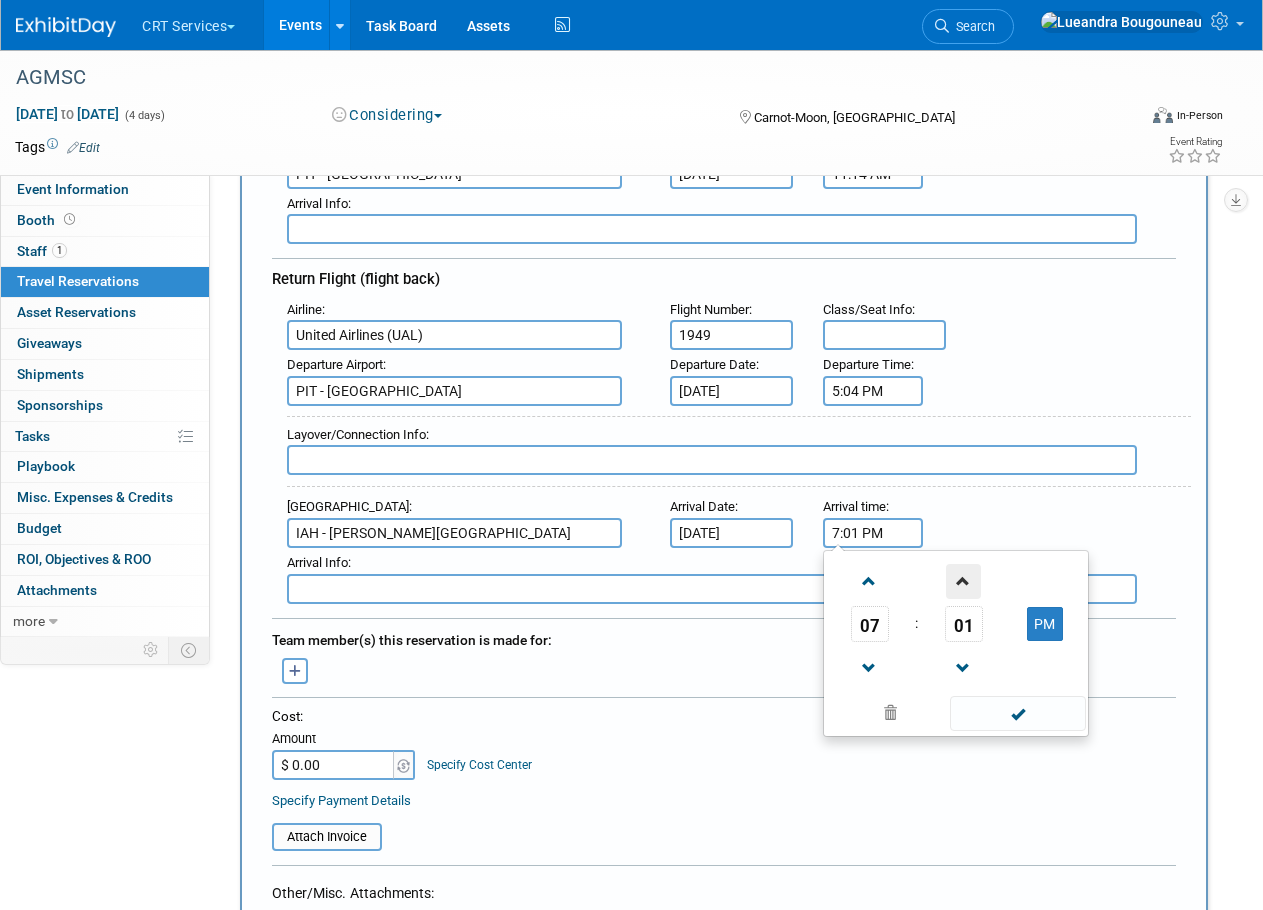 click at bounding box center (963, 581) 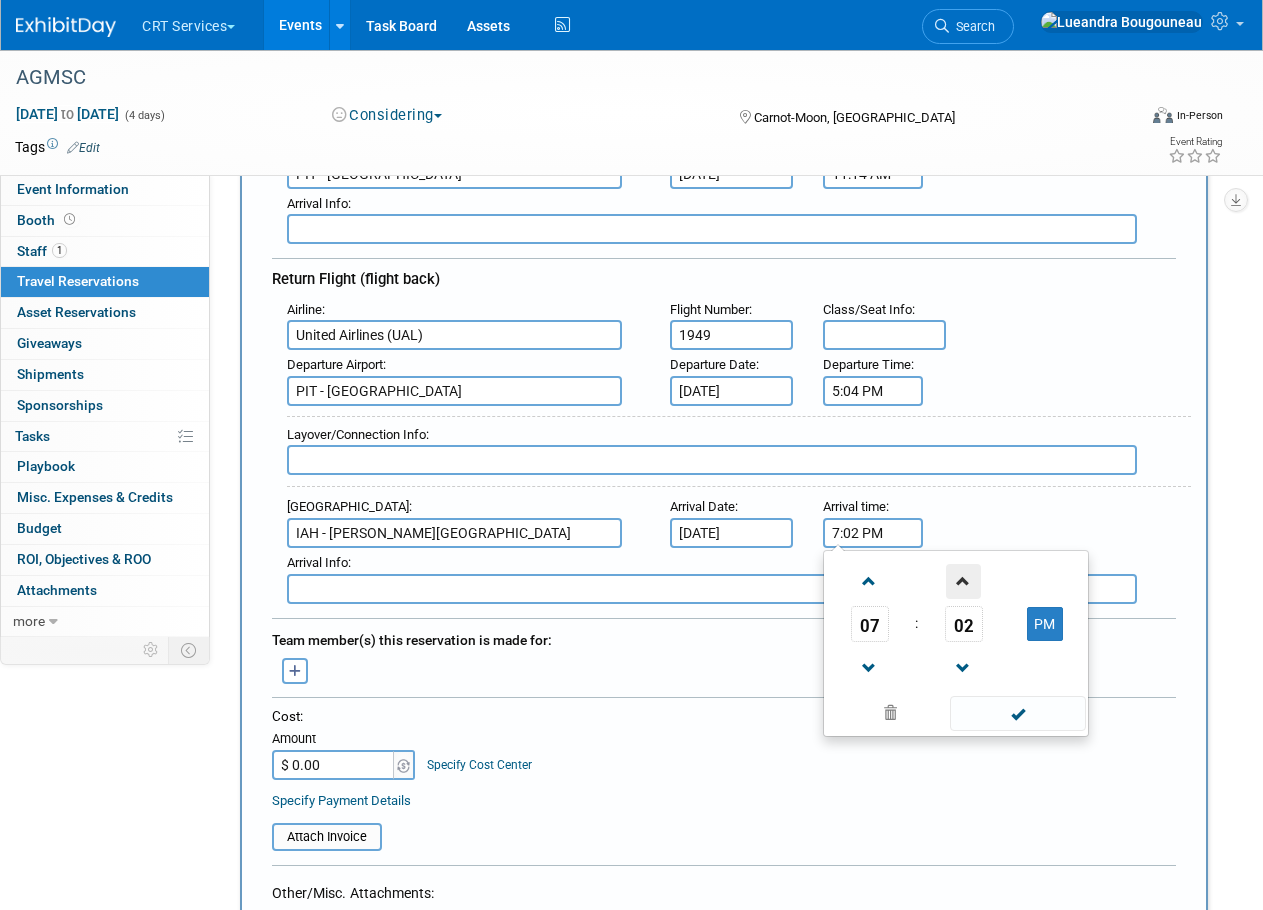click at bounding box center (963, 581) 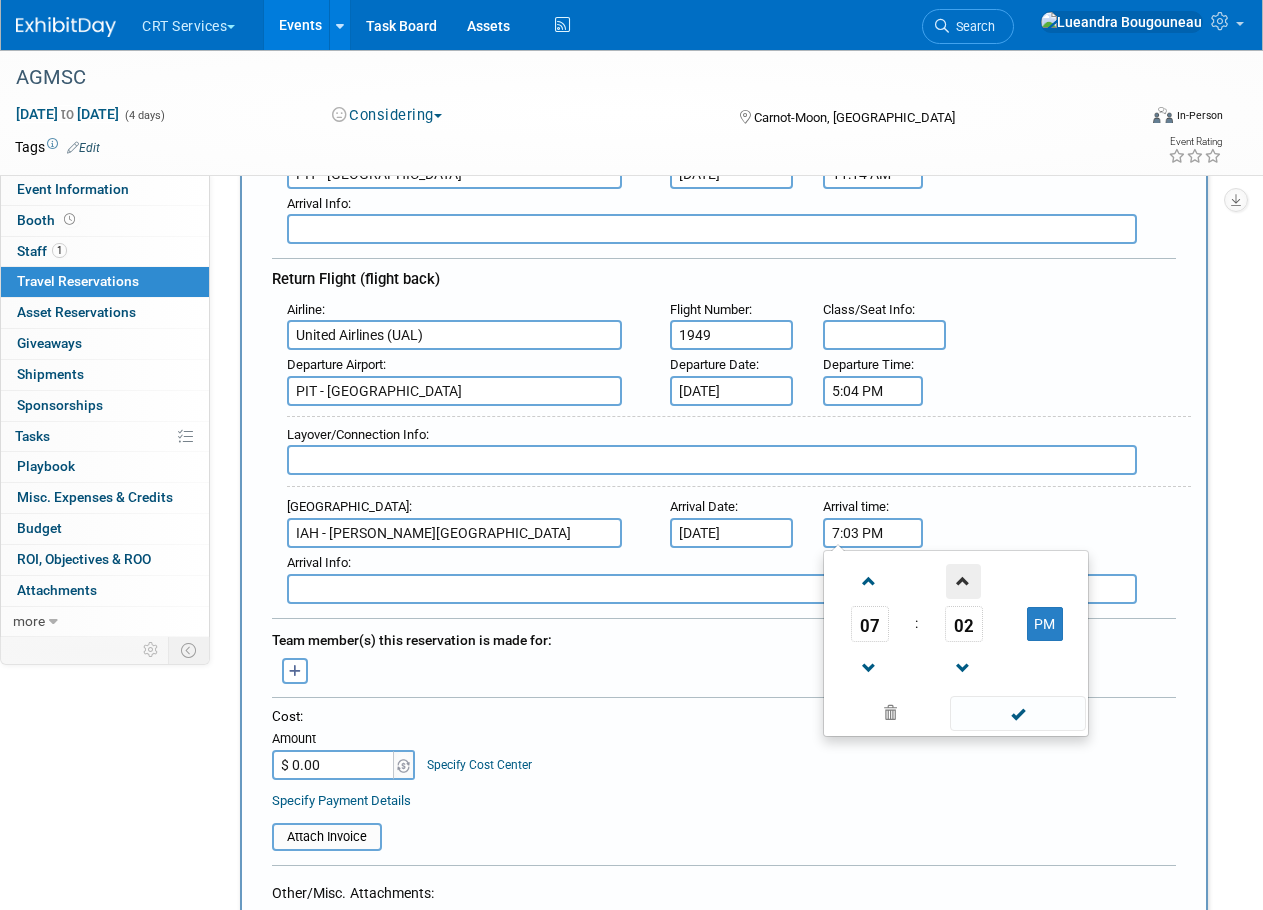 click at bounding box center [963, 581] 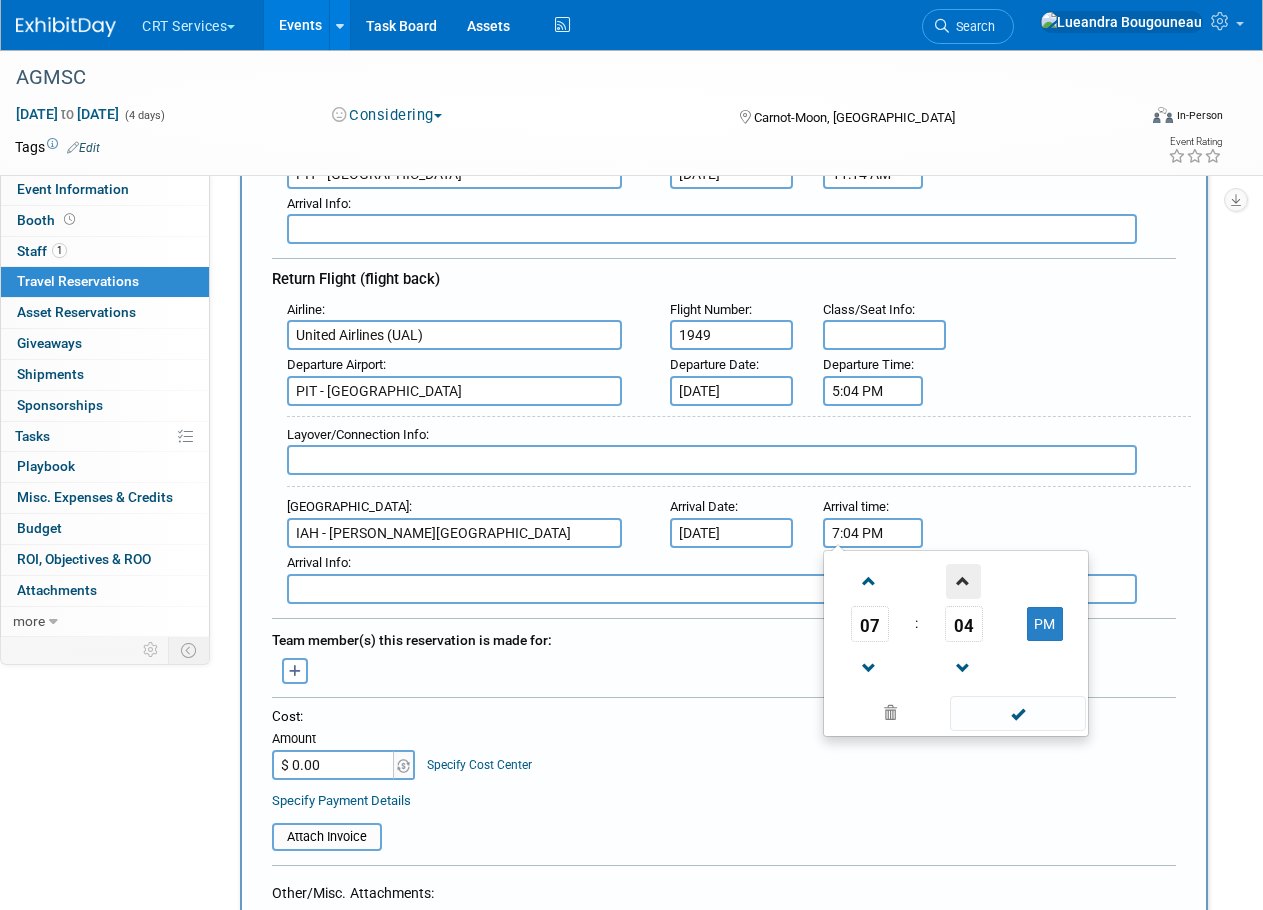 click at bounding box center (963, 581) 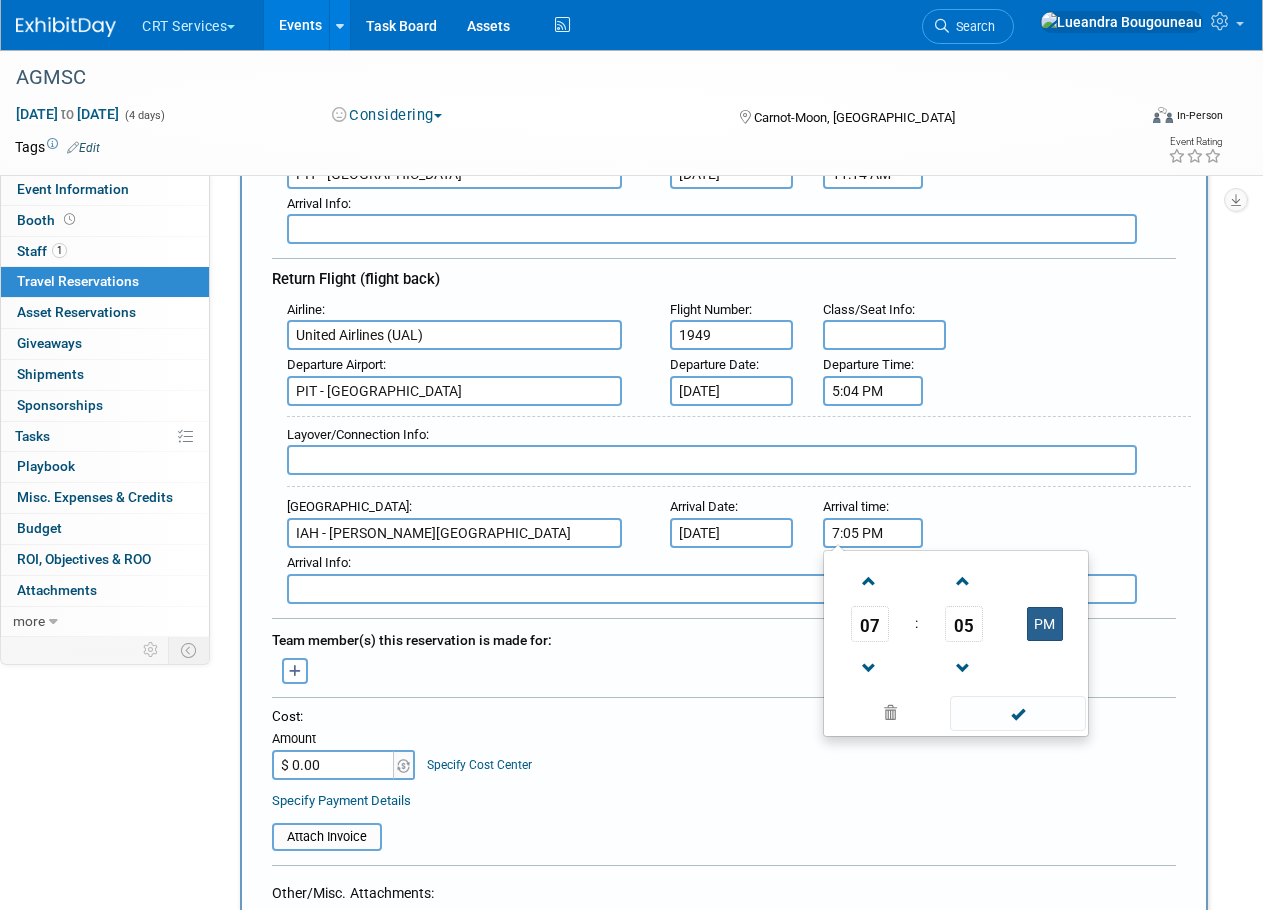 click on "PM" at bounding box center [1045, 624] 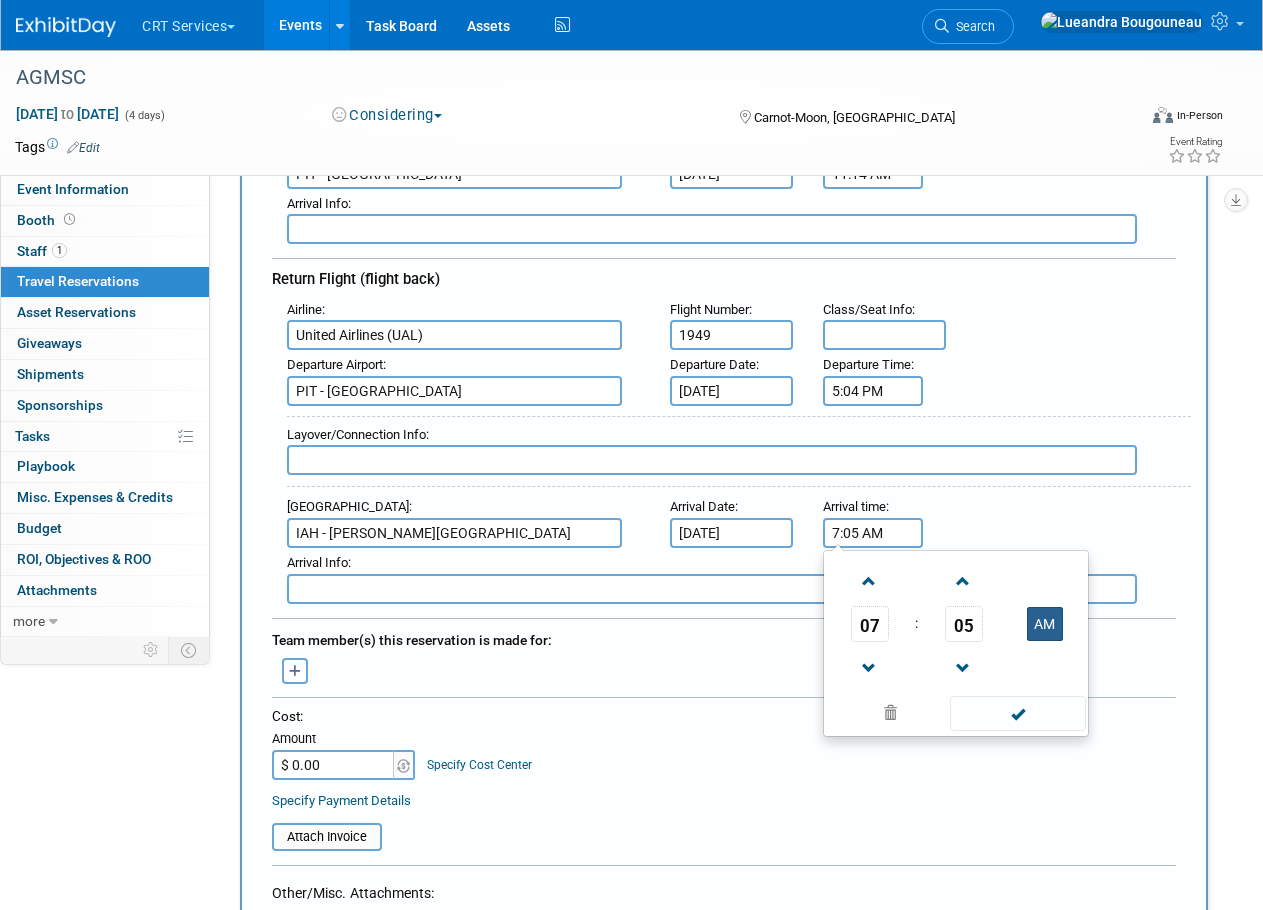 click on "AM" at bounding box center [1045, 624] 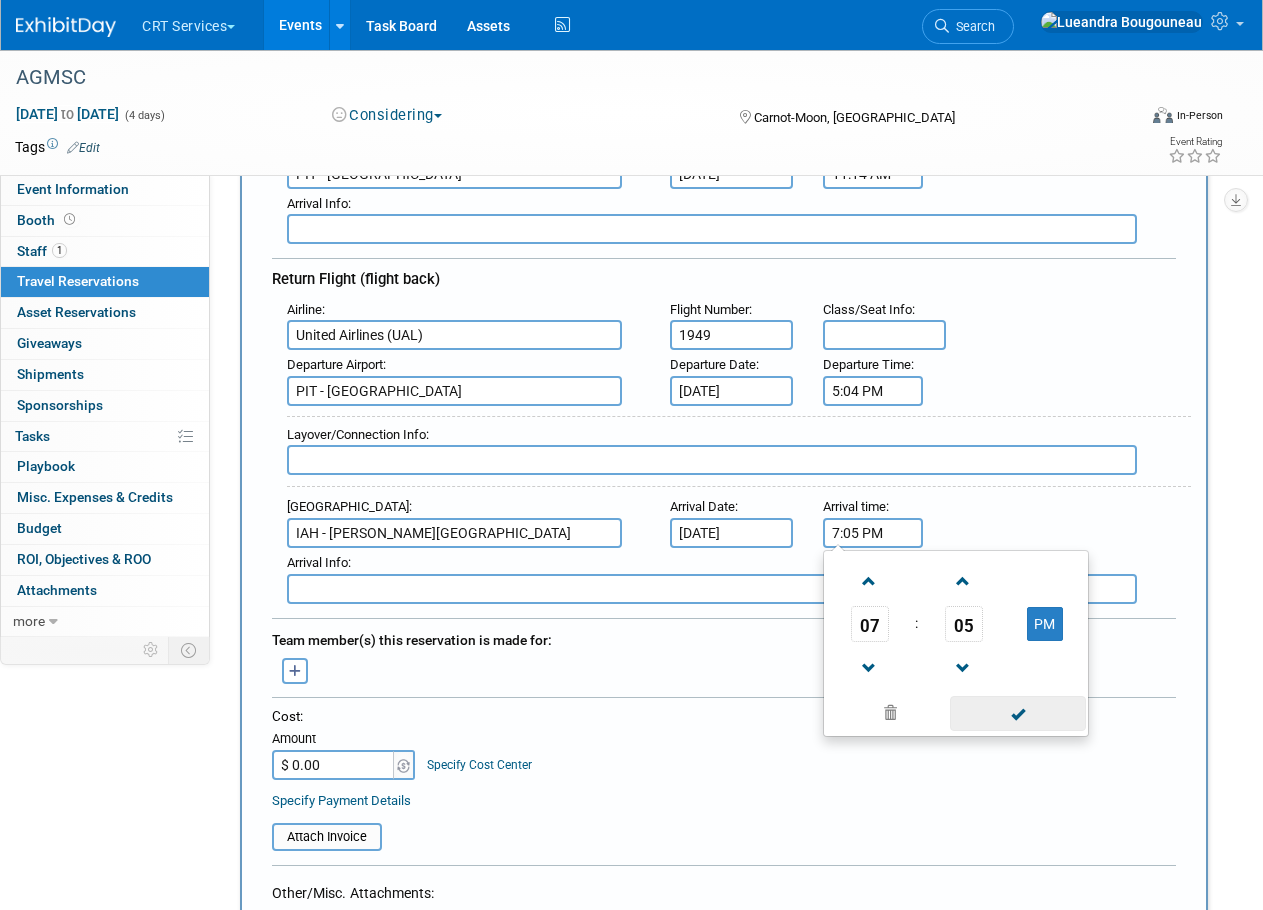 click at bounding box center [1017, 713] 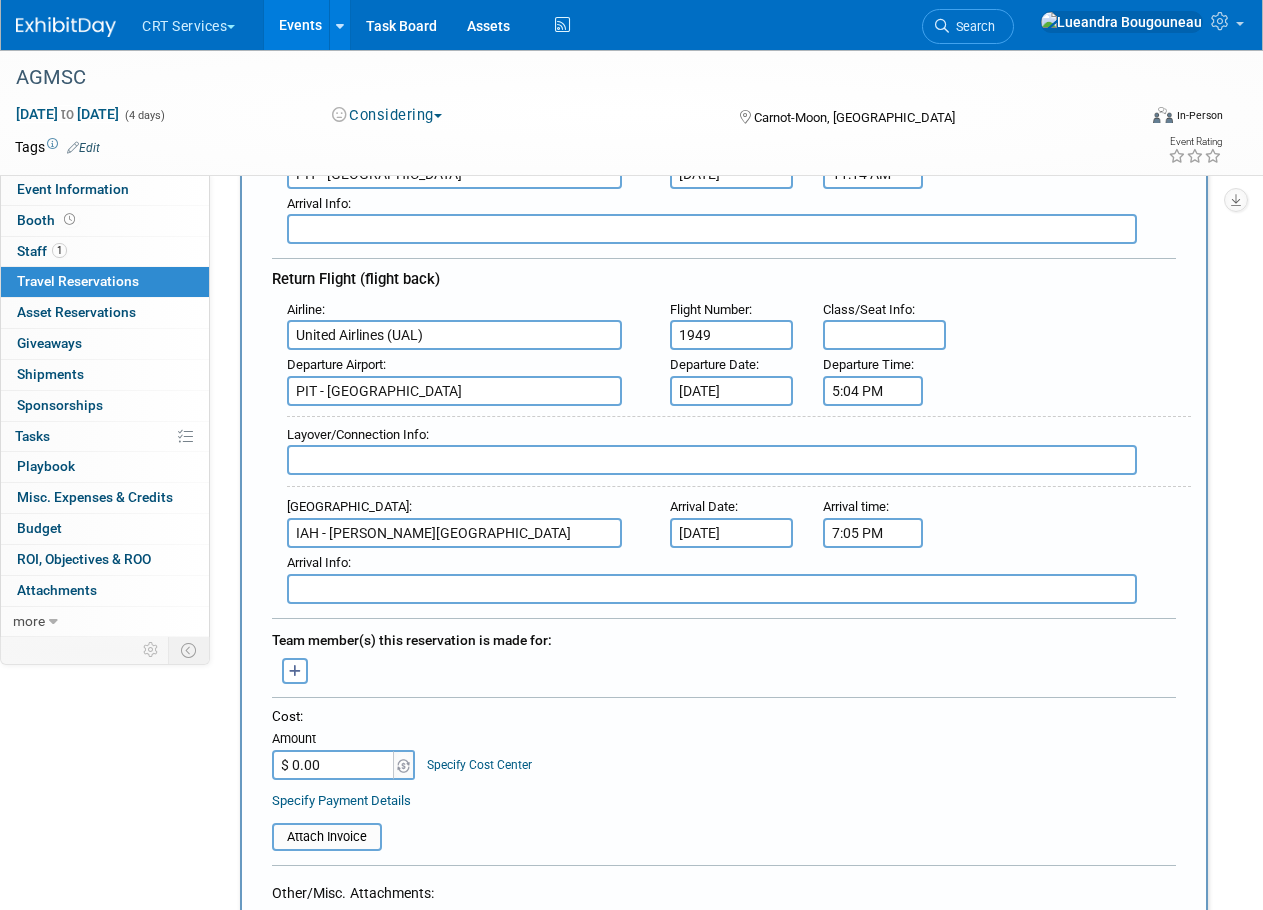 click on "Cost:
Amount
$ 0.00
Specify Cost Center
Cost Center
-- Not Specified --" at bounding box center (724, 743) 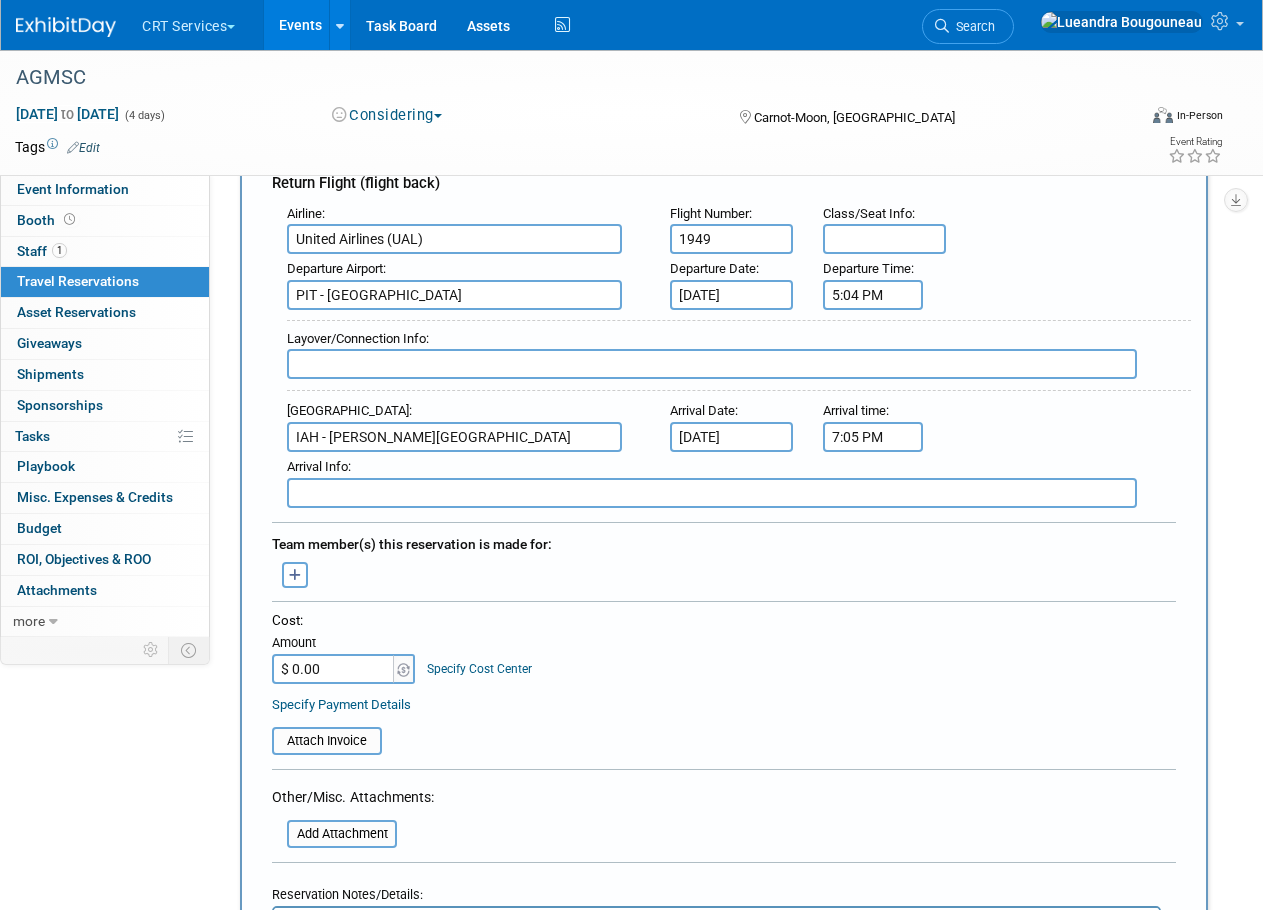 scroll, scrollTop: 600, scrollLeft: 0, axis: vertical 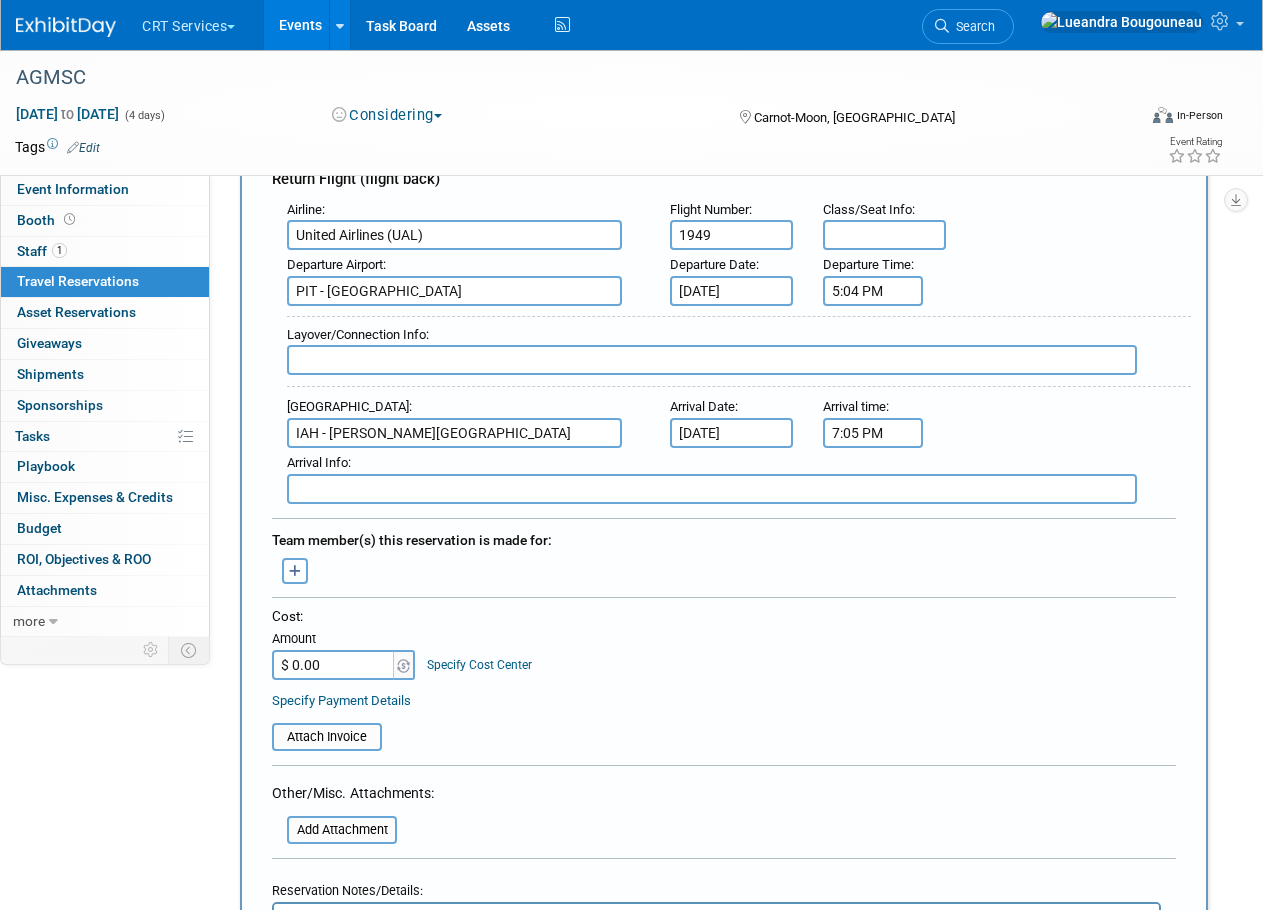 click at bounding box center [295, 571] 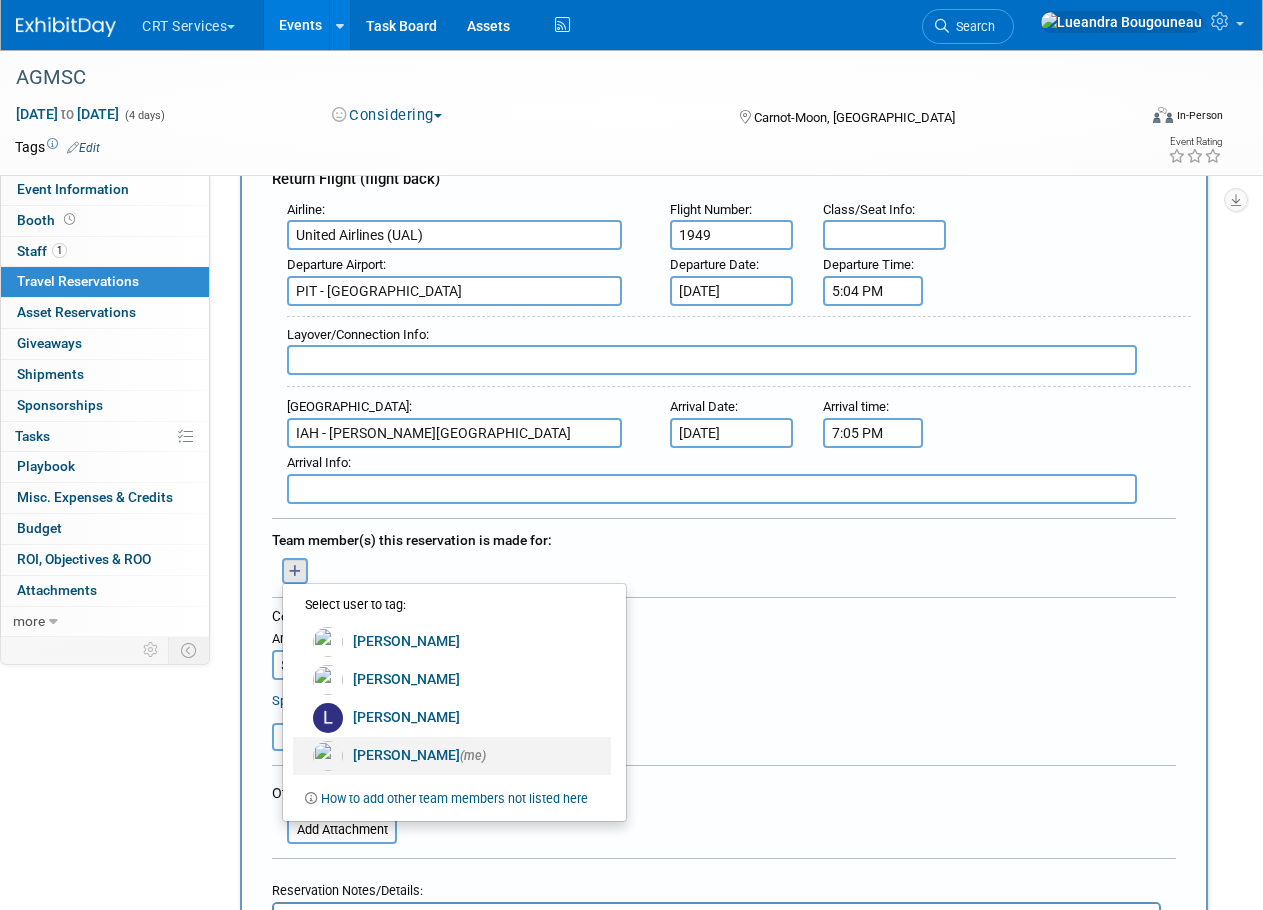 click on "[PERSON_NAME]
(me)" at bounding box center (452, 756) 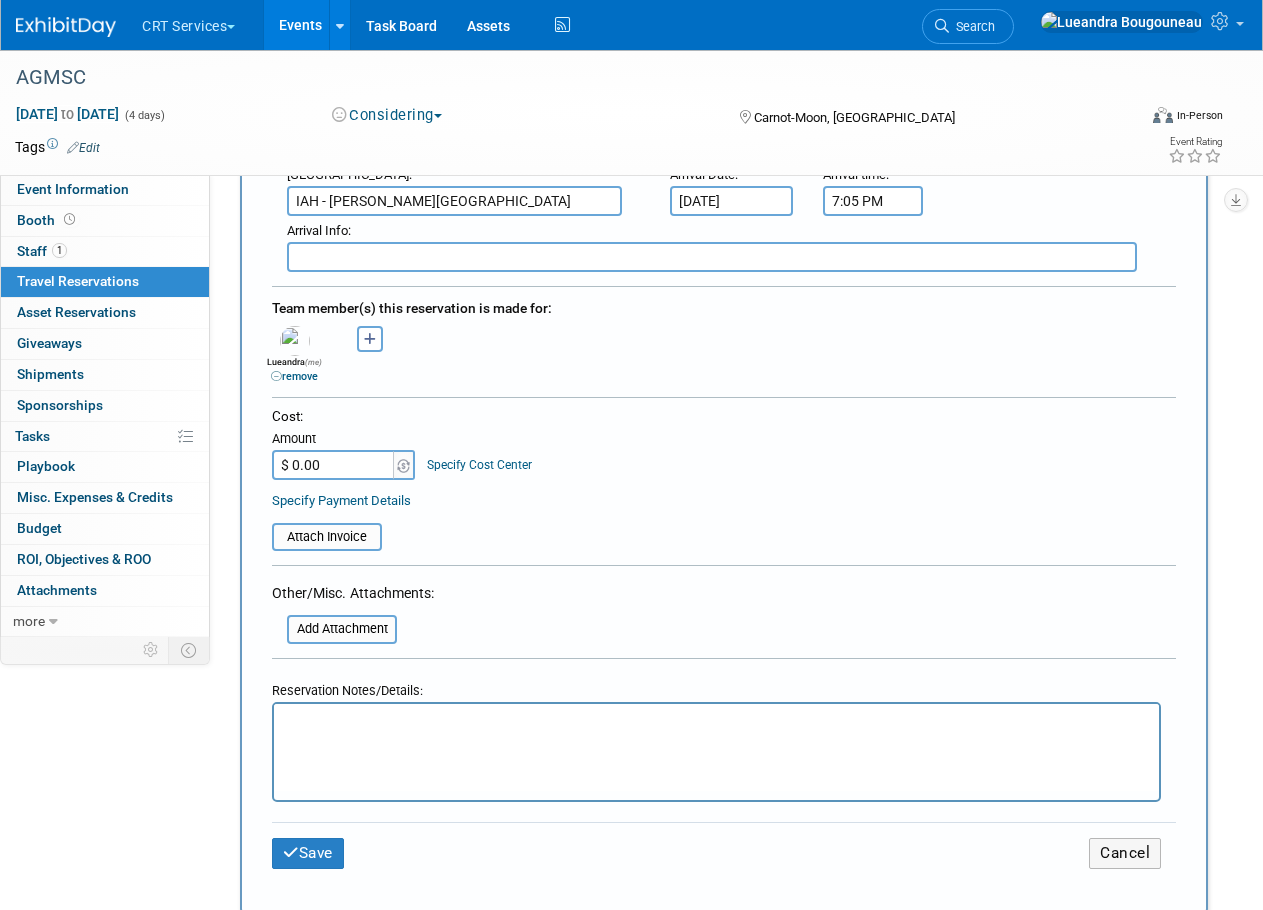 scroll, scrollTop: 900, scrollLeft: 0, axis: vertical 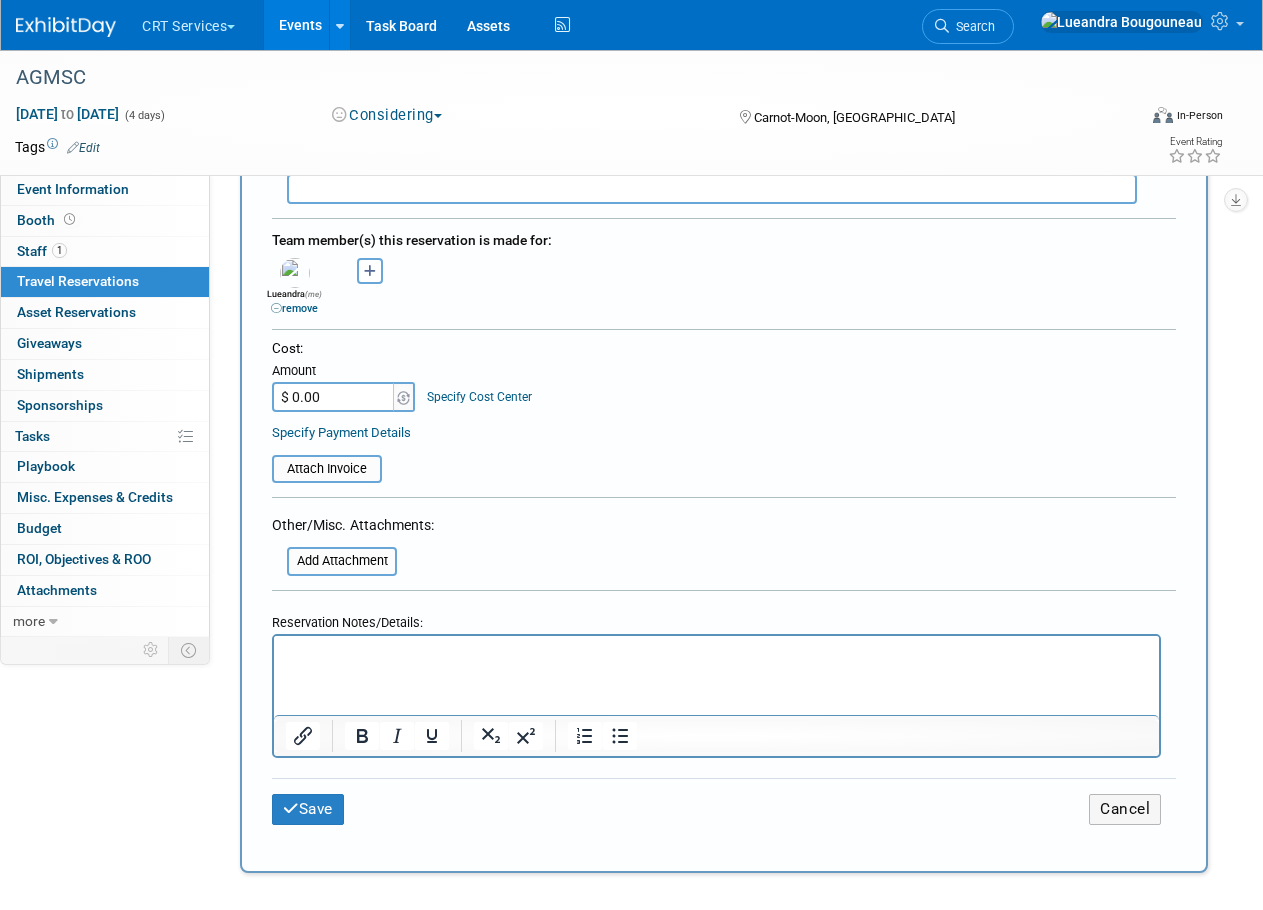 click on "$ 0.00" at bounding box center [334, 397] 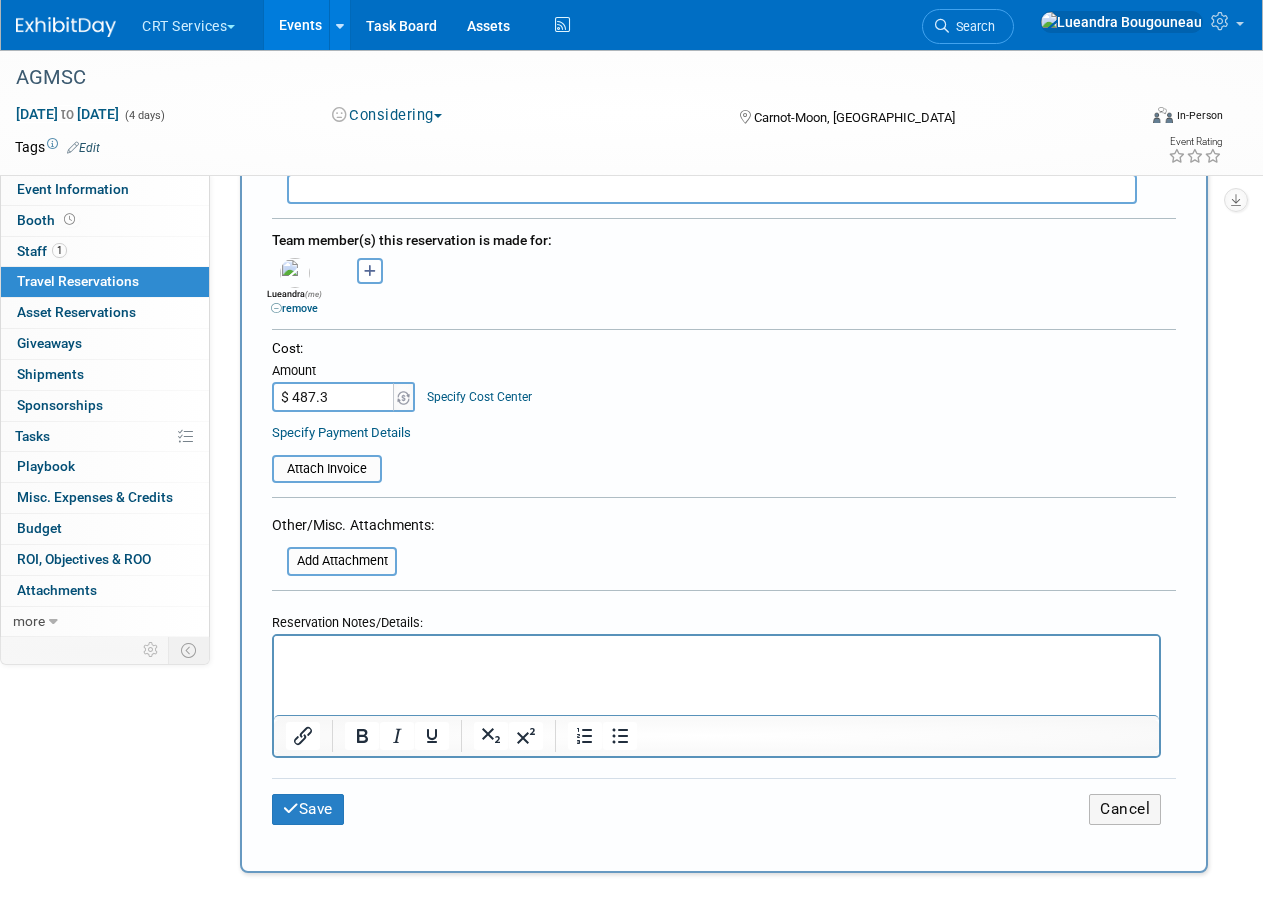 type on "$ 487.39" 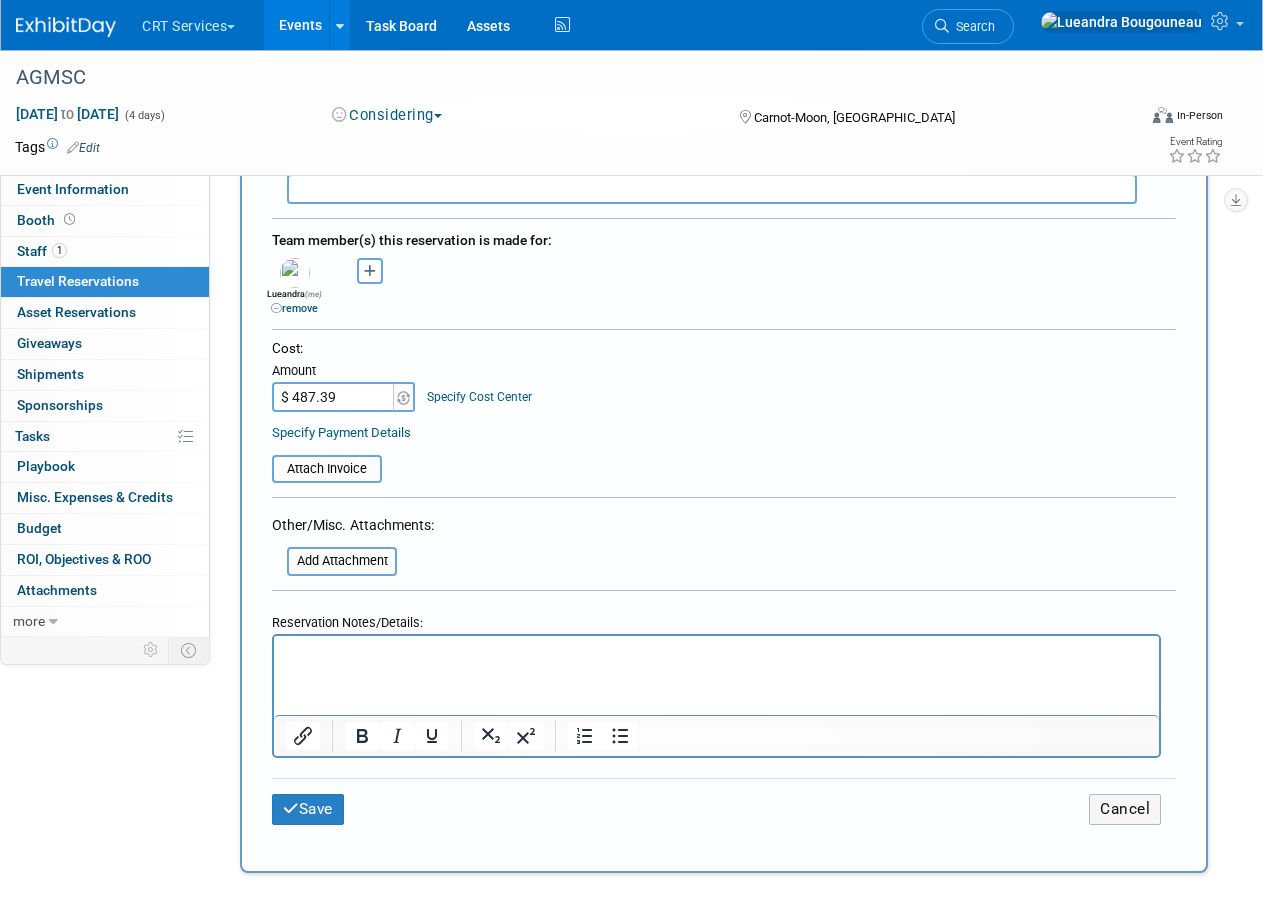 click on "<i class="fas fa-plane" style="padding: 6px 4px 6px 1px;"></i> Flight
<i class="fas fa-car" style="padding: 6px 6px 6px 1px;"></i> Automobile
<i class="fas fa-subway" style="padding: 6px 6px 6px 2px;"></i> Train
<i class="fas fa-bus" style="padding: 6px 7px 6px 1px;"></i> Bus
<i class="fas fa-baby-carriage" style="padding: 6px 7px 6px 1px;"></i> Other Transportation
<i class="fas fa-hotel" style="padding: 6px 7px 6px 1px;"></i> Hotel
Flight      Flight" at bounding box center (724, 113) 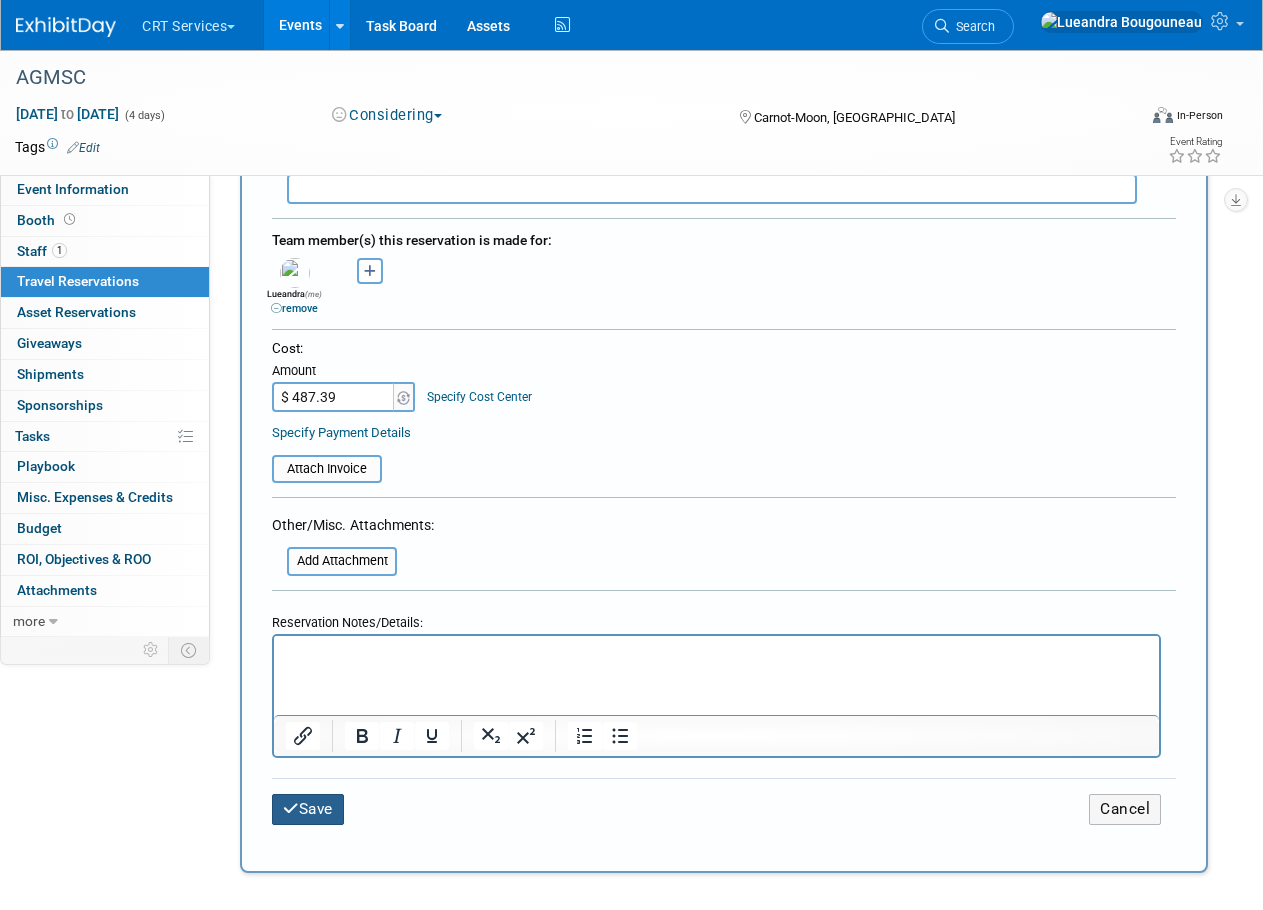 click on "Save" at bounding box center [308, 809] 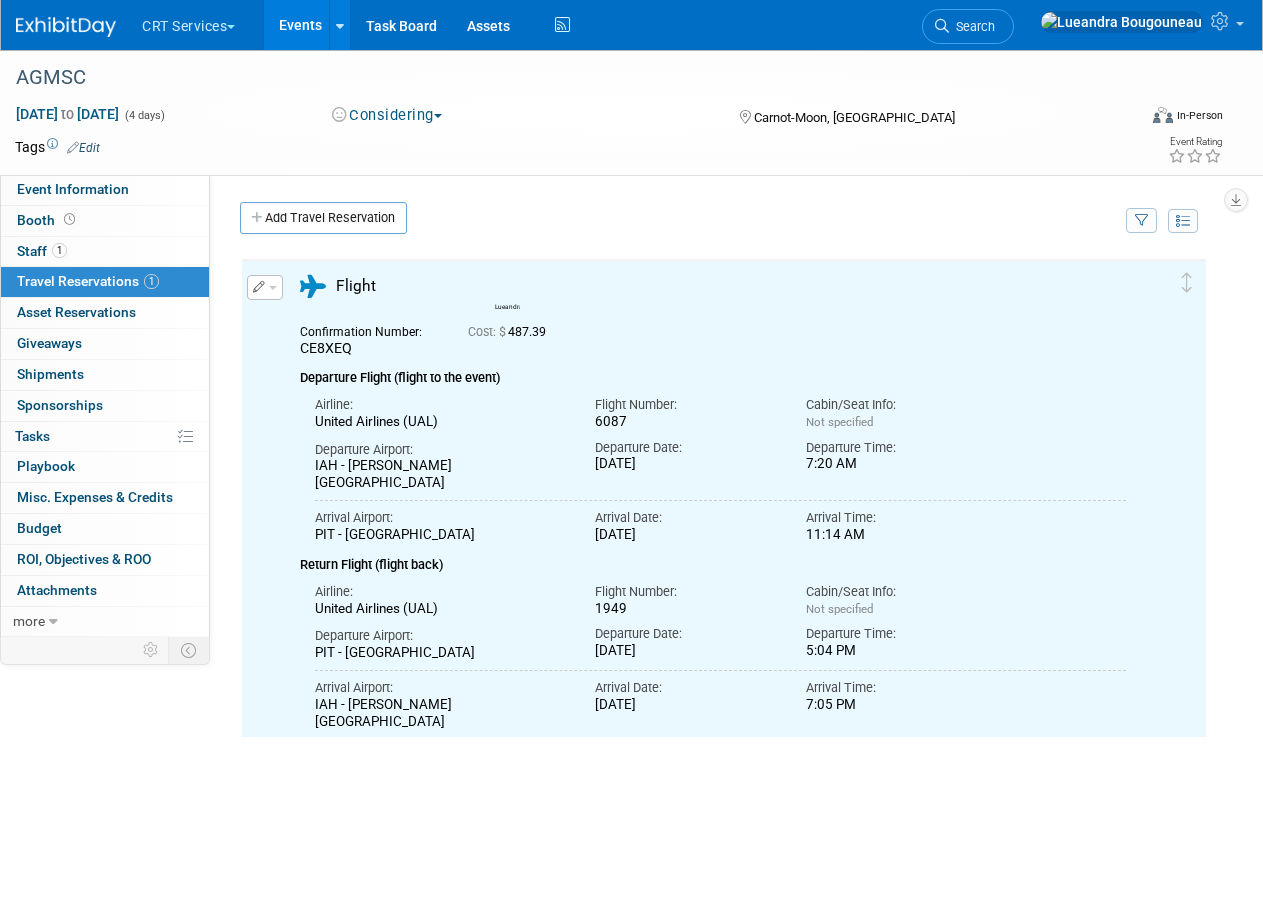 scroll, scrollTop: 0, scrollLeft: 0, axis: both 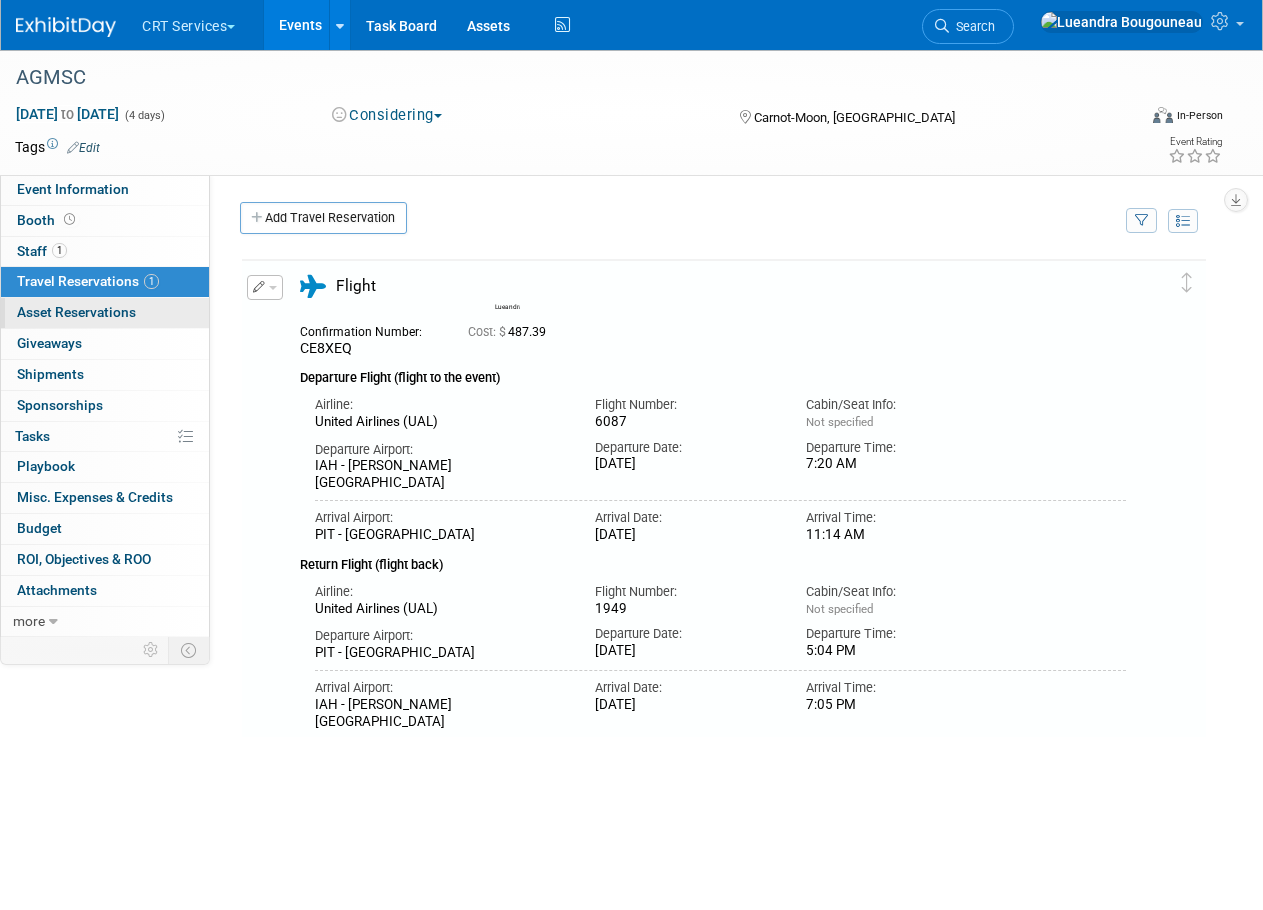 click on "Asset Reservations 0" at bounding box center (76, 312) 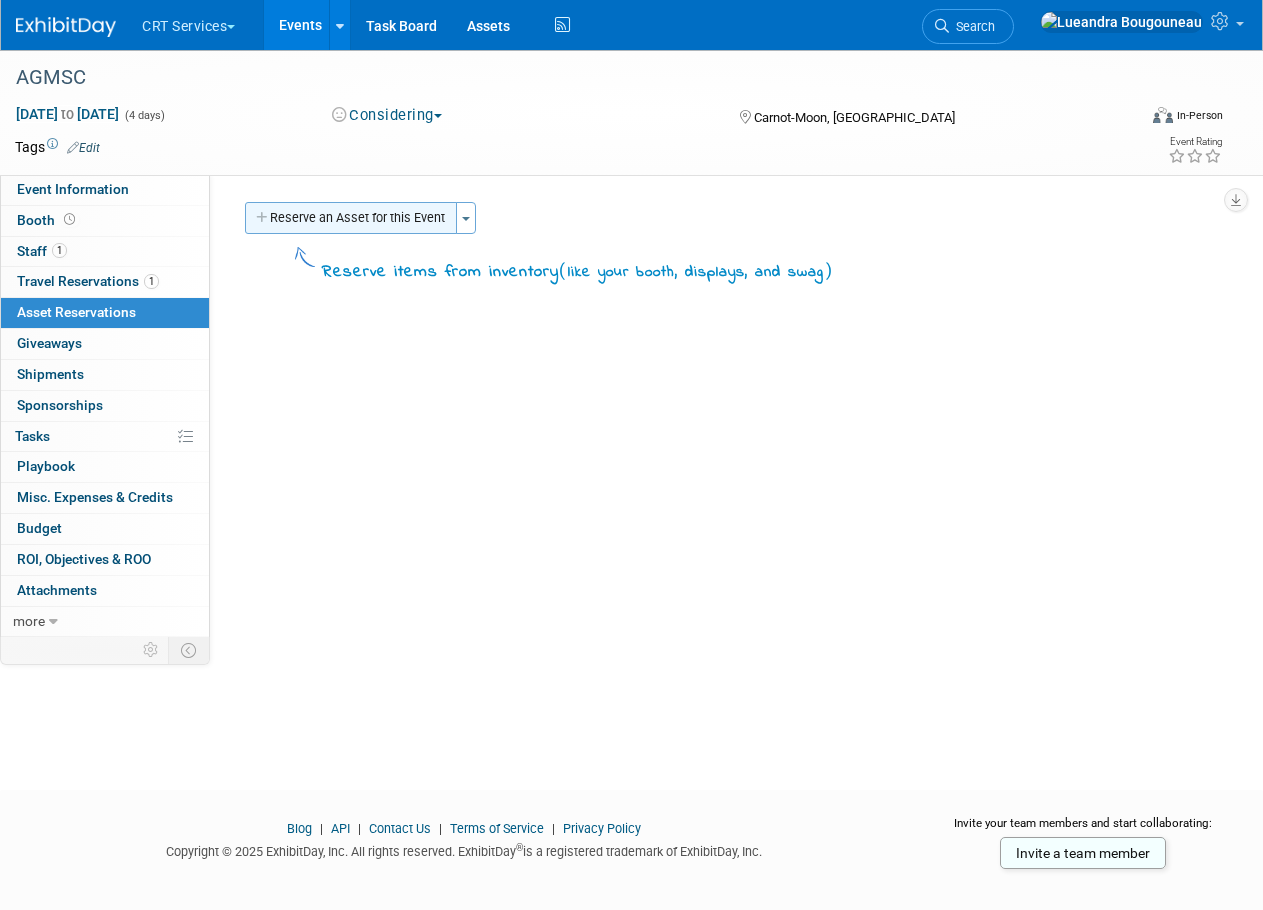 click on "Reserve an Asset for this Event" at bounding box center [351, 218] 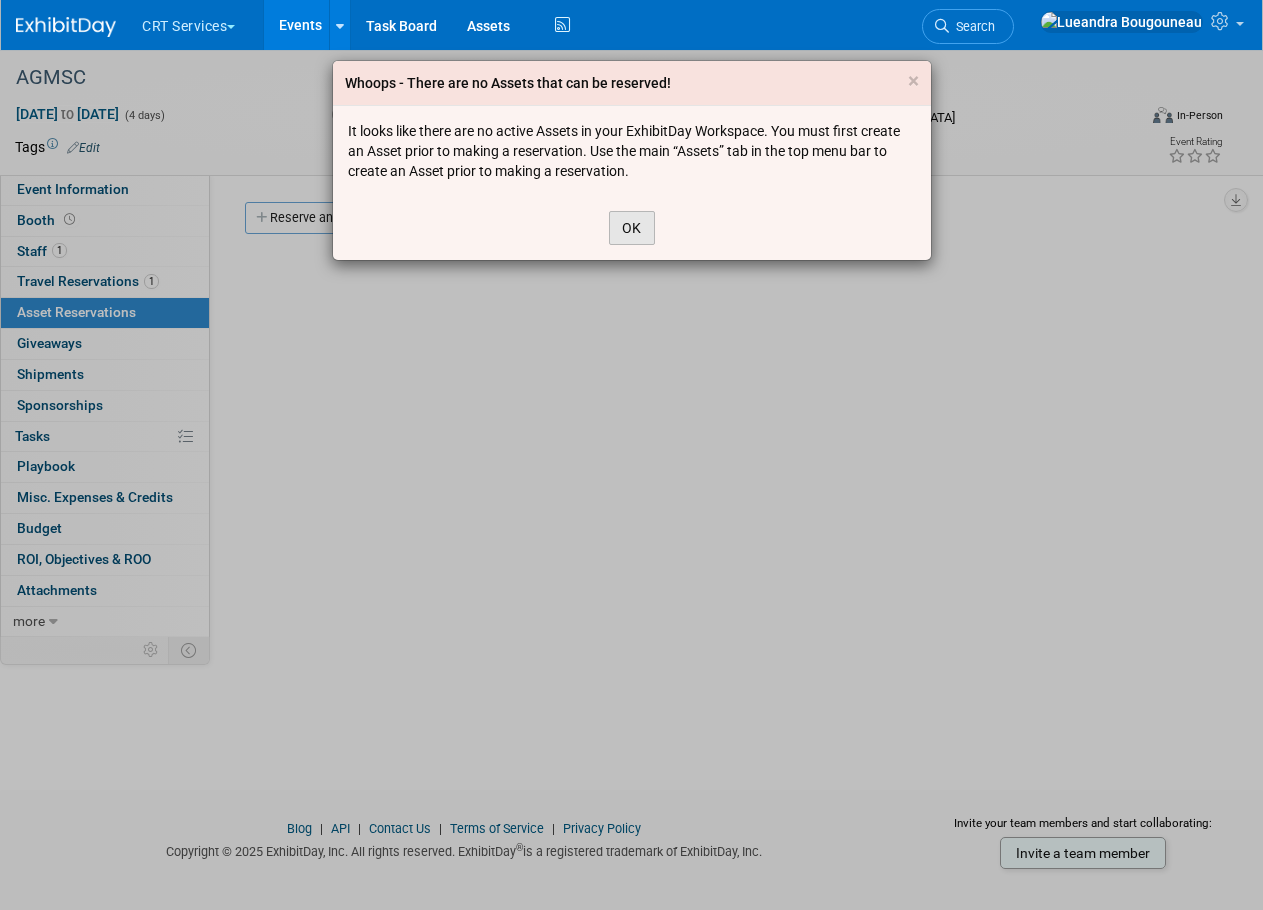 click on "OK" at bounding box center [632, 228] 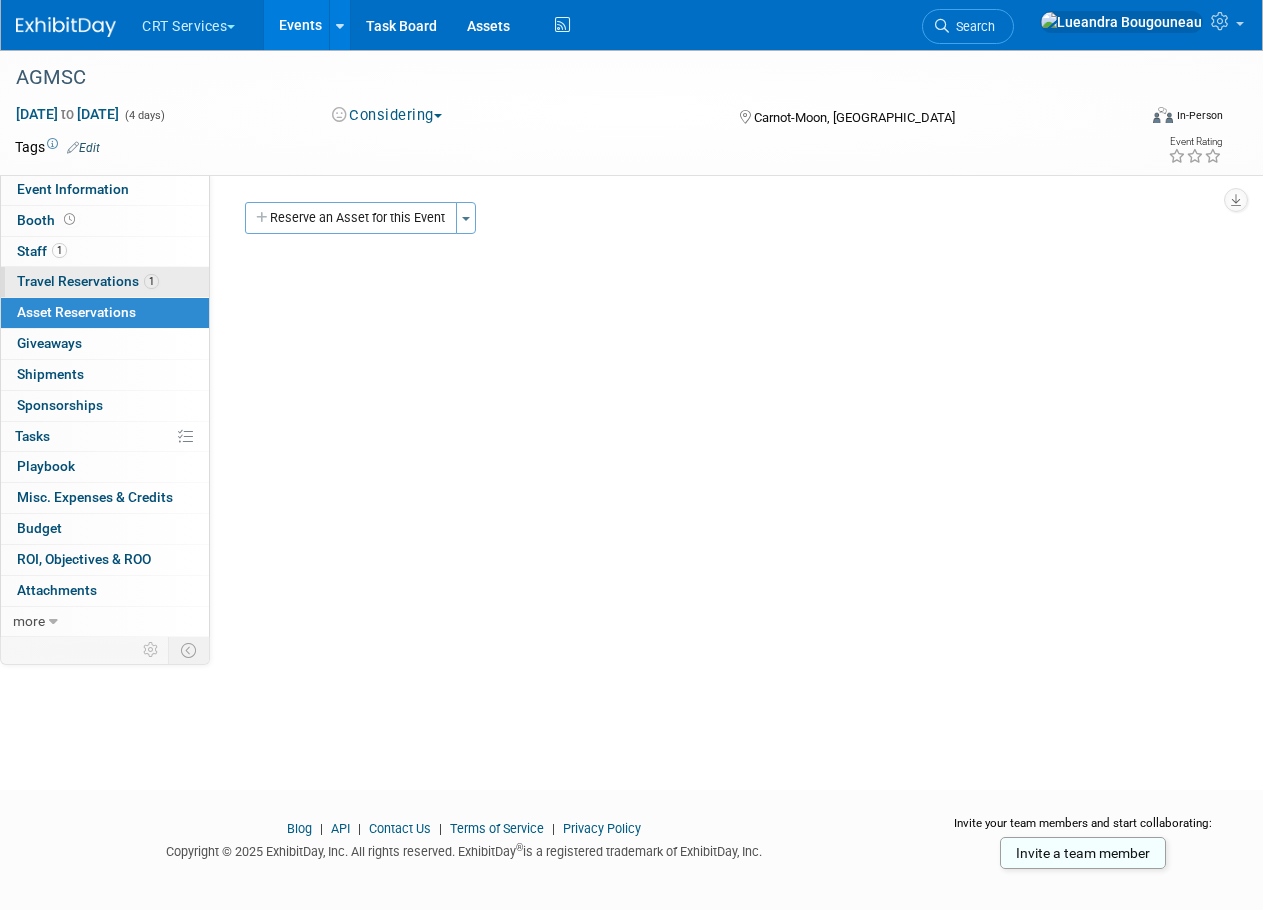 click on "Travel Reservations 1" at bounding box center [88, 281] 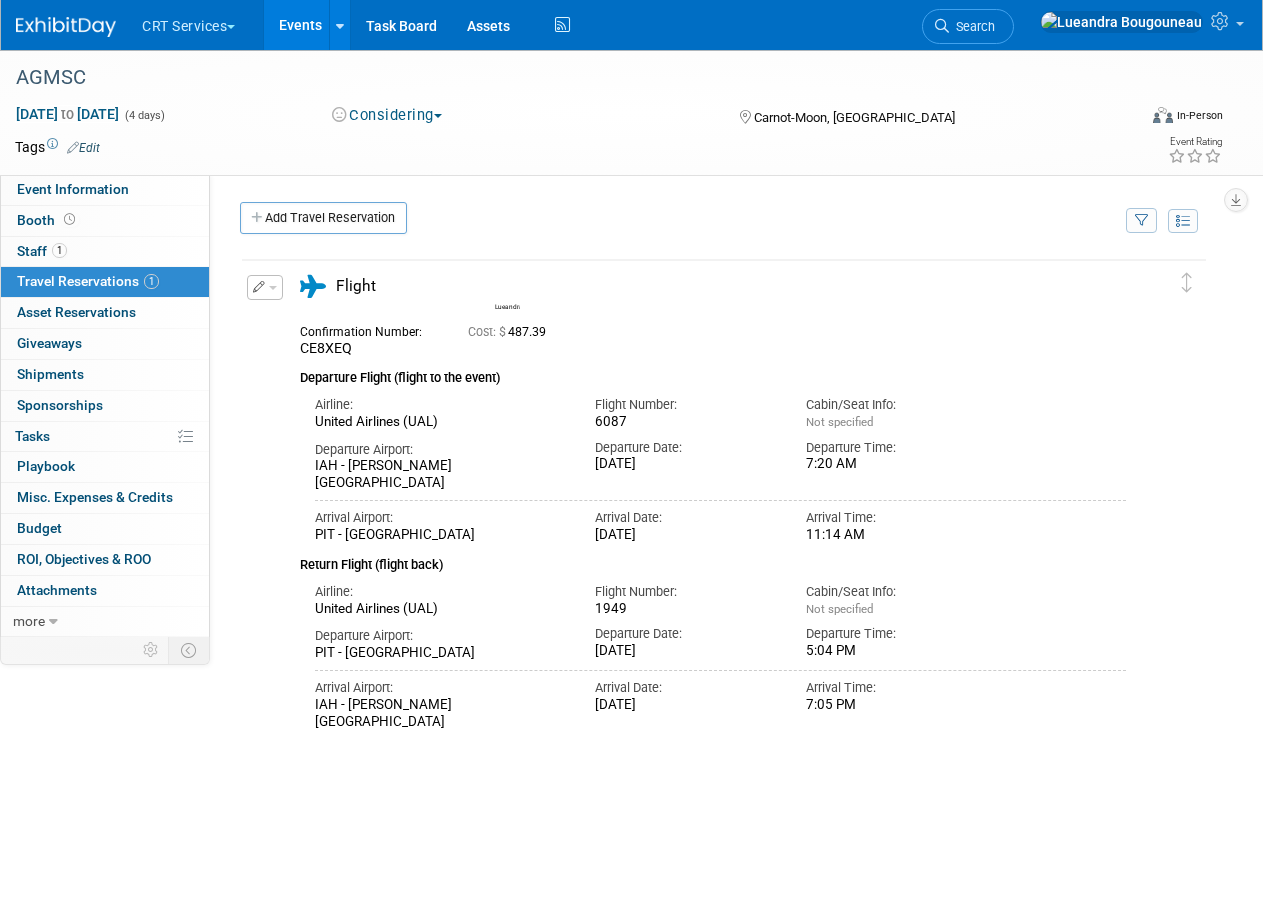 scroll, scrollTop: 0, scrollLeft: 0, axis: both 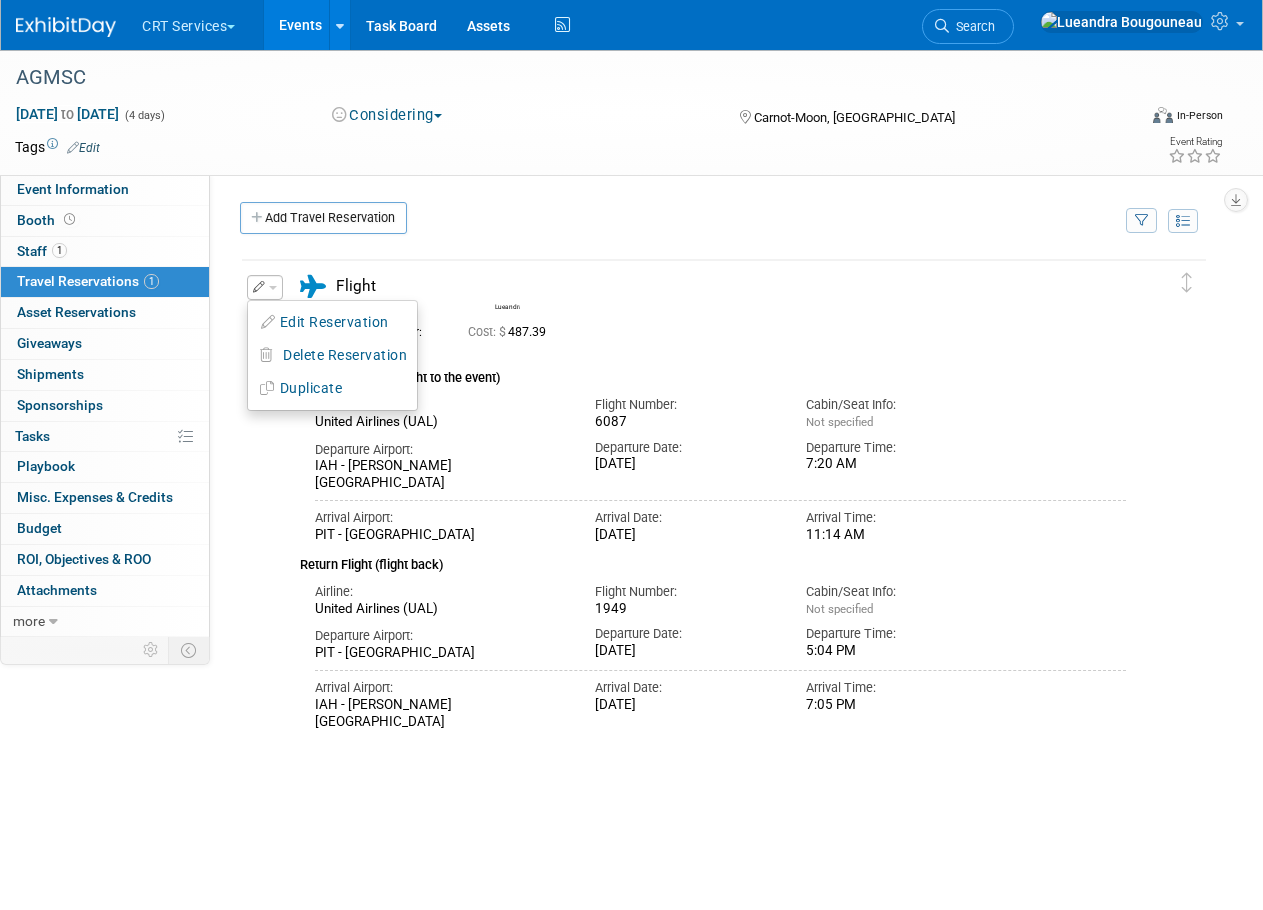 click at bounding box center [265, 287] 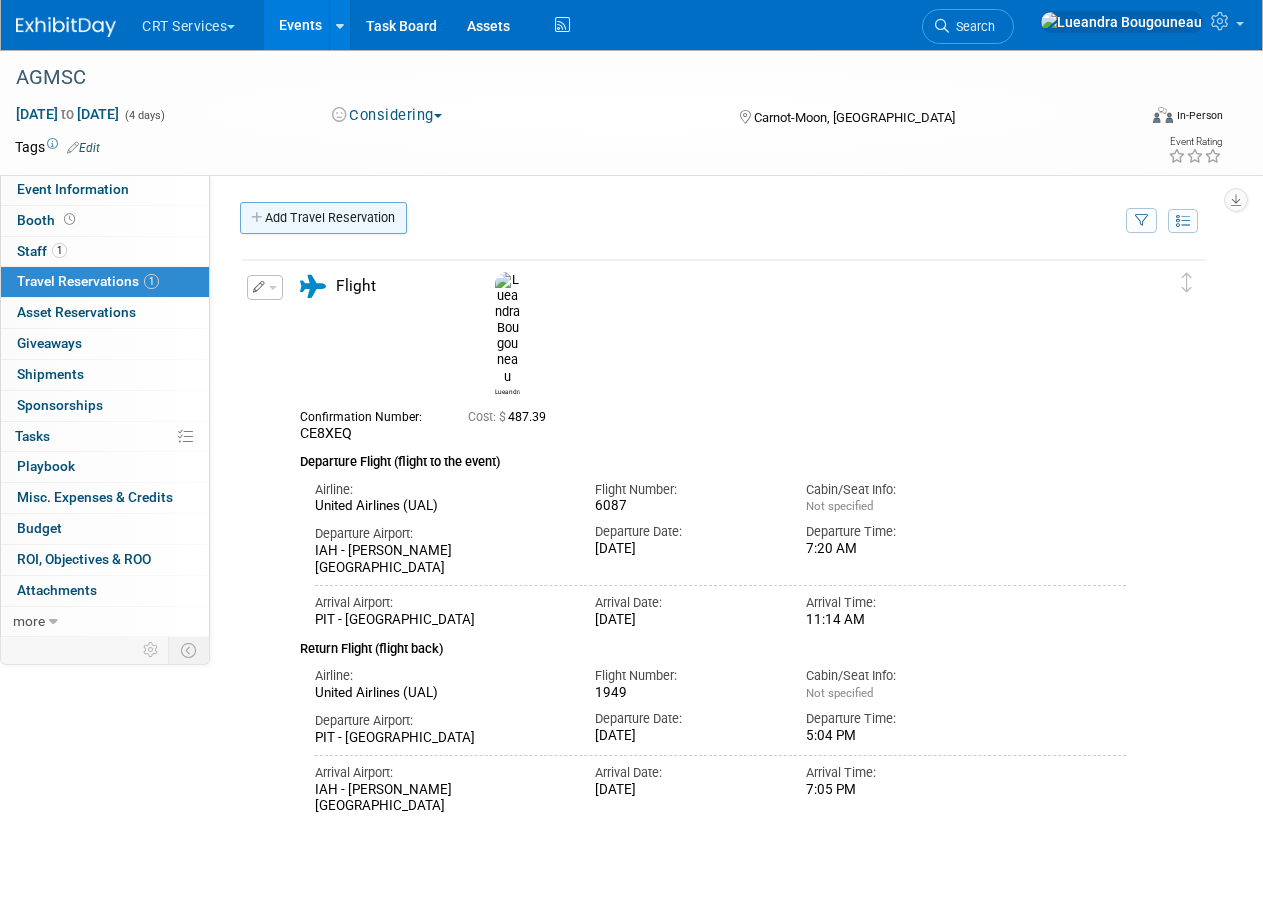 click on "Add Travel Reservation" at bounding box center (323, 218) 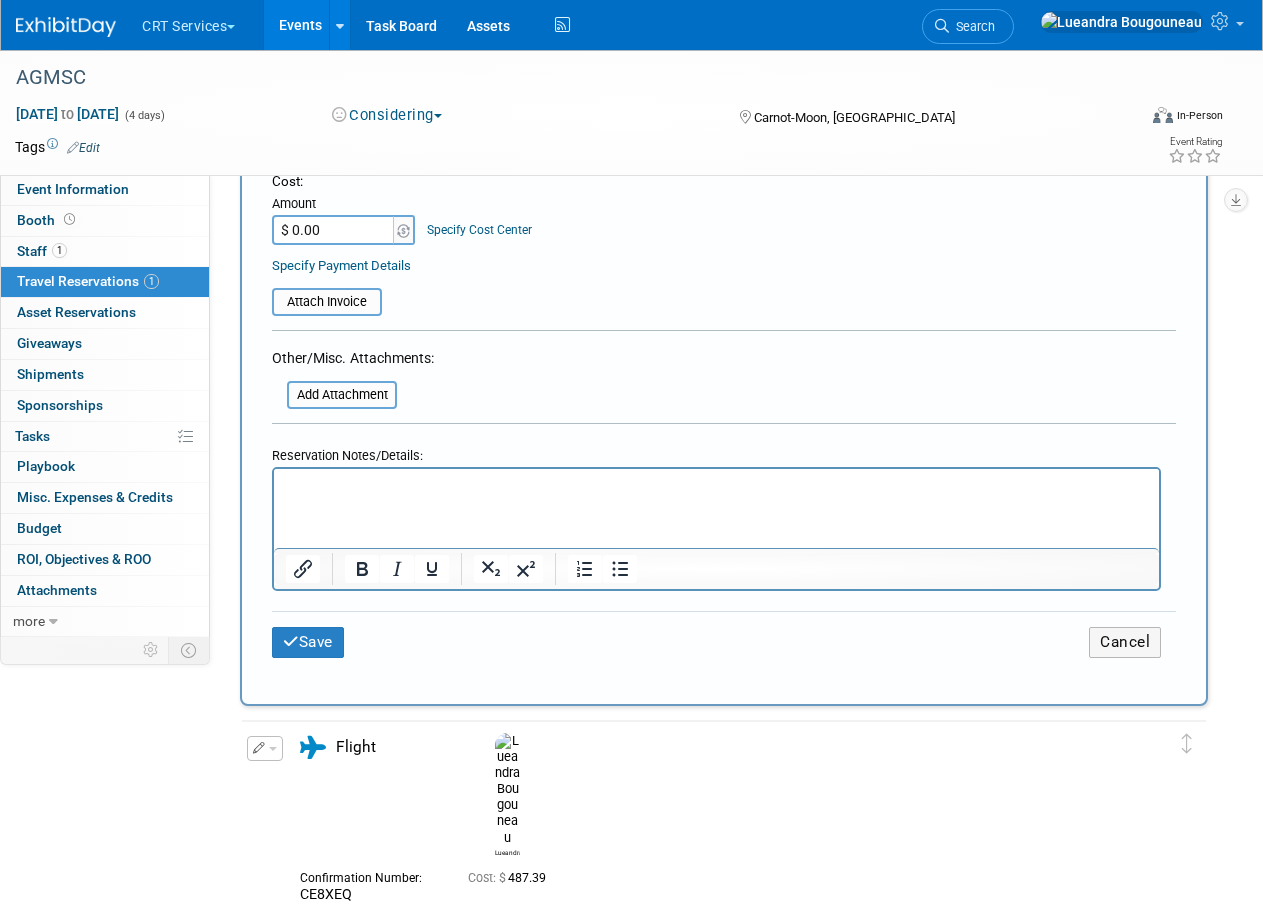 scroll, scrollTop: 1500, scrollLeft: 0, axis: vertical 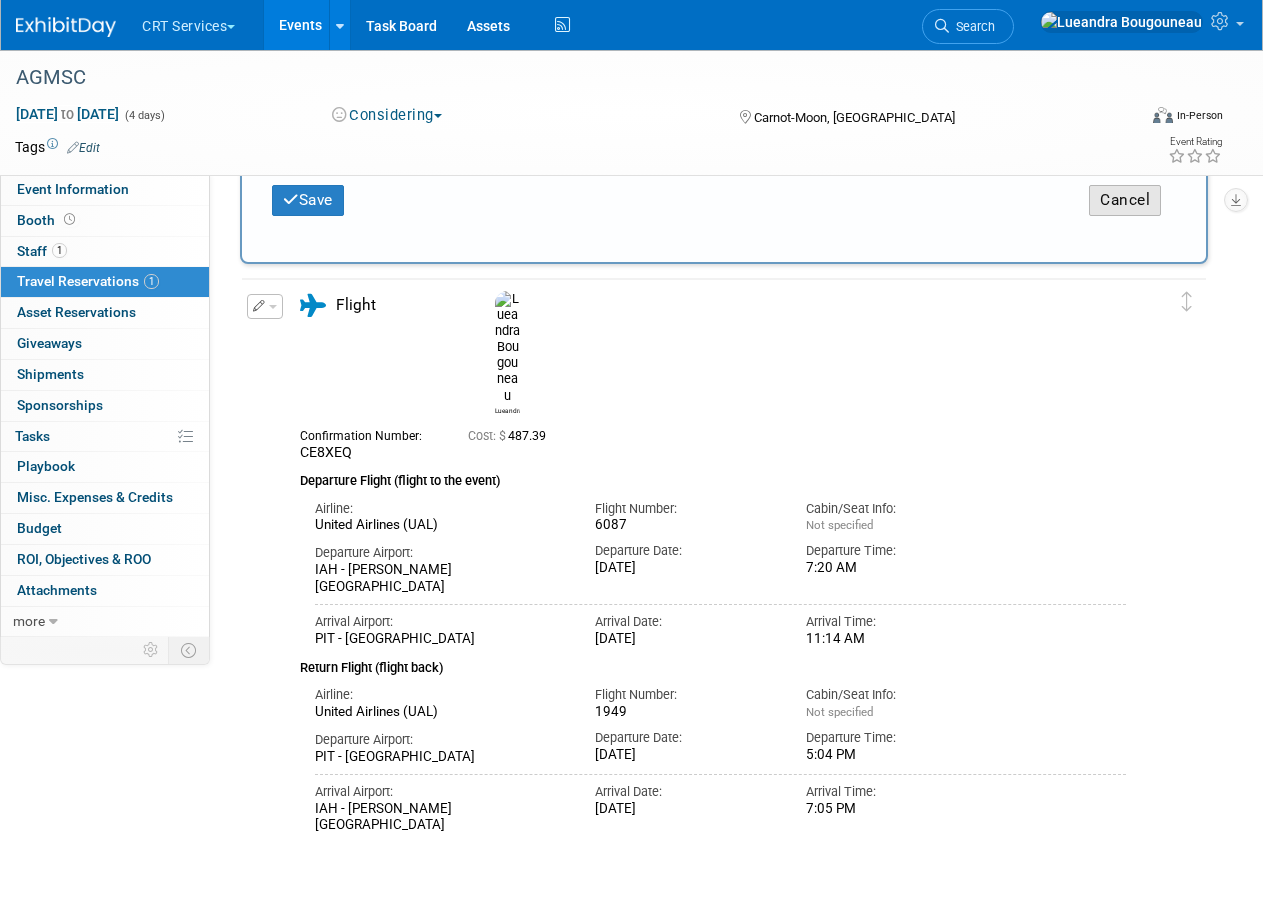 click on "Cancel" at bounding box center [1125, 200] 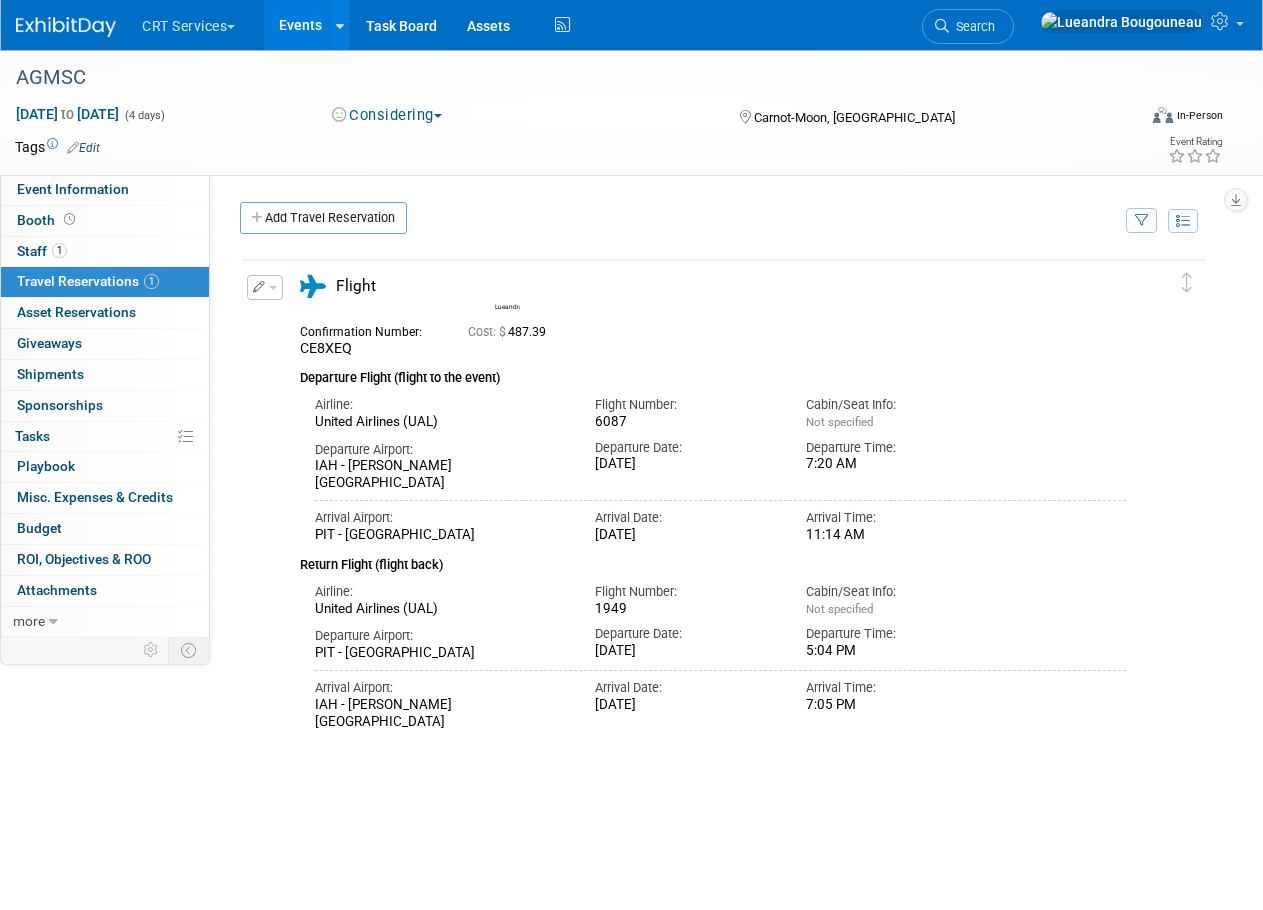 scroll, scrollTop: 0, scrollLeft: 0, axis: both 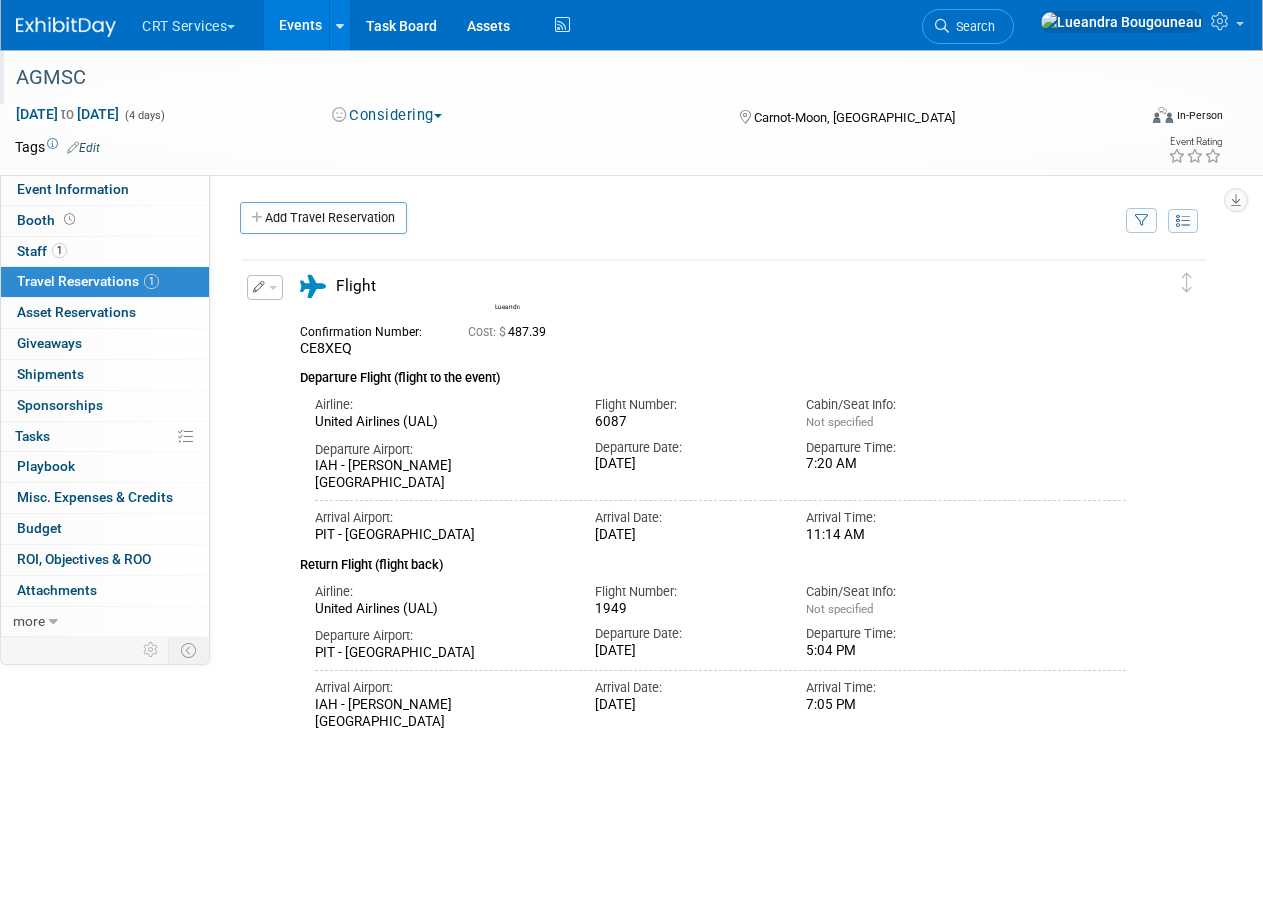 click on "AGMSC" at bounding box center (567, 77) 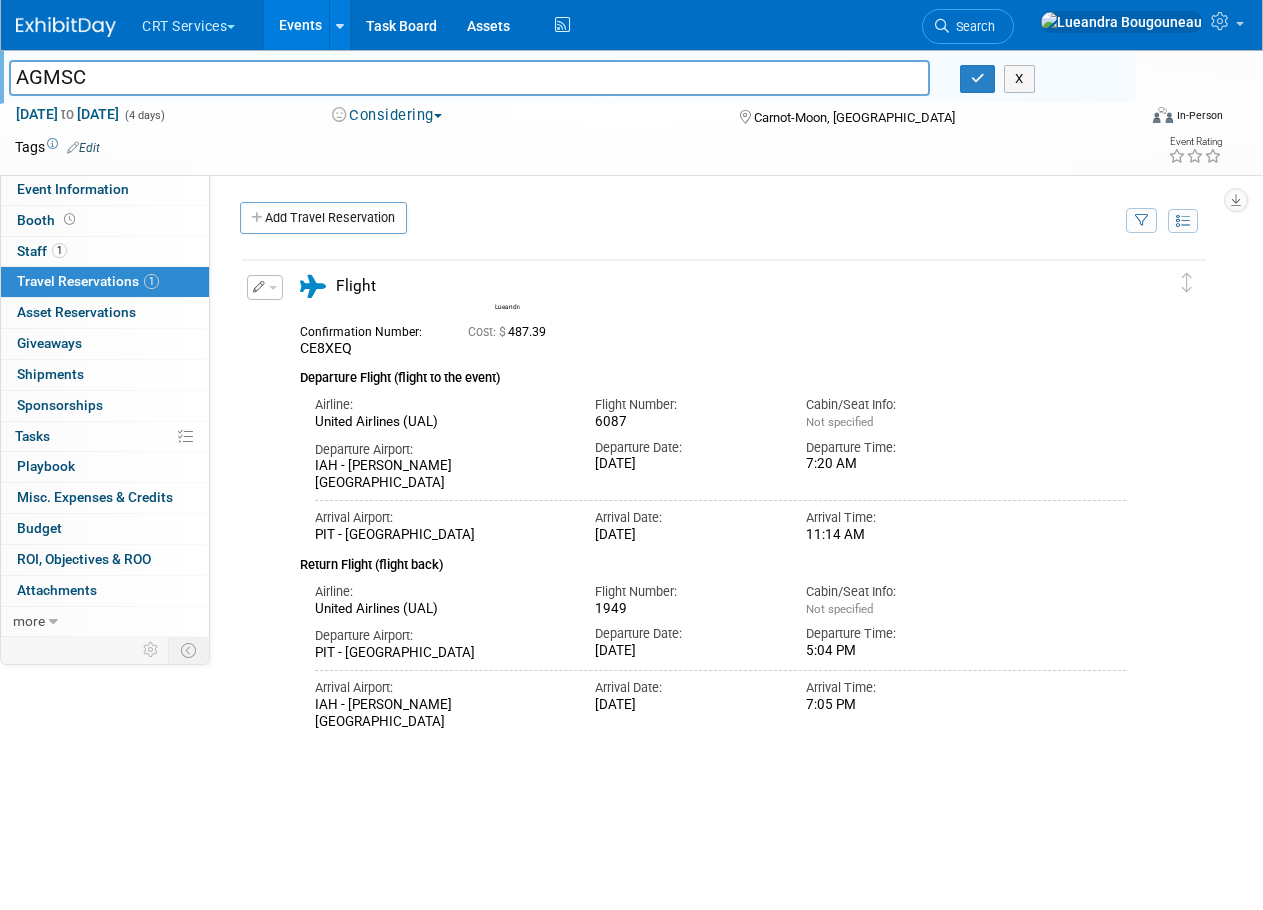 click on "Considering" at bounding box center [387, 115] 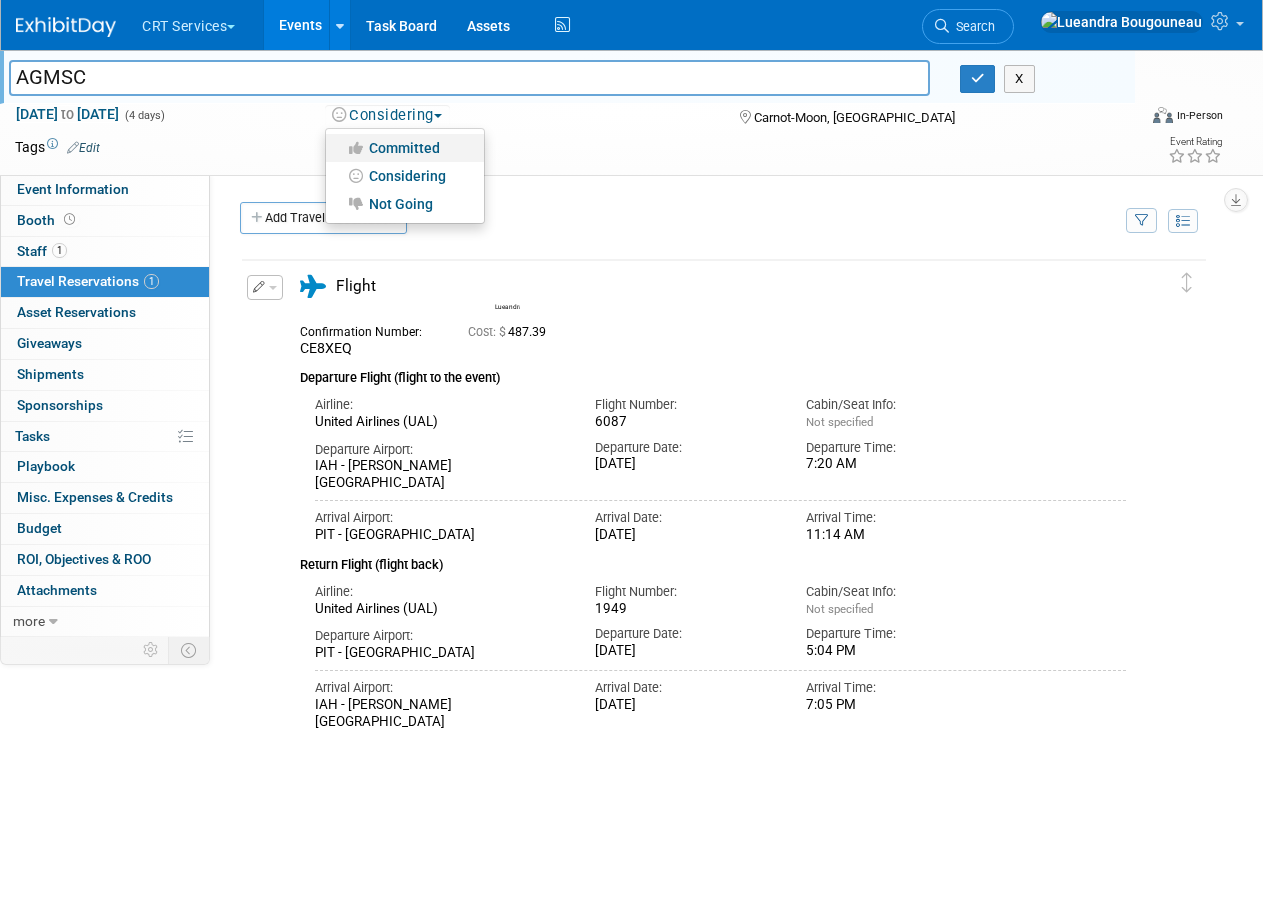 drag, startPoint x: 420, startPoint y: 155, endPoint x: 439, endPoint y: 147, distance: 20.615528 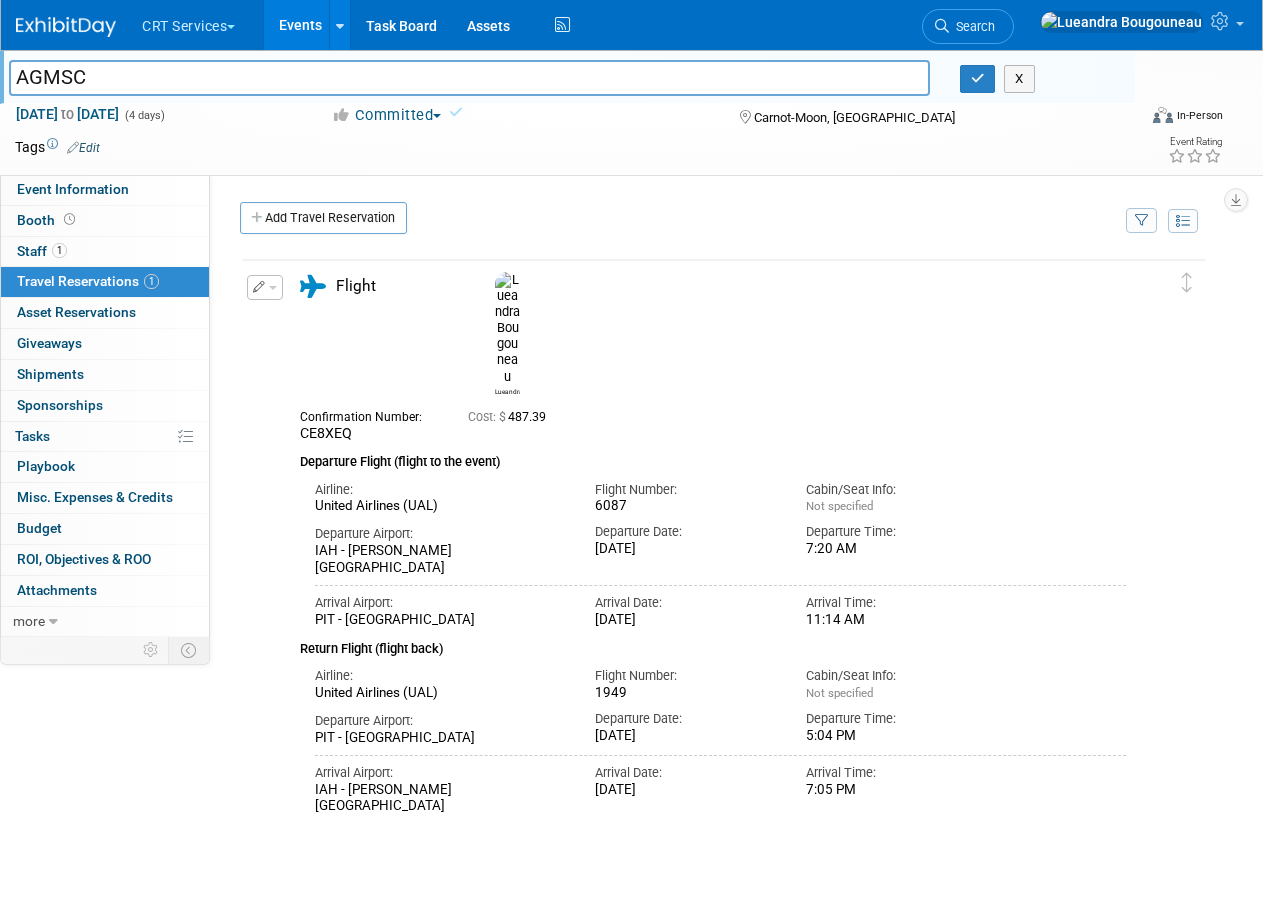 click at bounding box center [558, 147] 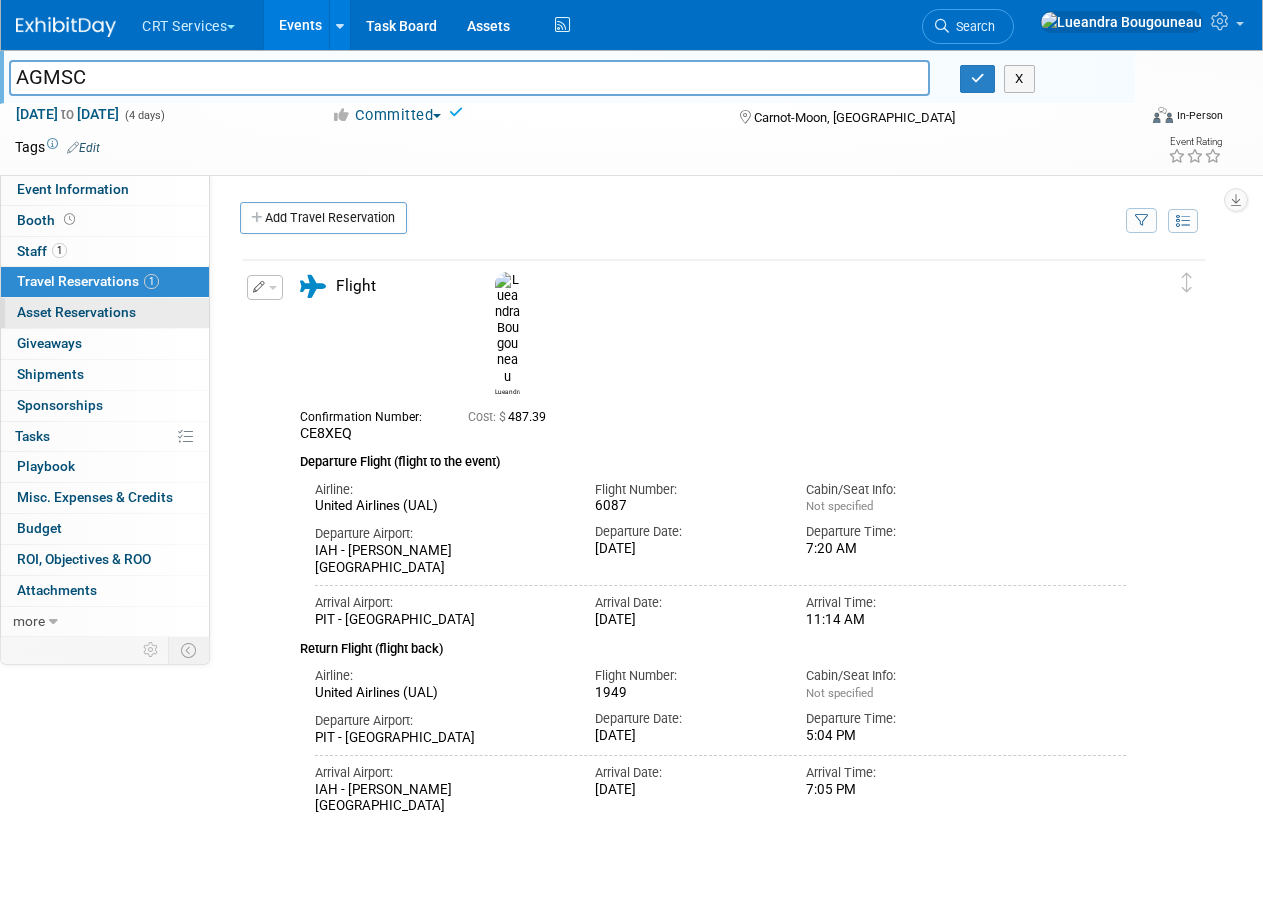 click on "0
Asset Reservations 0" at bounding box center (105, 313) 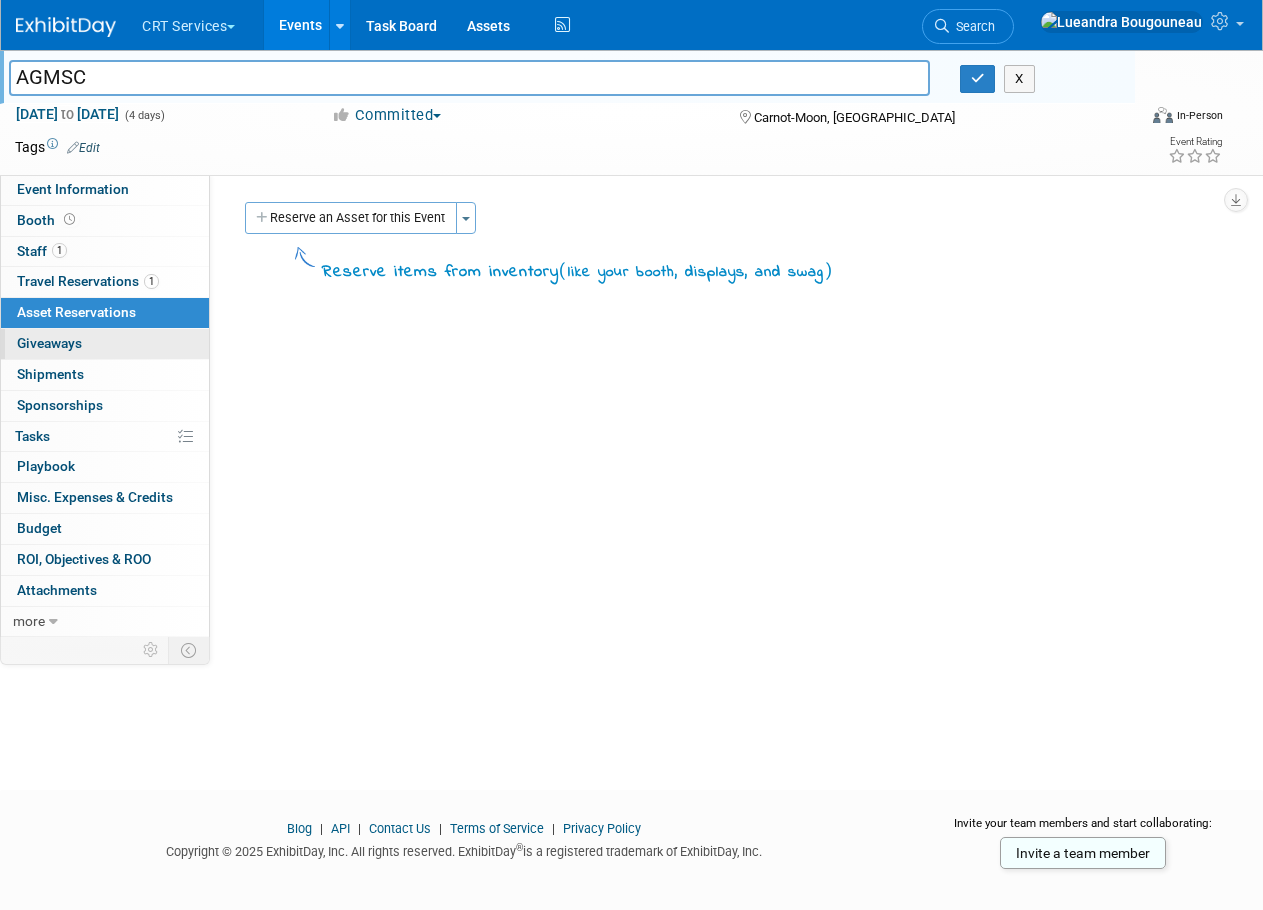 click on "0
Giveaways 0" at bounding box center [105, 344] 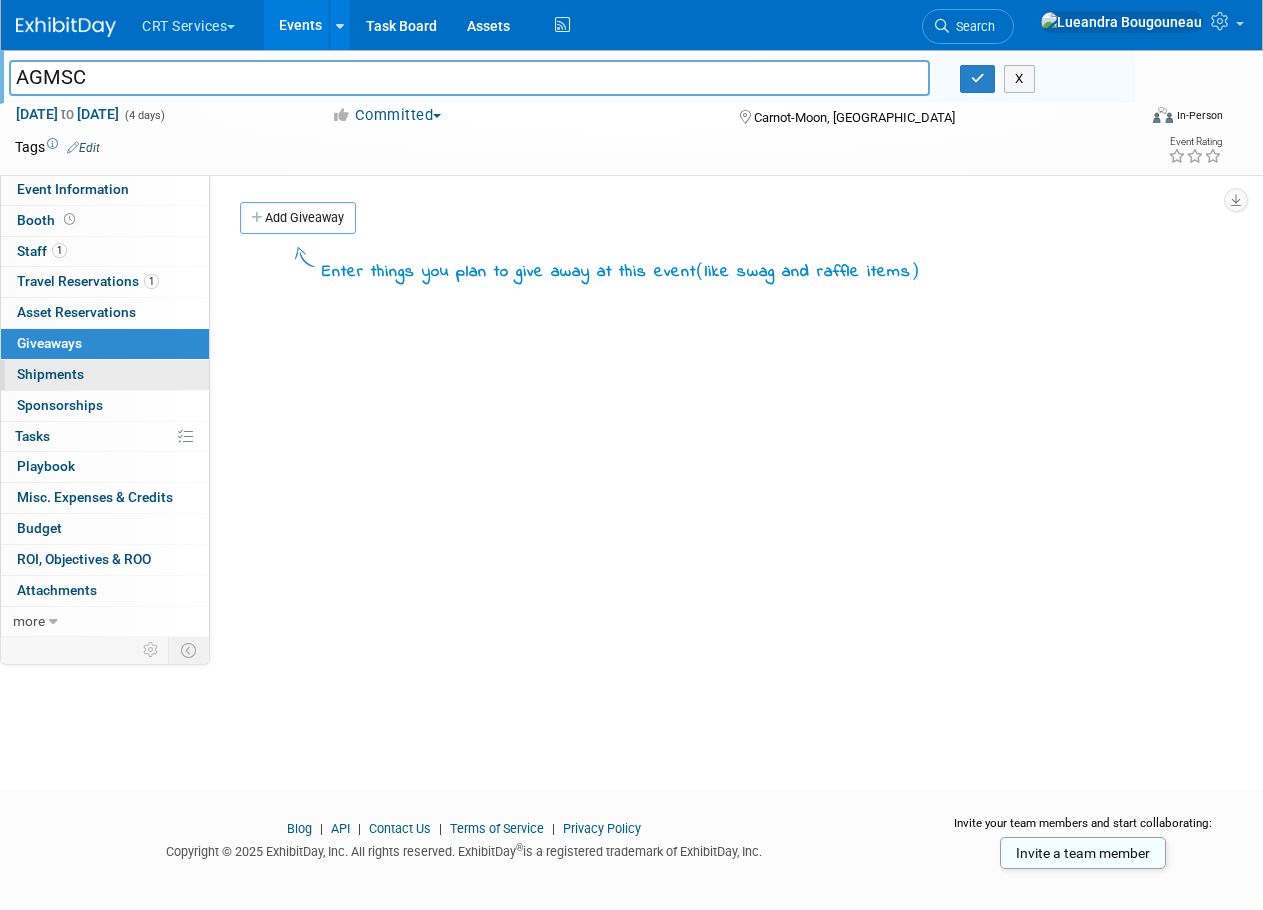 click on "Shipments 0" at bounding box center [50, 374] 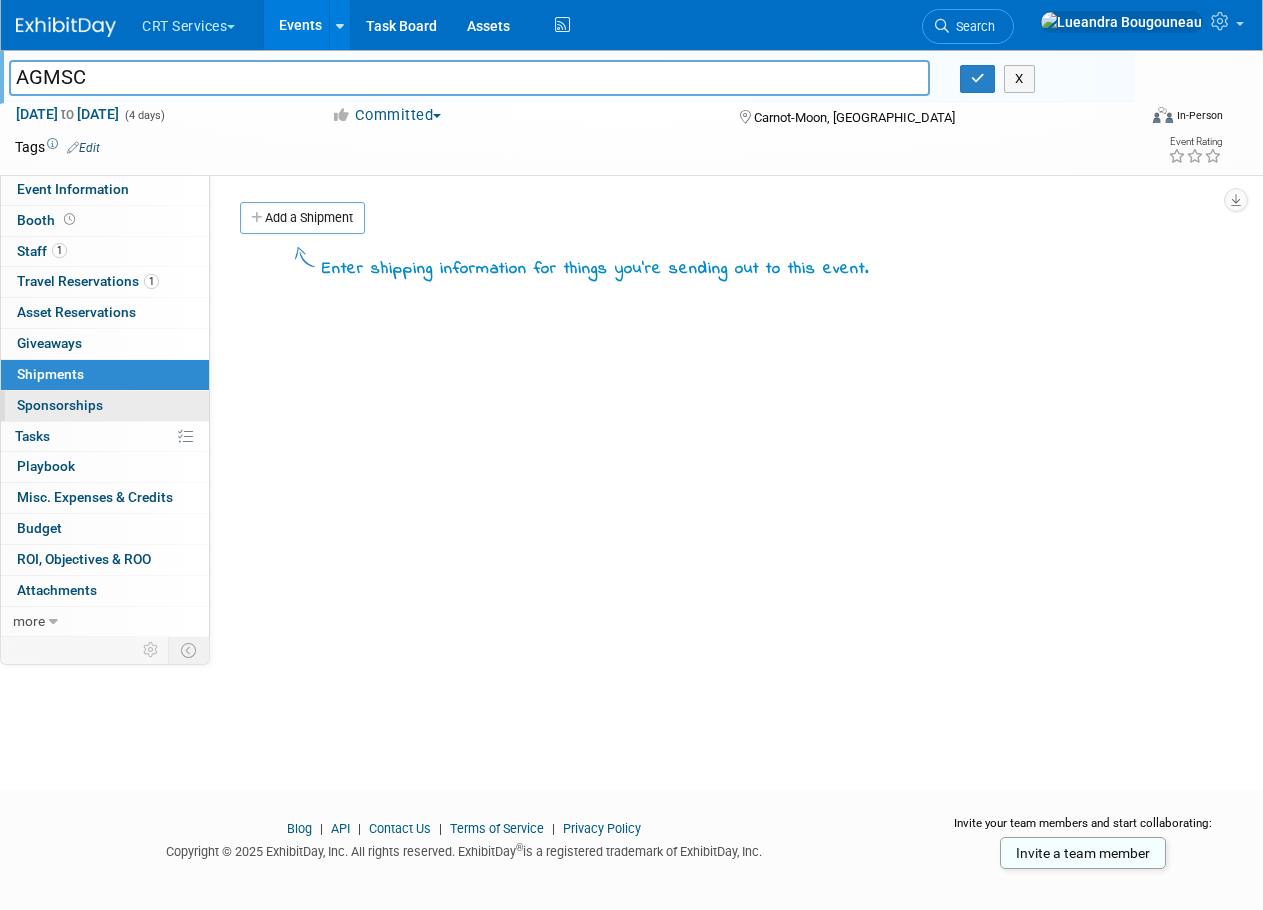 click on "Sponsorships 0" at bounding box center [60, 405] 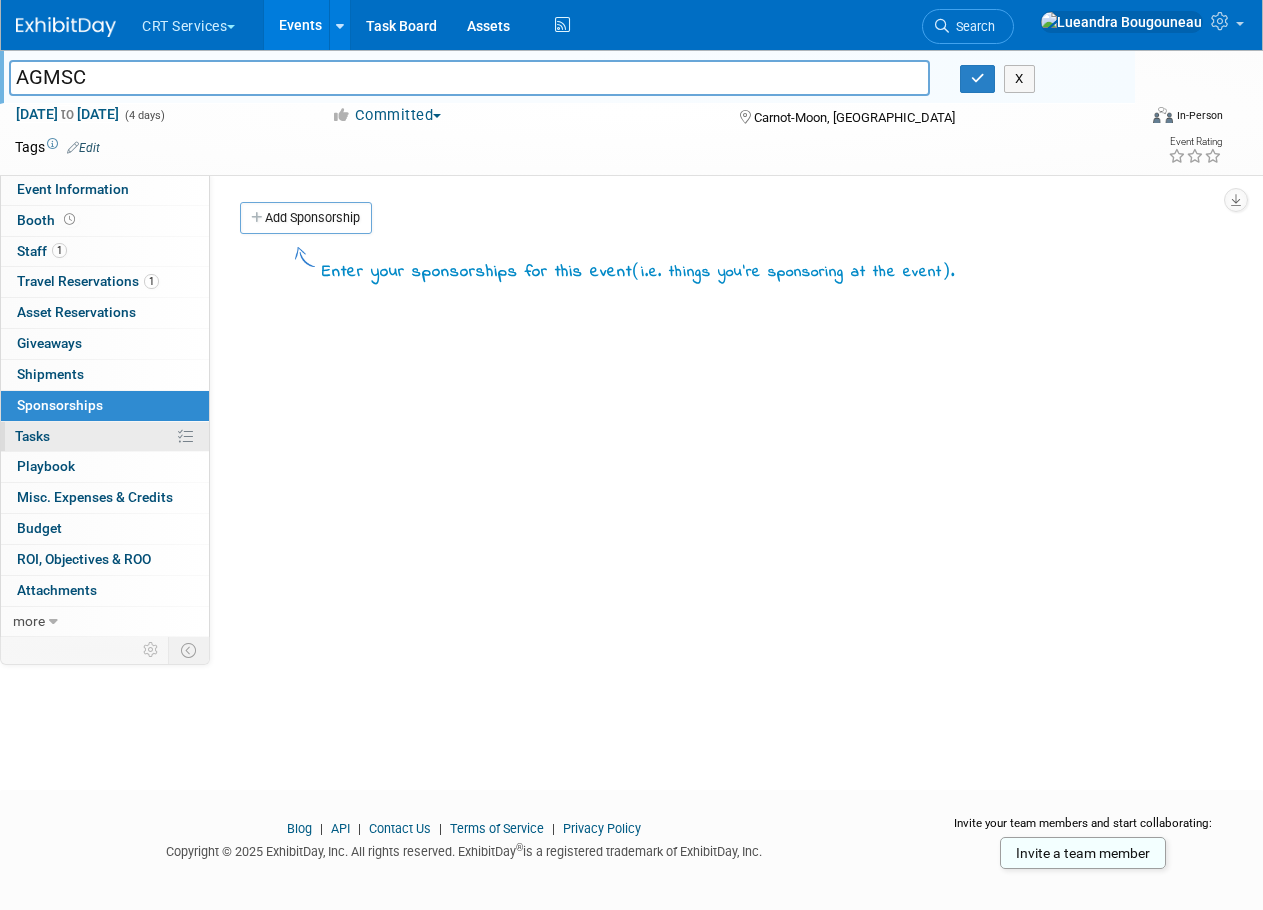 click on "0%
Tasks 0%" at bounding box center [105, 437] 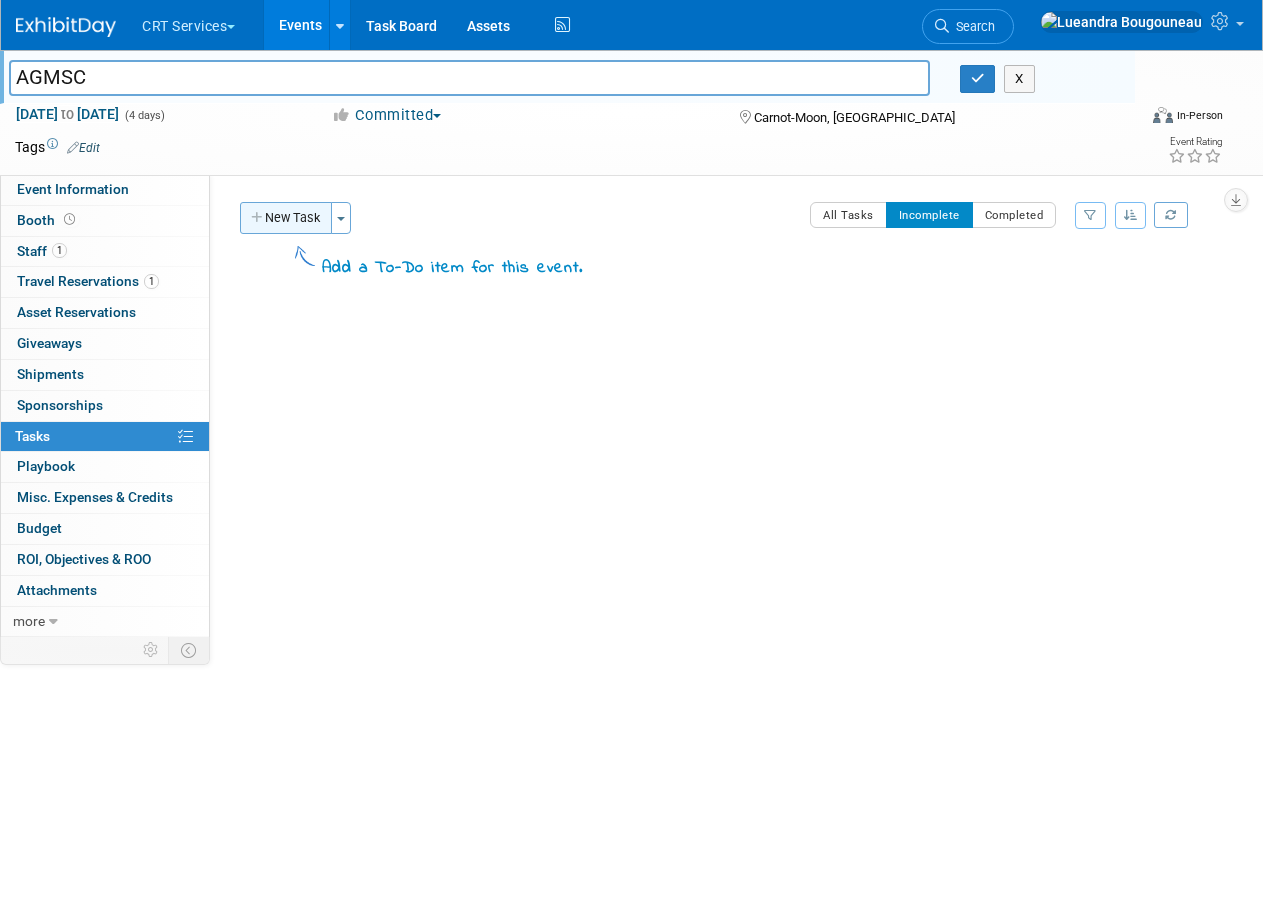 click on "New Task" at bounding box center (286, 218) 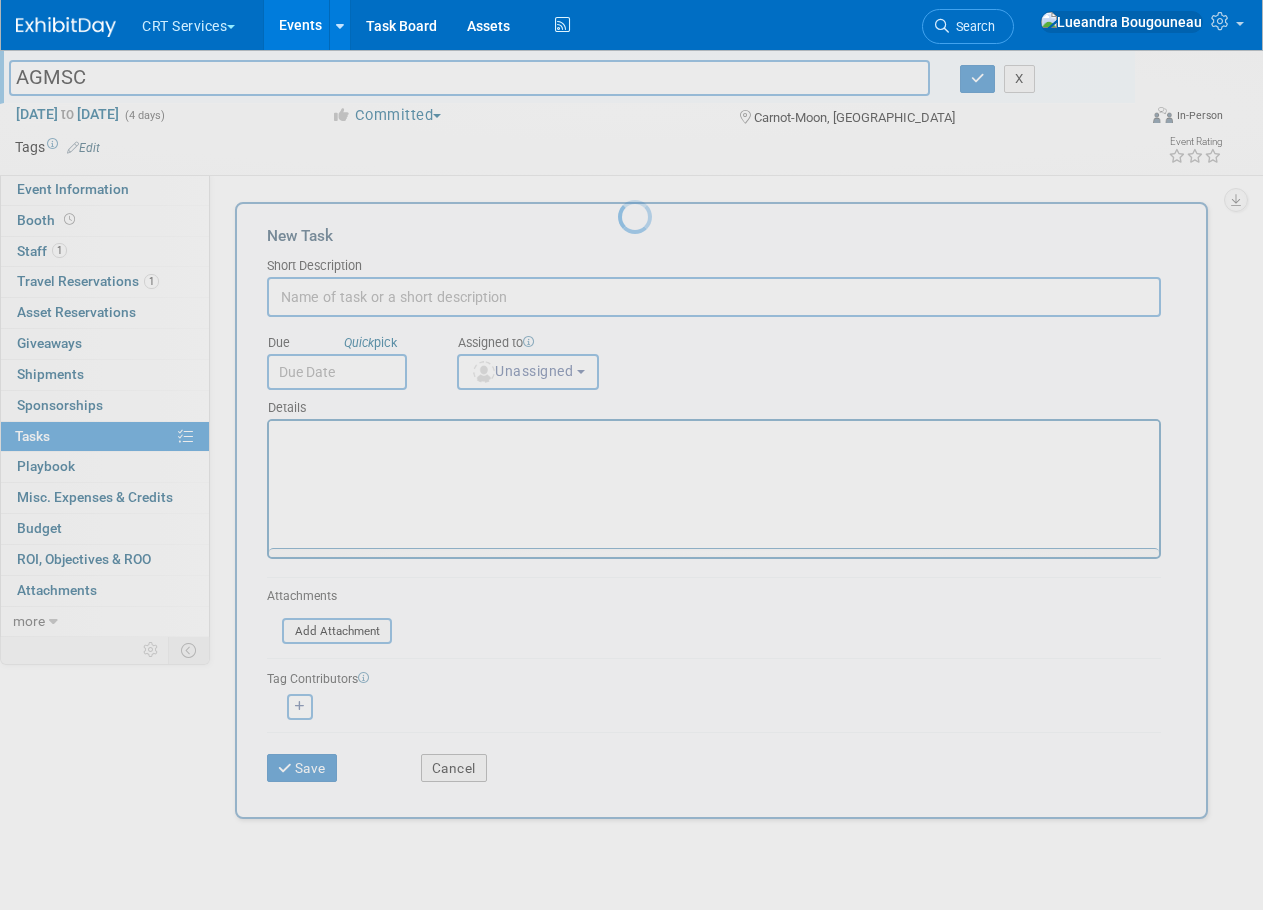 scroll, scrollTop: 0, scrollLeft: 0, axis: both 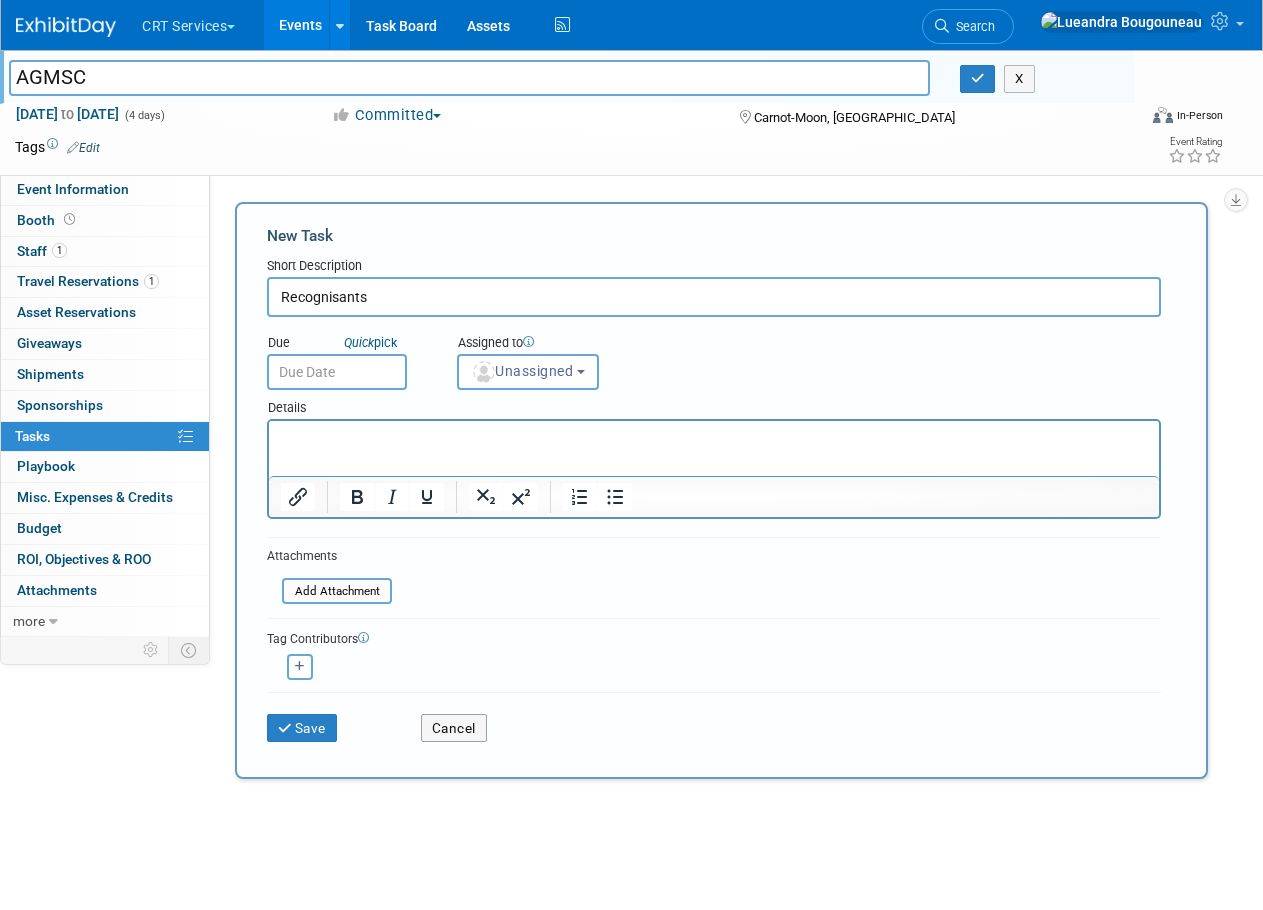 click on "Recognisants" at bounding box center (714, 297) 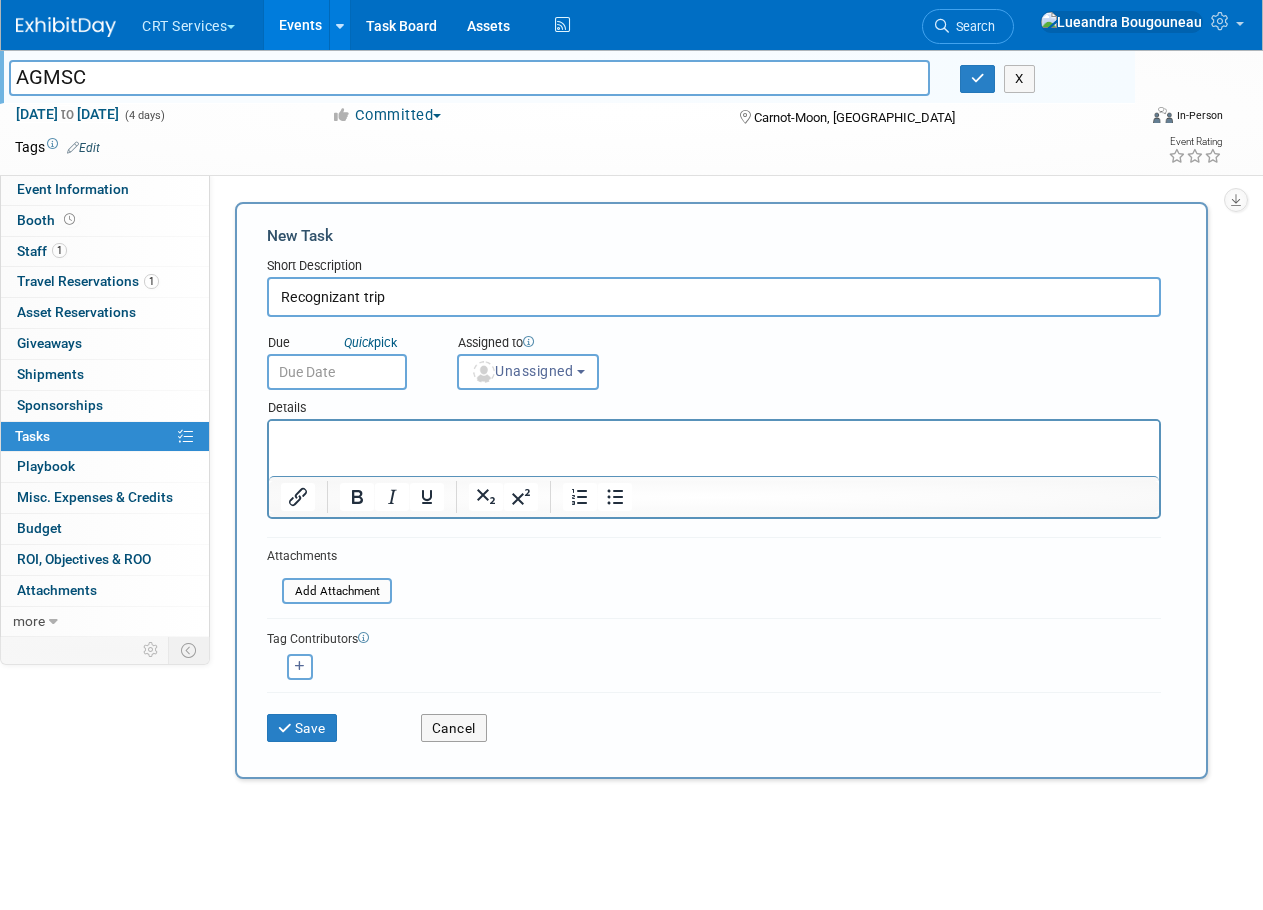 type on "Recognizant trip" 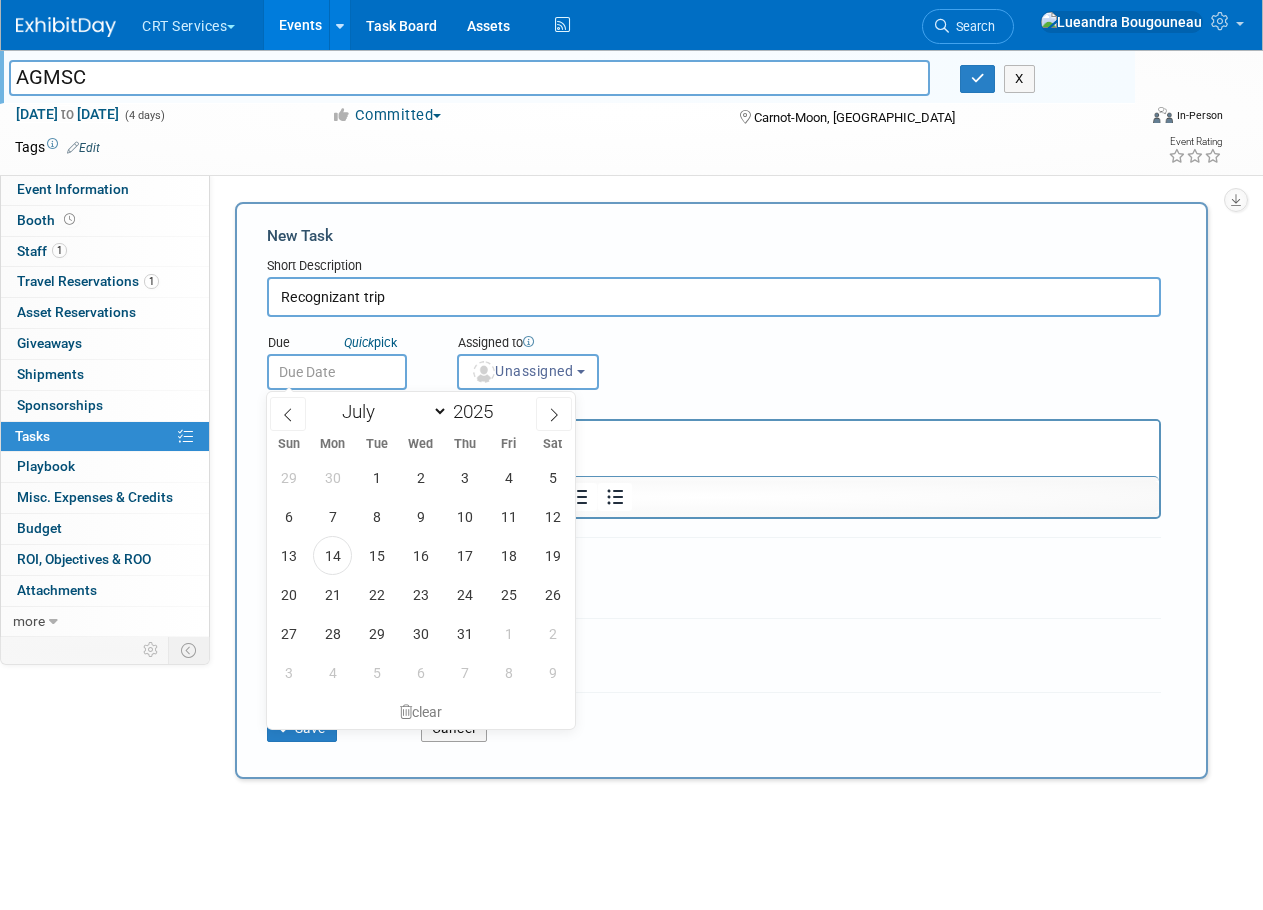 click at bounding box center [337, 372] 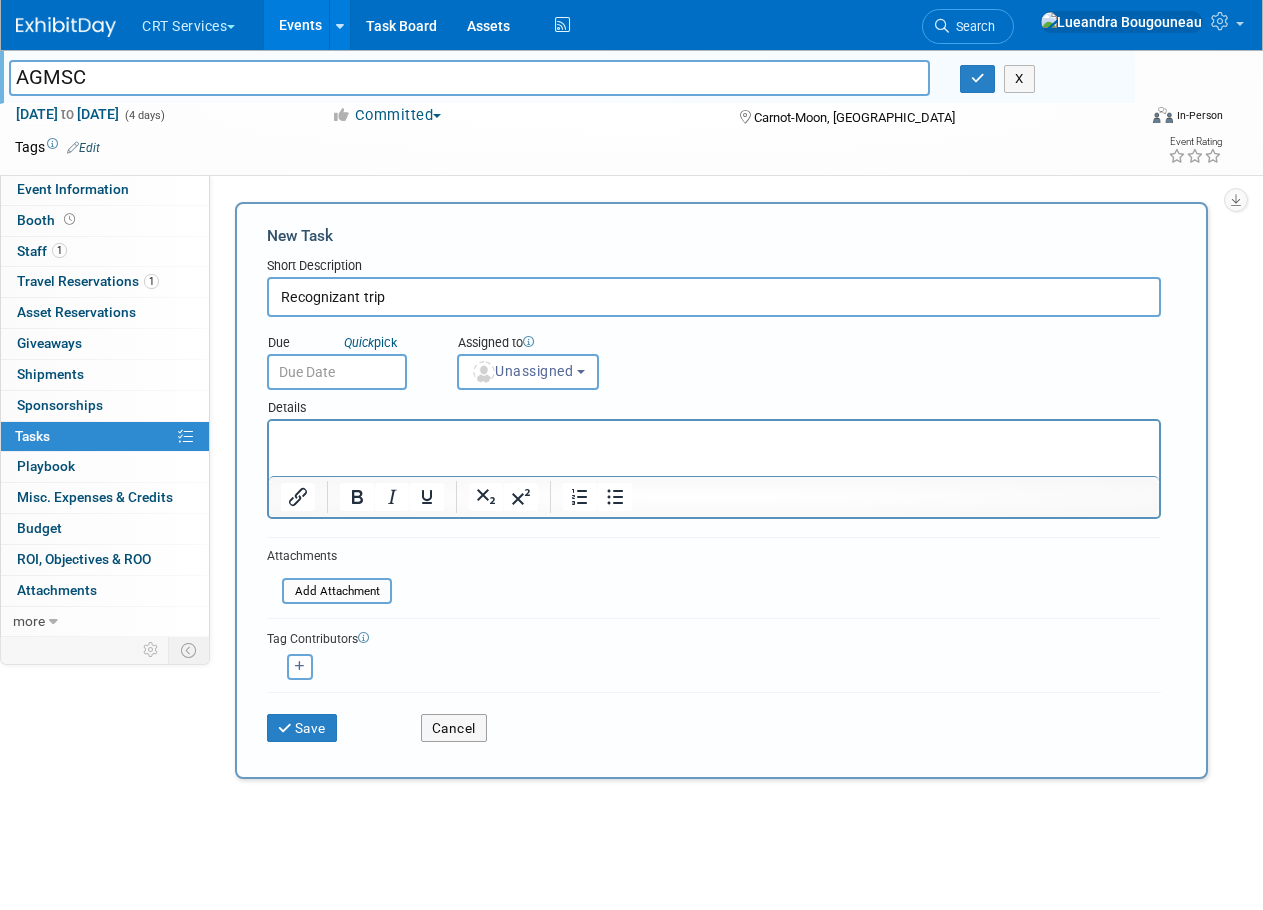 click on "Assigned to
<img src="[URL][DOMAIN_NAME]" style="width: 22px; height: 22px; border-radius: 11px; margin-top: 2px; margin-bottom: 2px; margin-left: 2px;" />  Unassigned
<img src="[URL][DOMAIN_NAME]." style="width: 22px; height: 22px; border-radius: 11px; margin-top: 2px; margin-bottom: 2px; margin-left: 0px;" />  [PERSON_NAME]
Unassigned      (me)" at bounding box center (557, 357) 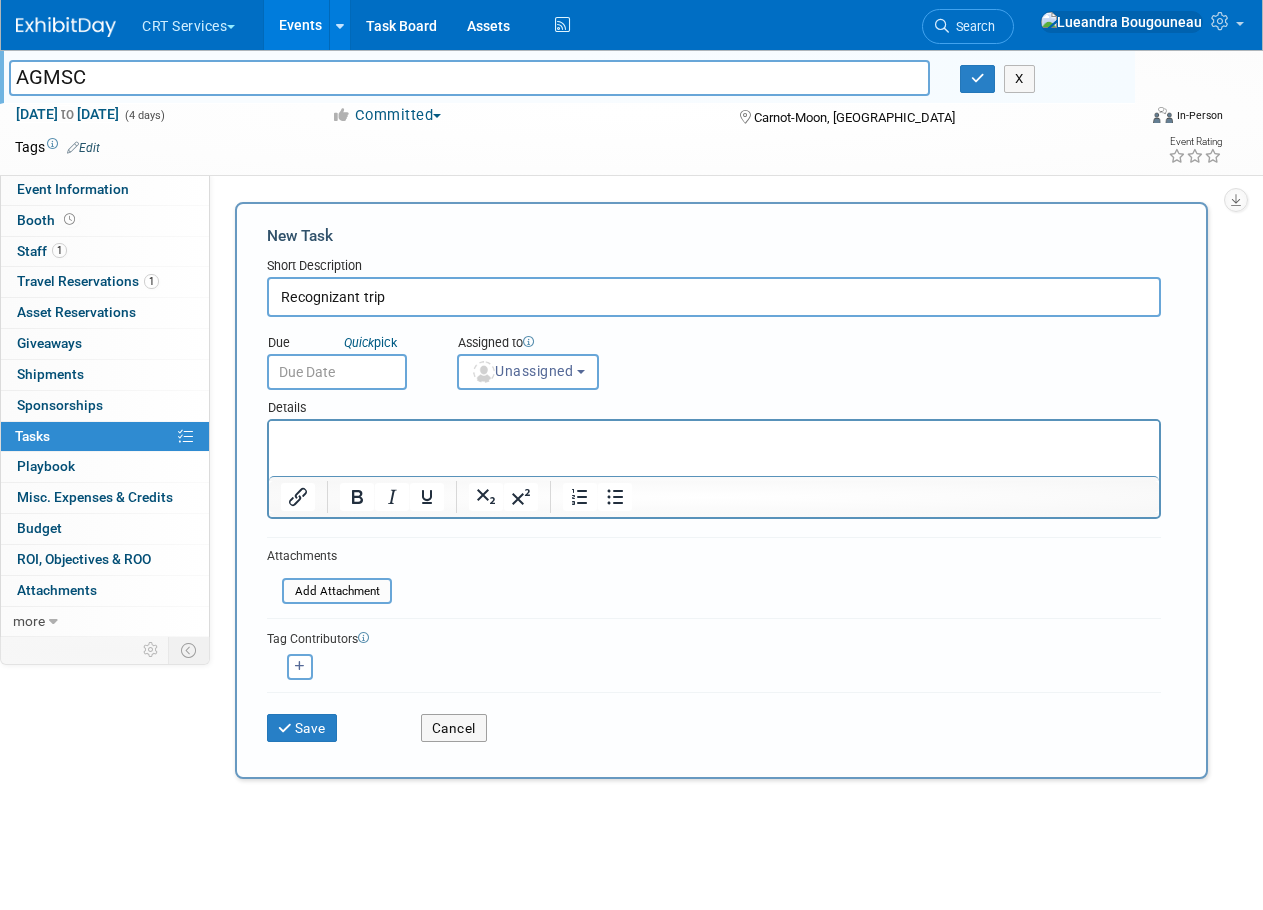 click at bounding box center [337, 372] 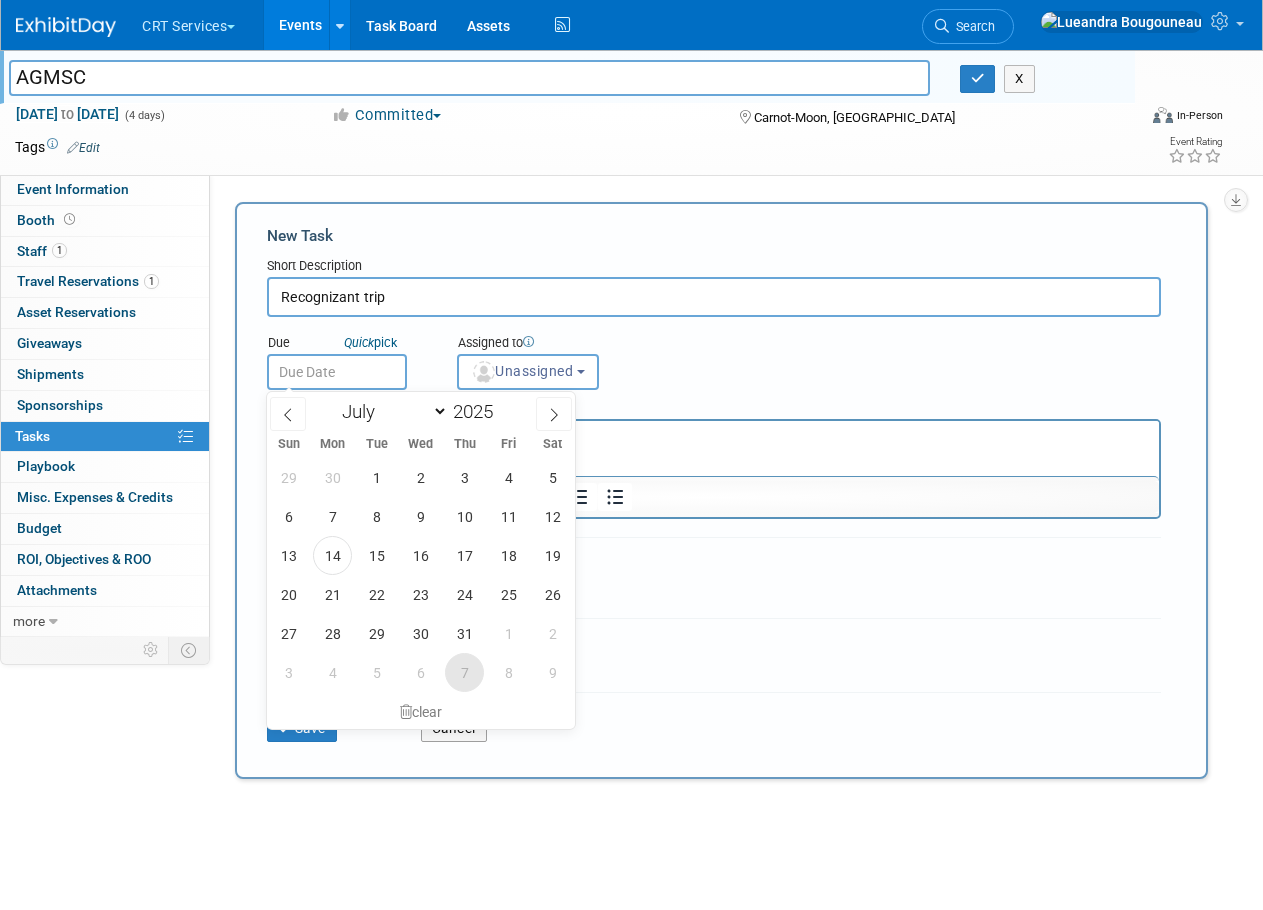 click on "7" at bounding box center [464, 672] 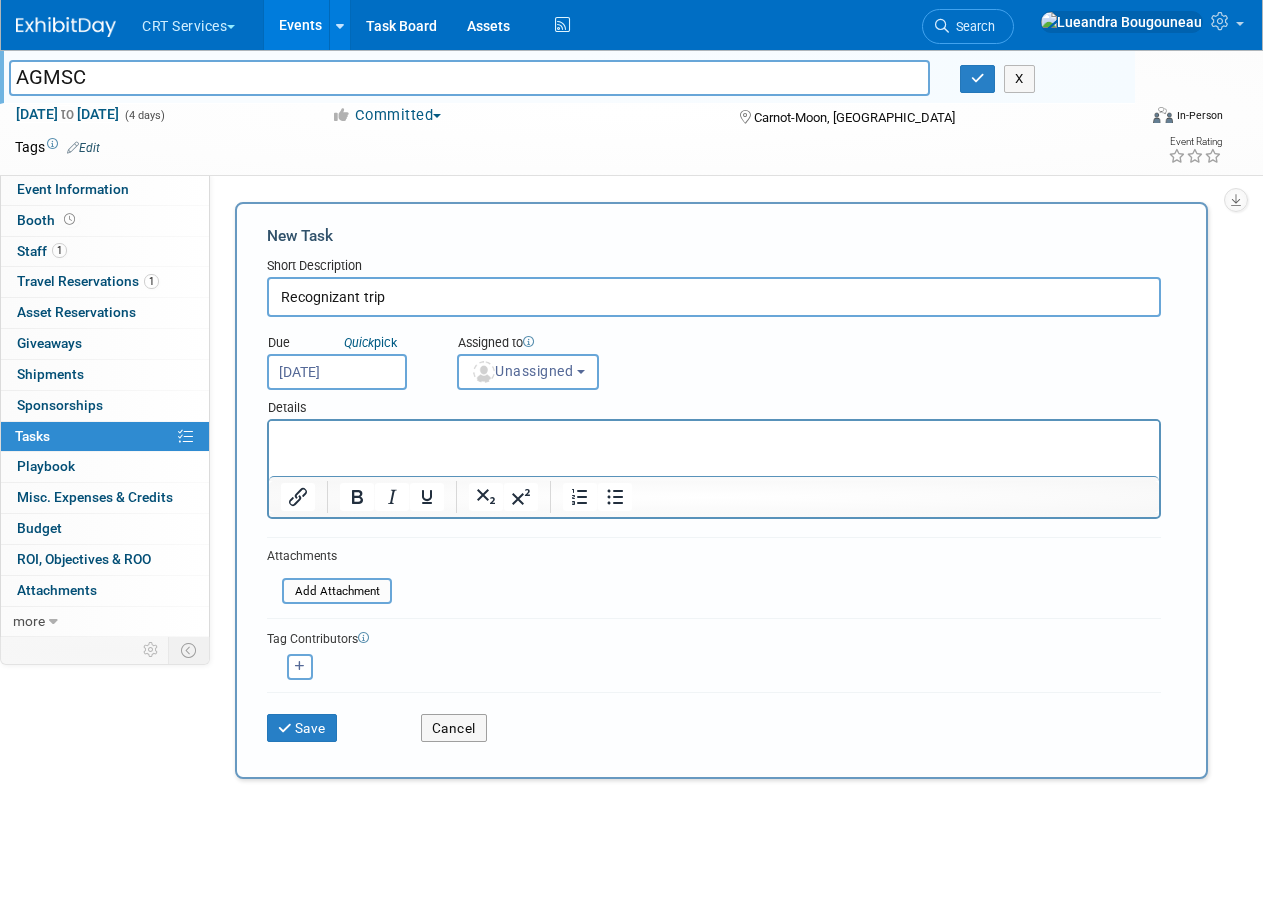 click at bounding box center (714, 435) 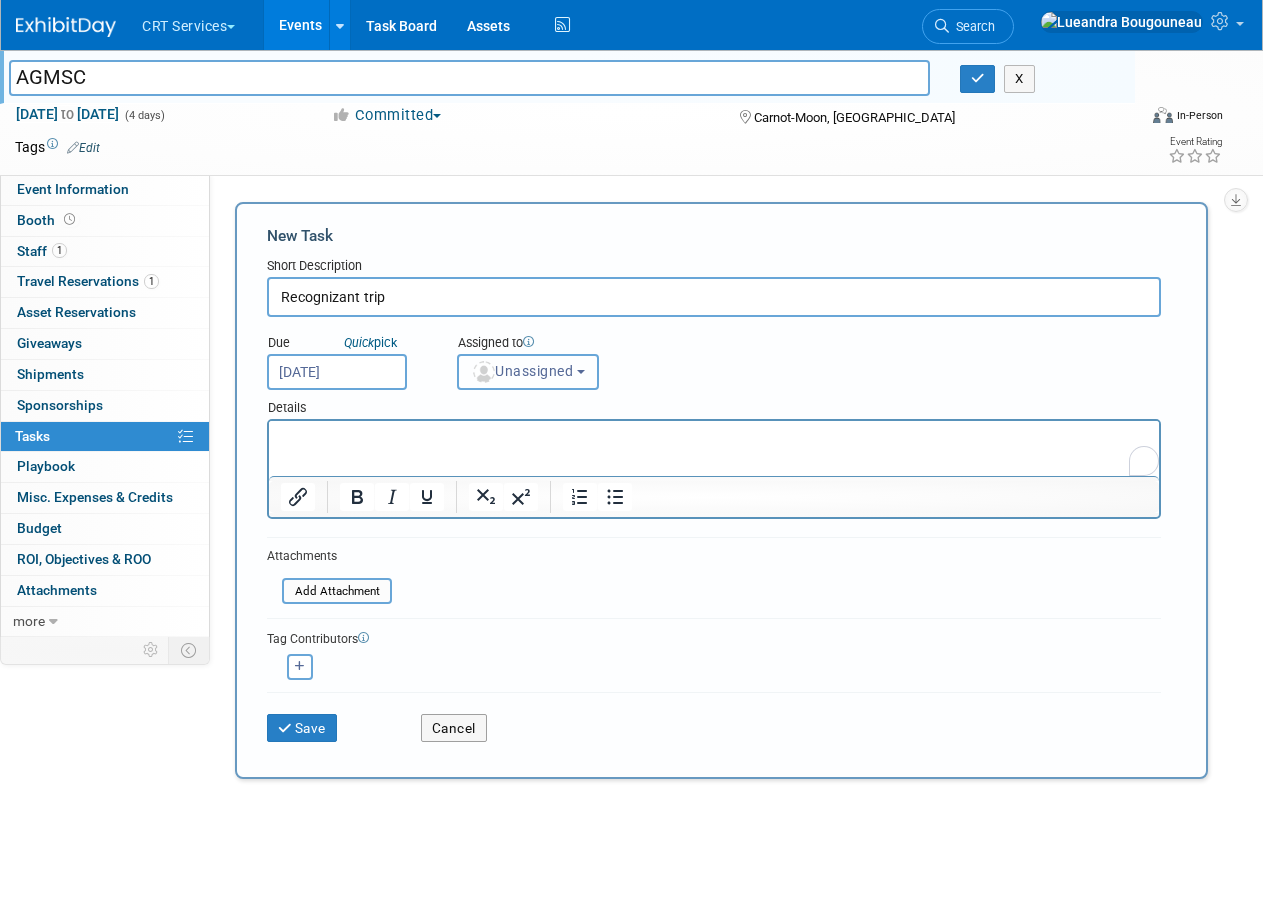 click on "Unassigned" at bounding box center (522, 371) 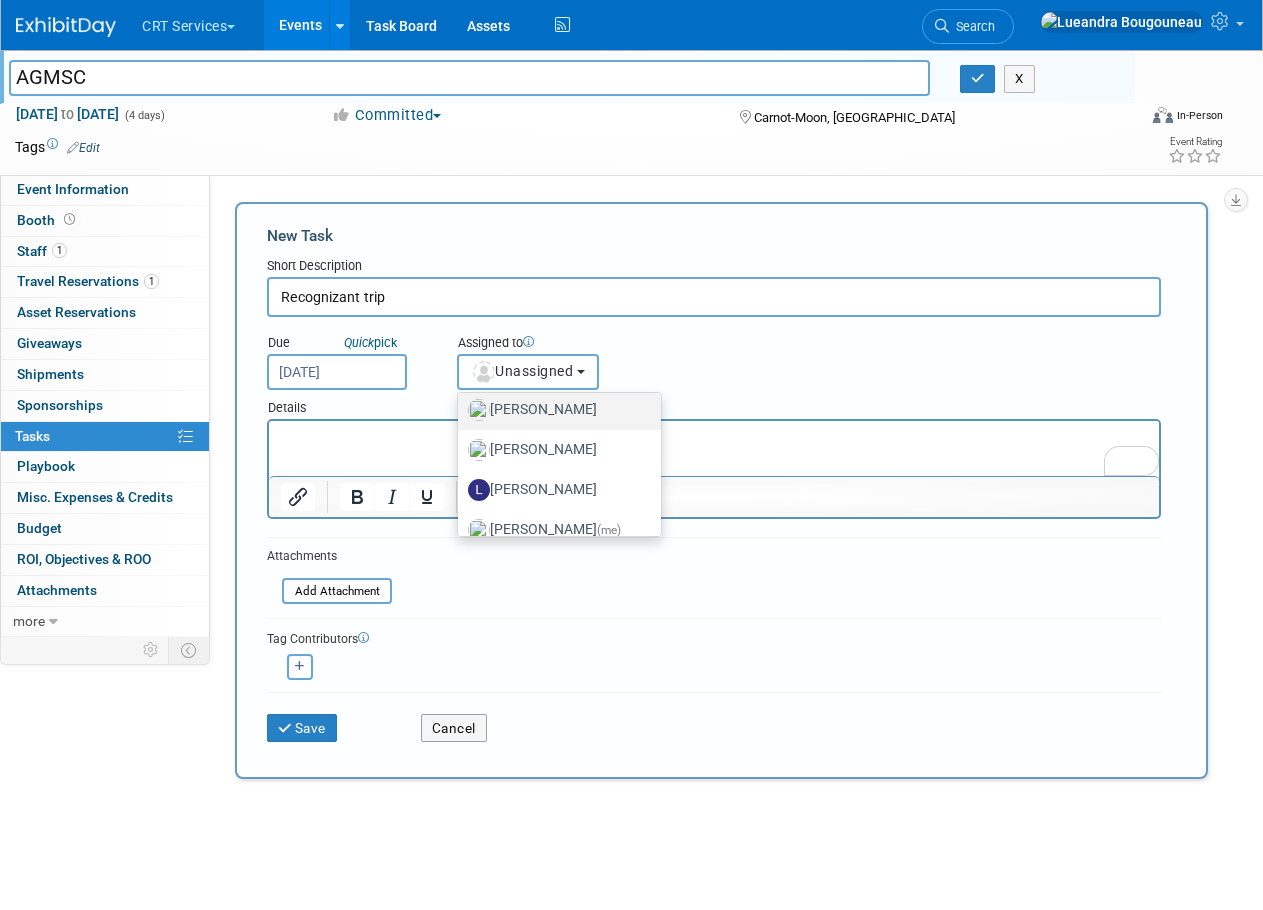scroll, scrollTop: 67, scrollLeft: 0, axis: vertical 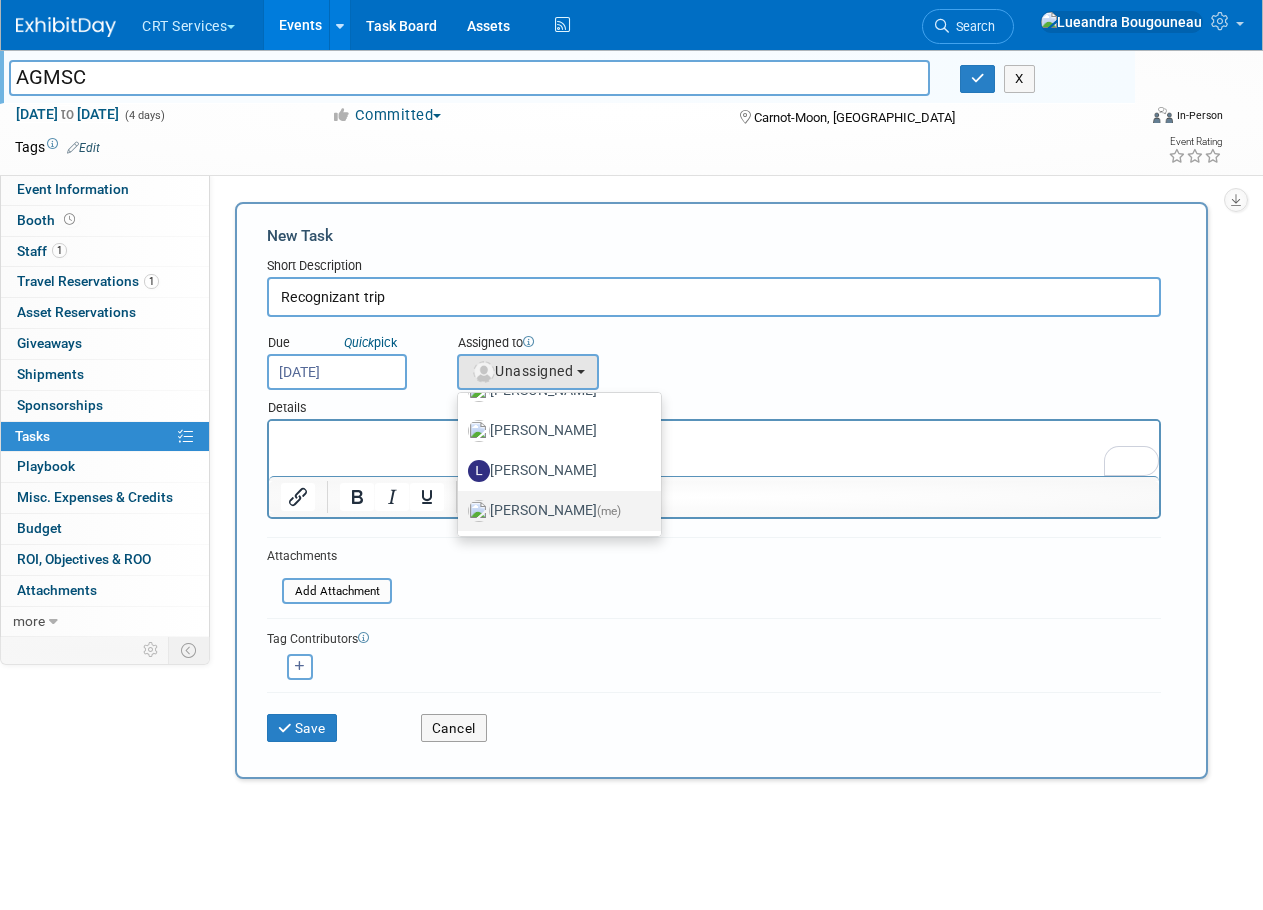 click on "[PERSON_NAME]
(me)" at bounding box center (554, 511) 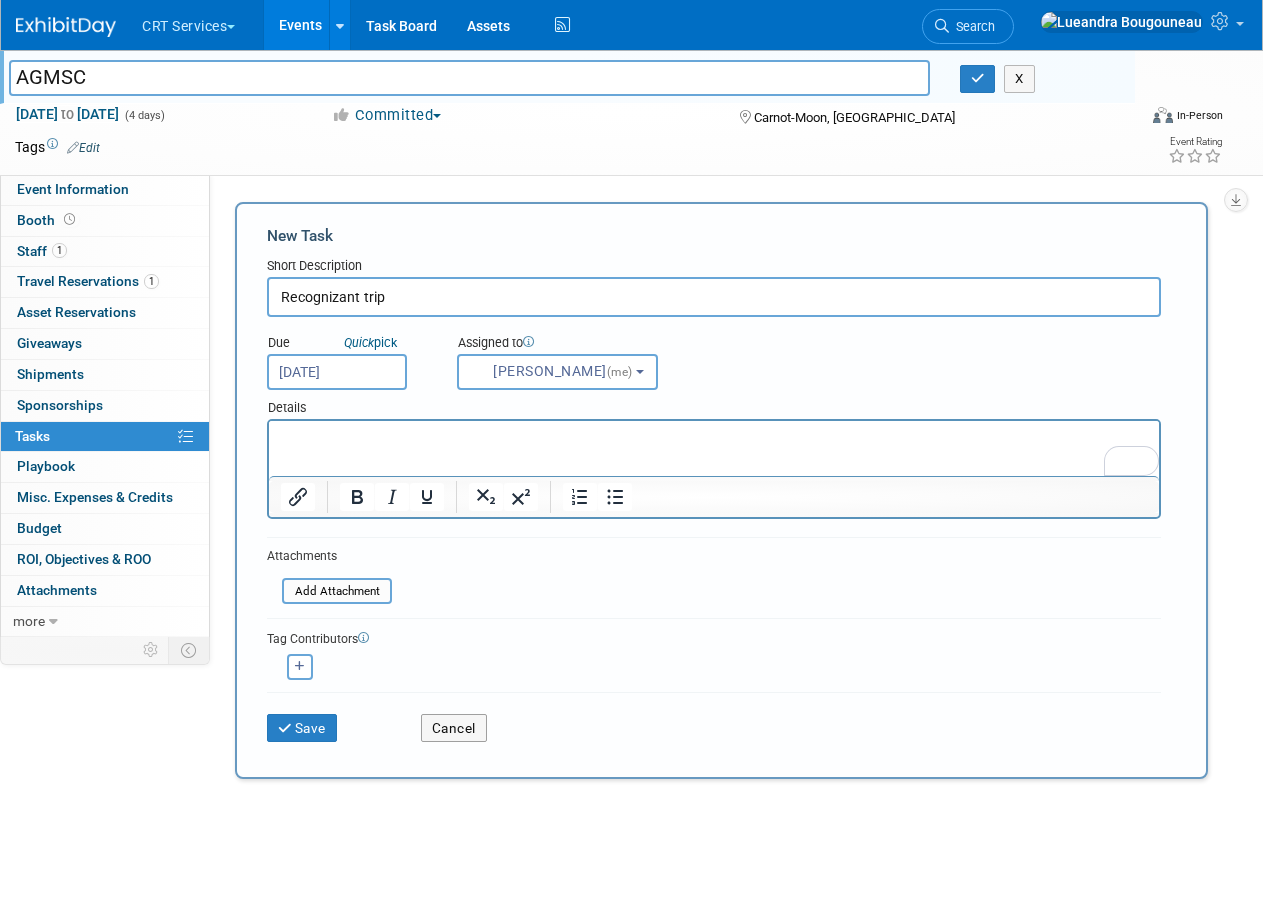 click at bounding box center (714, 439) 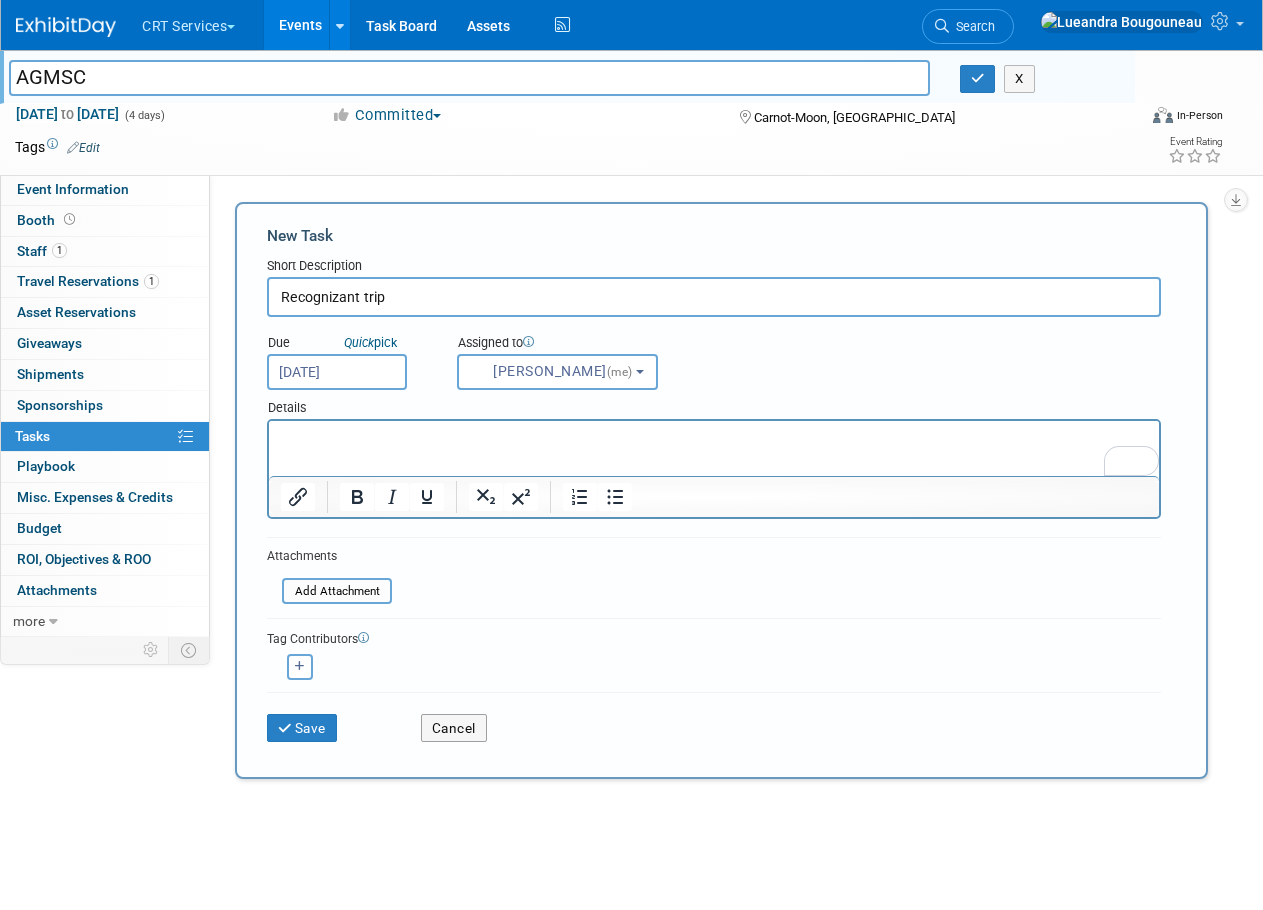 type 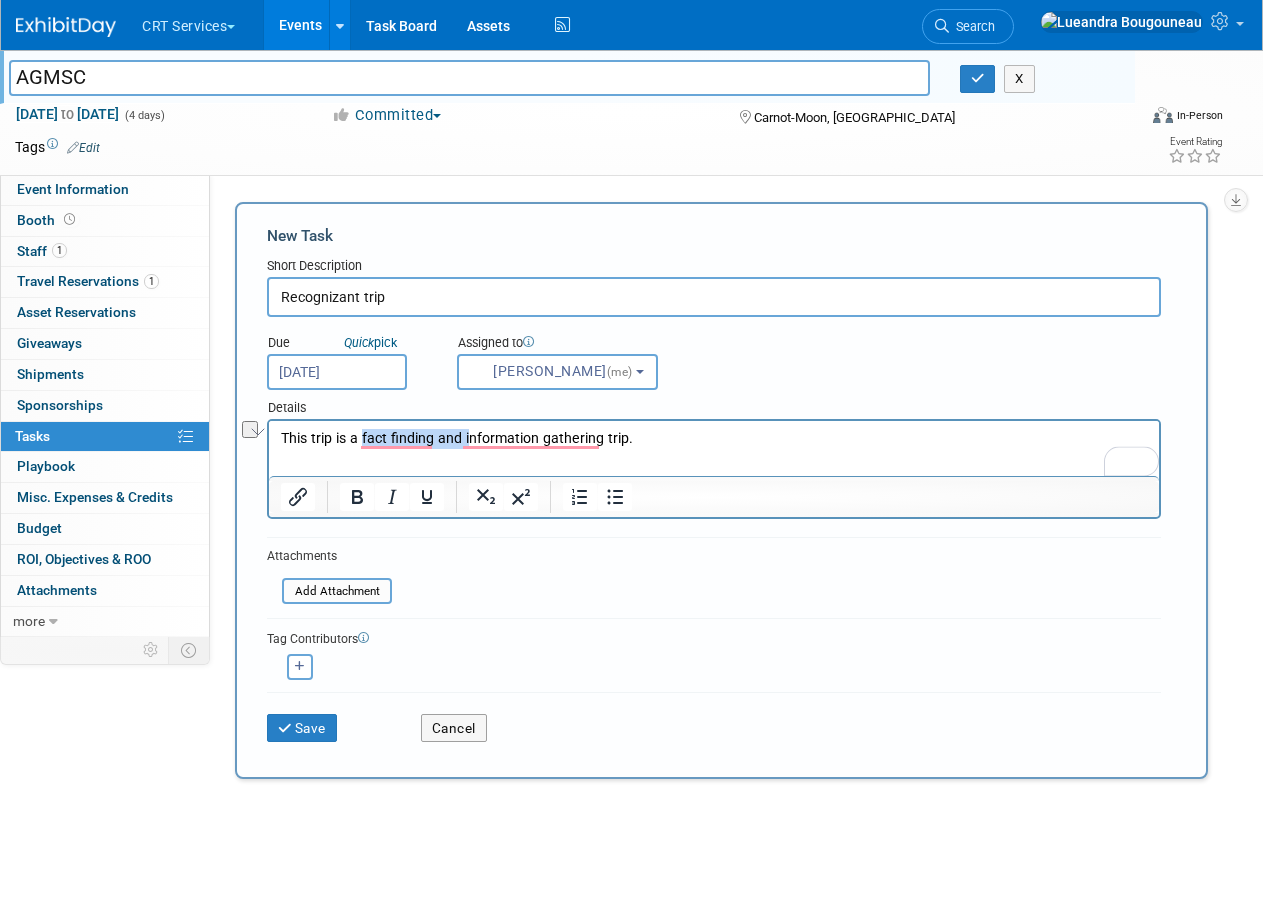 drag, startPoint x: 363, startPoint y: 437, endPoint x: 465, endPoint y: 437, distance: 102 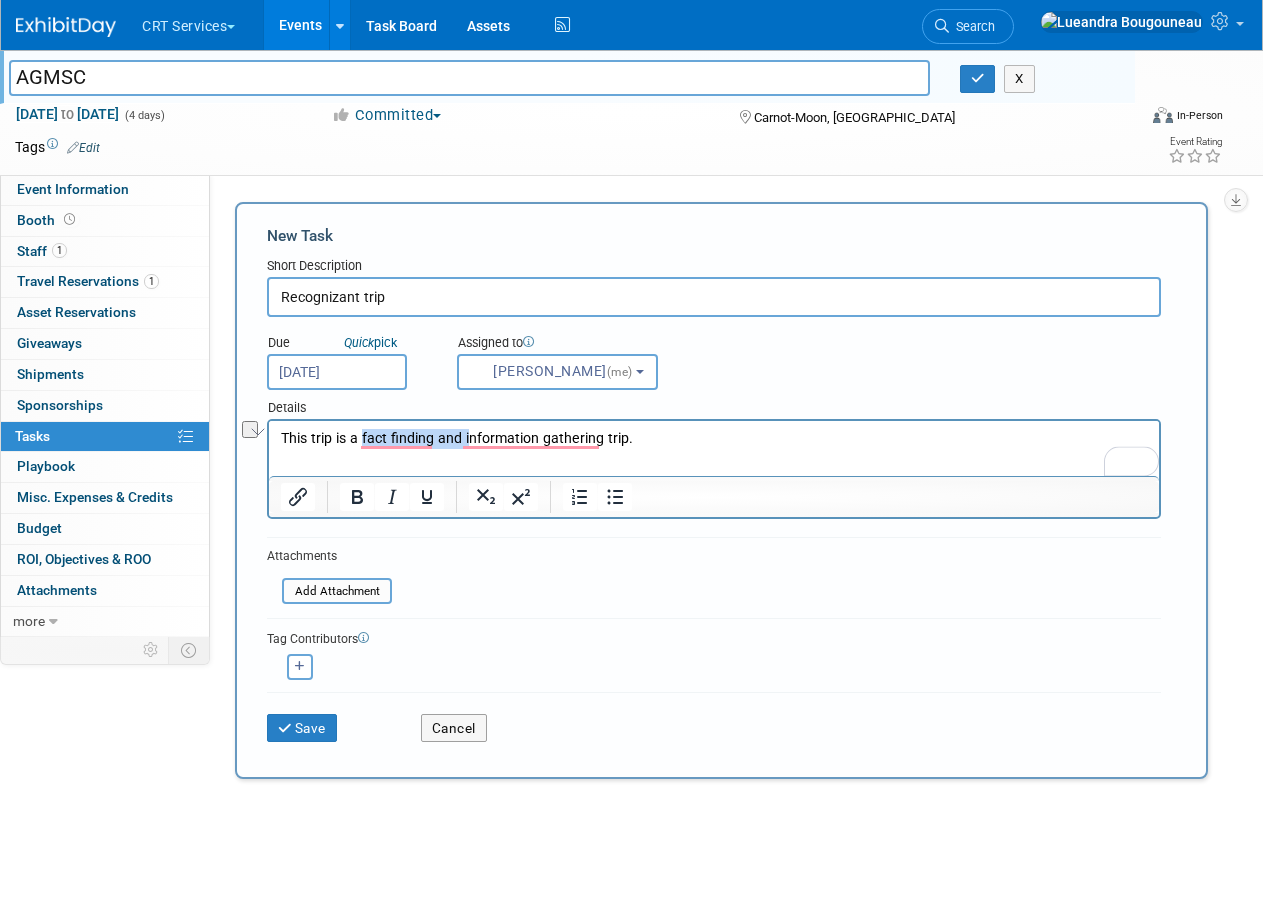click on "This trip is a fact finding and information gathering trip." at bounding box center [714, 439] 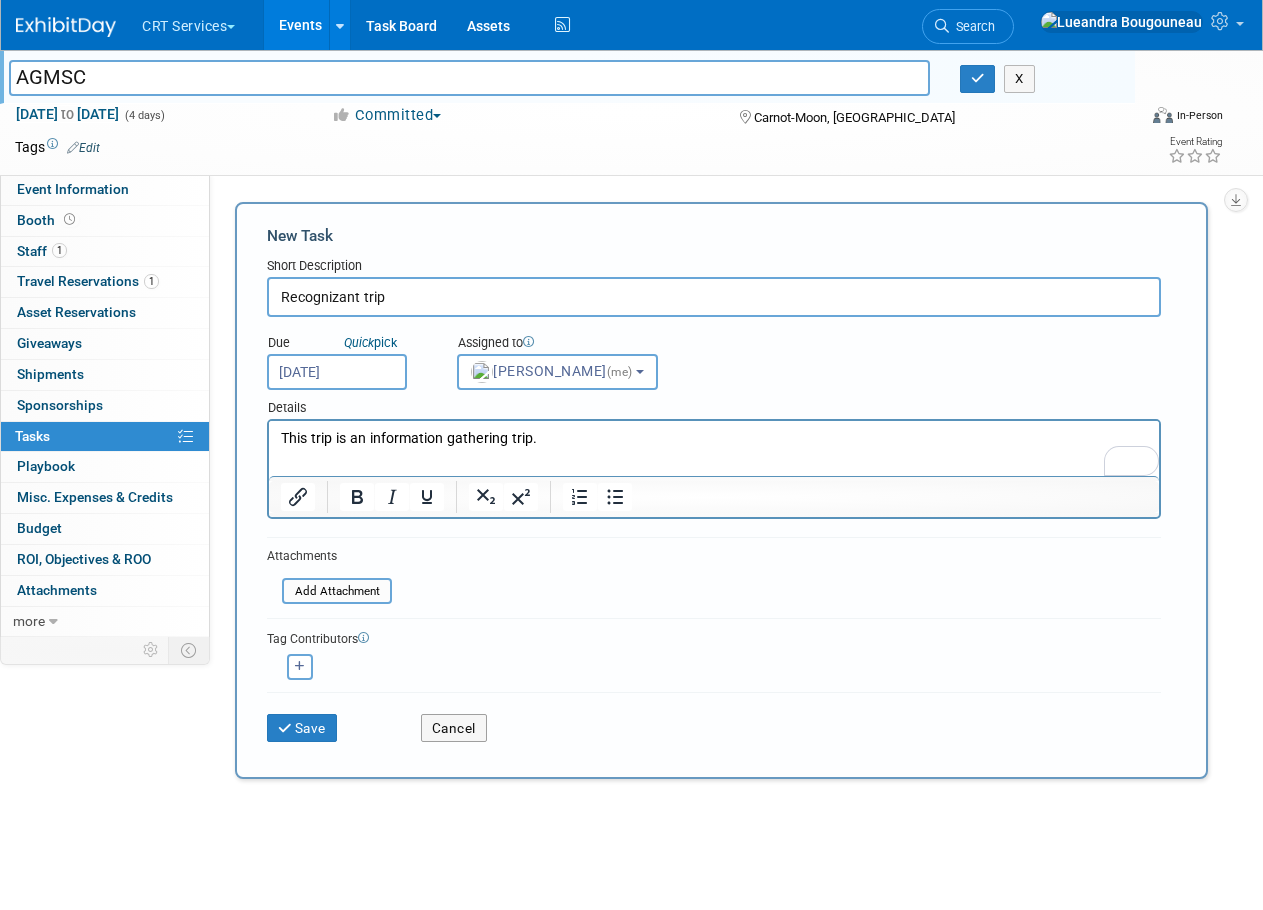 click on "This trip is an information gathering trip." at bounding box center (714, 439) 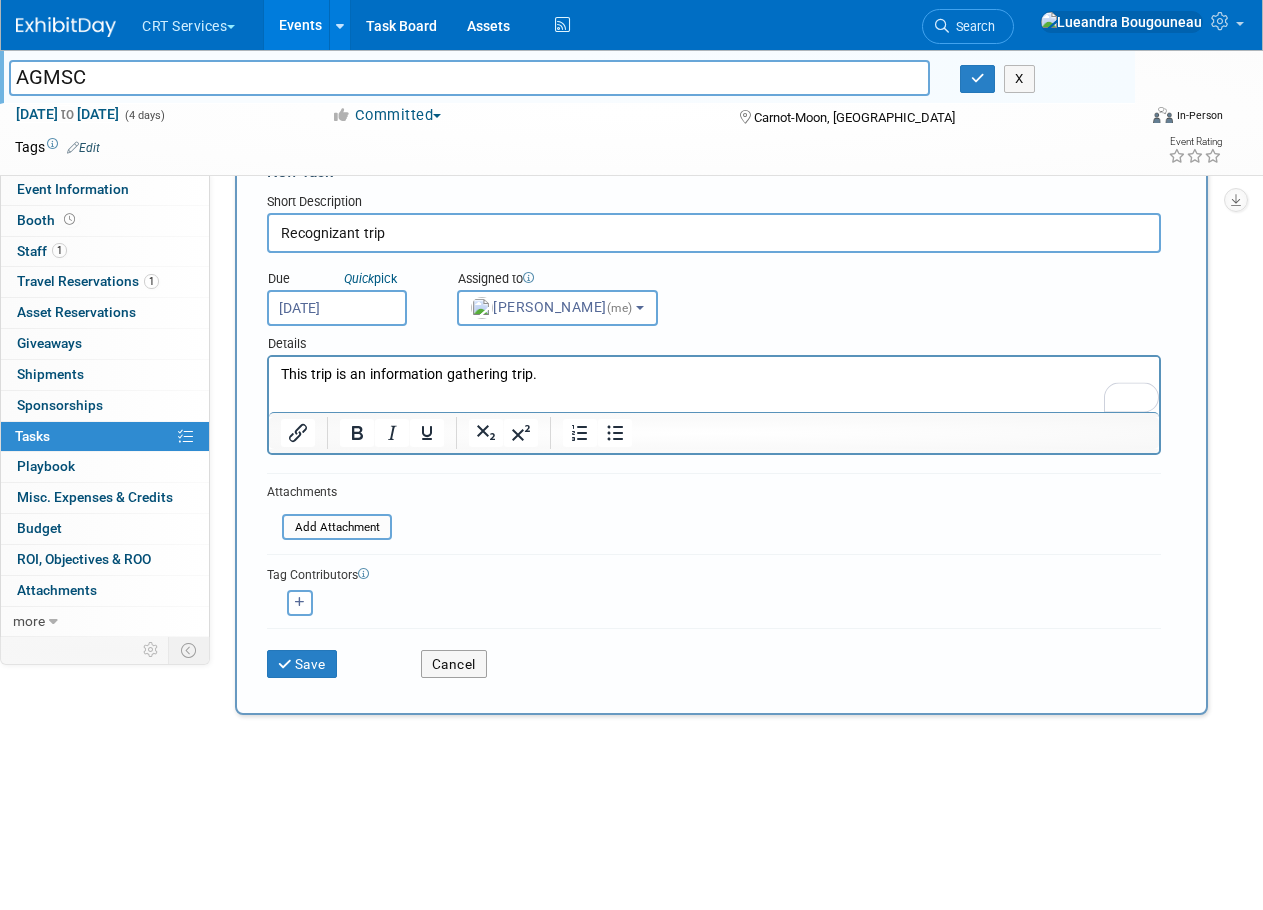 scroll, scrollTop: 100, scrollLeft: 0, axis: vertical 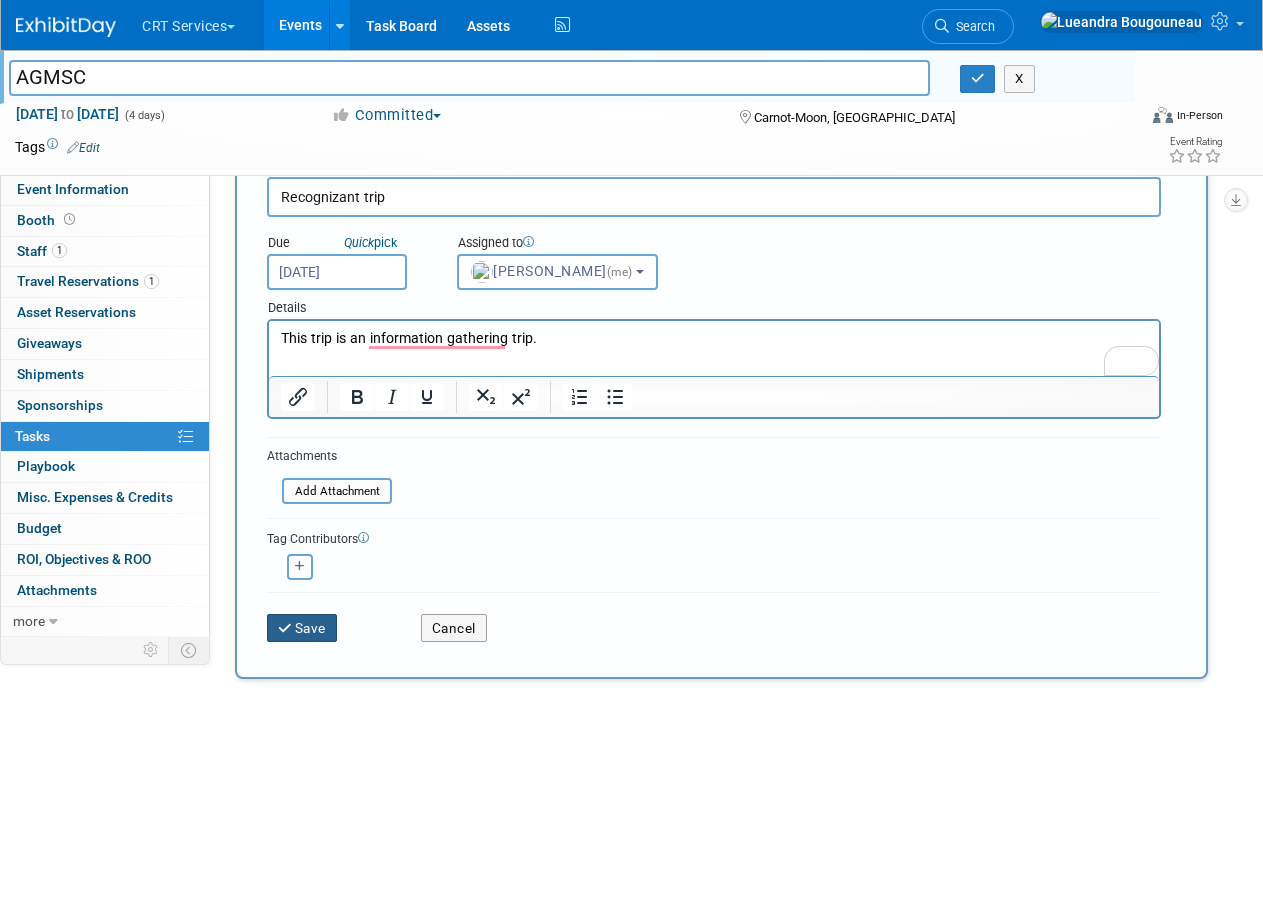 drag, startPoint x: 327, startPoint y: 623, endPoint x: 289, endPoint y: 605, distance: 42.047592 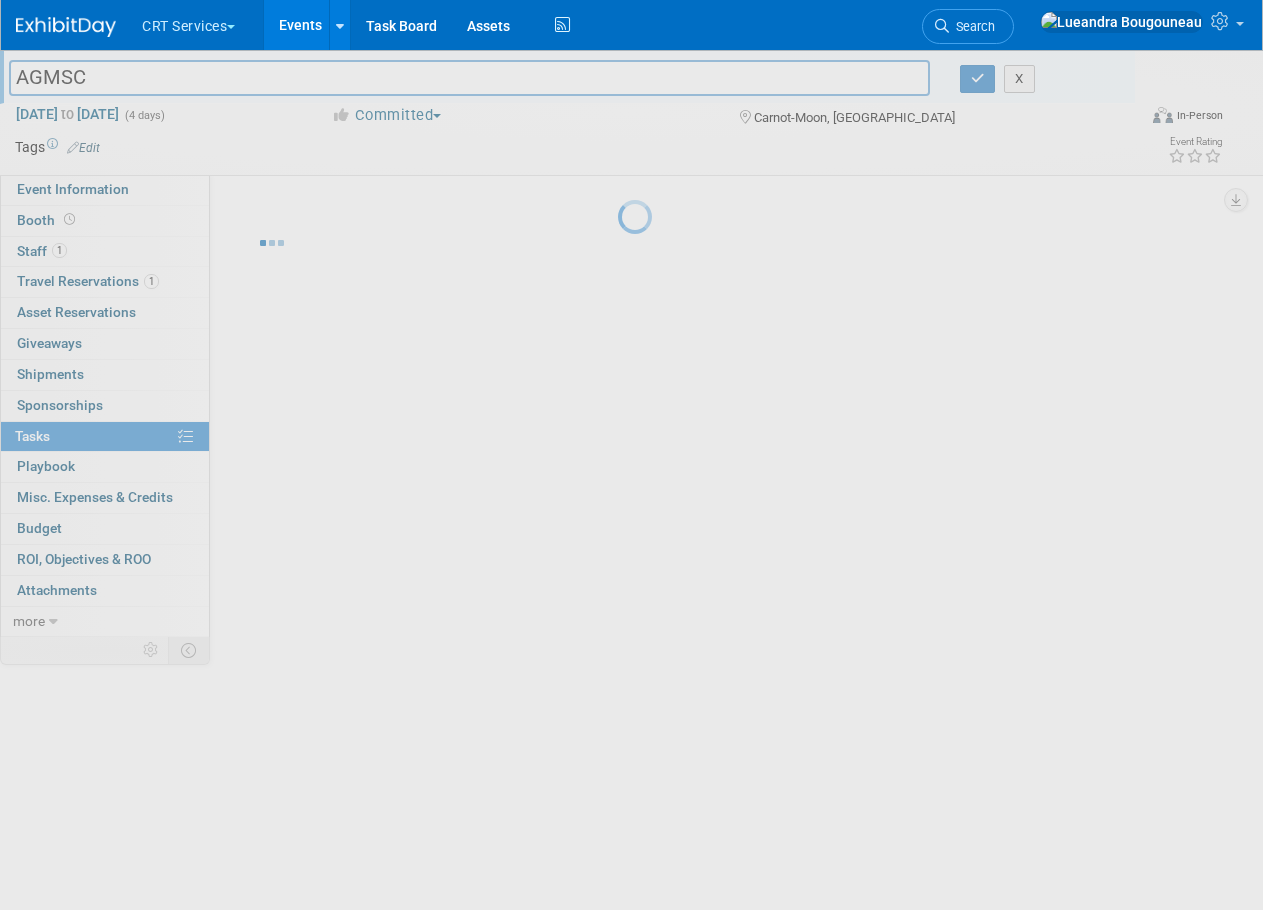 scroll, scrollTop: 0, scrollLeft: 0, axis: both 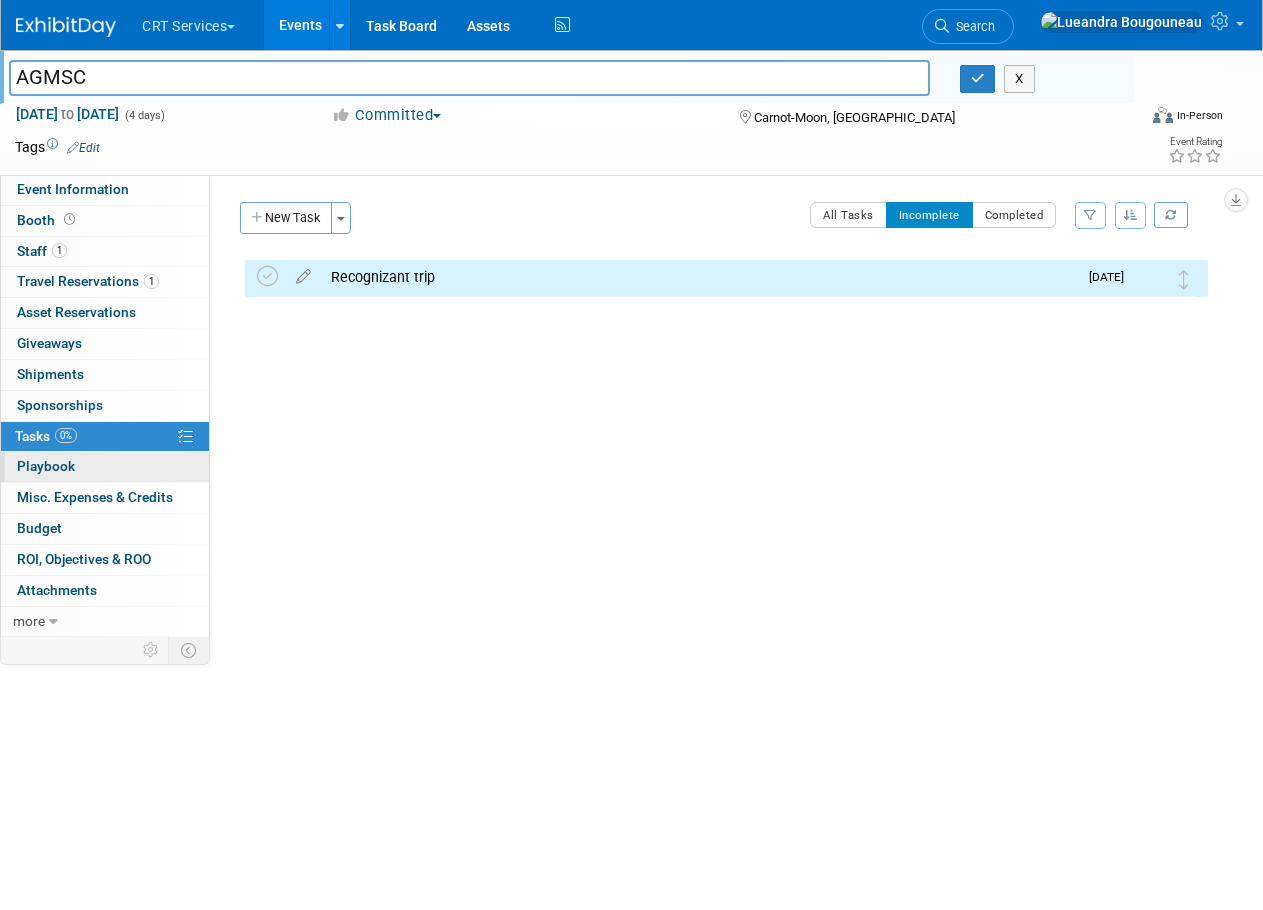 click on "0
Playbook 0" at bounding box center [105, 467] 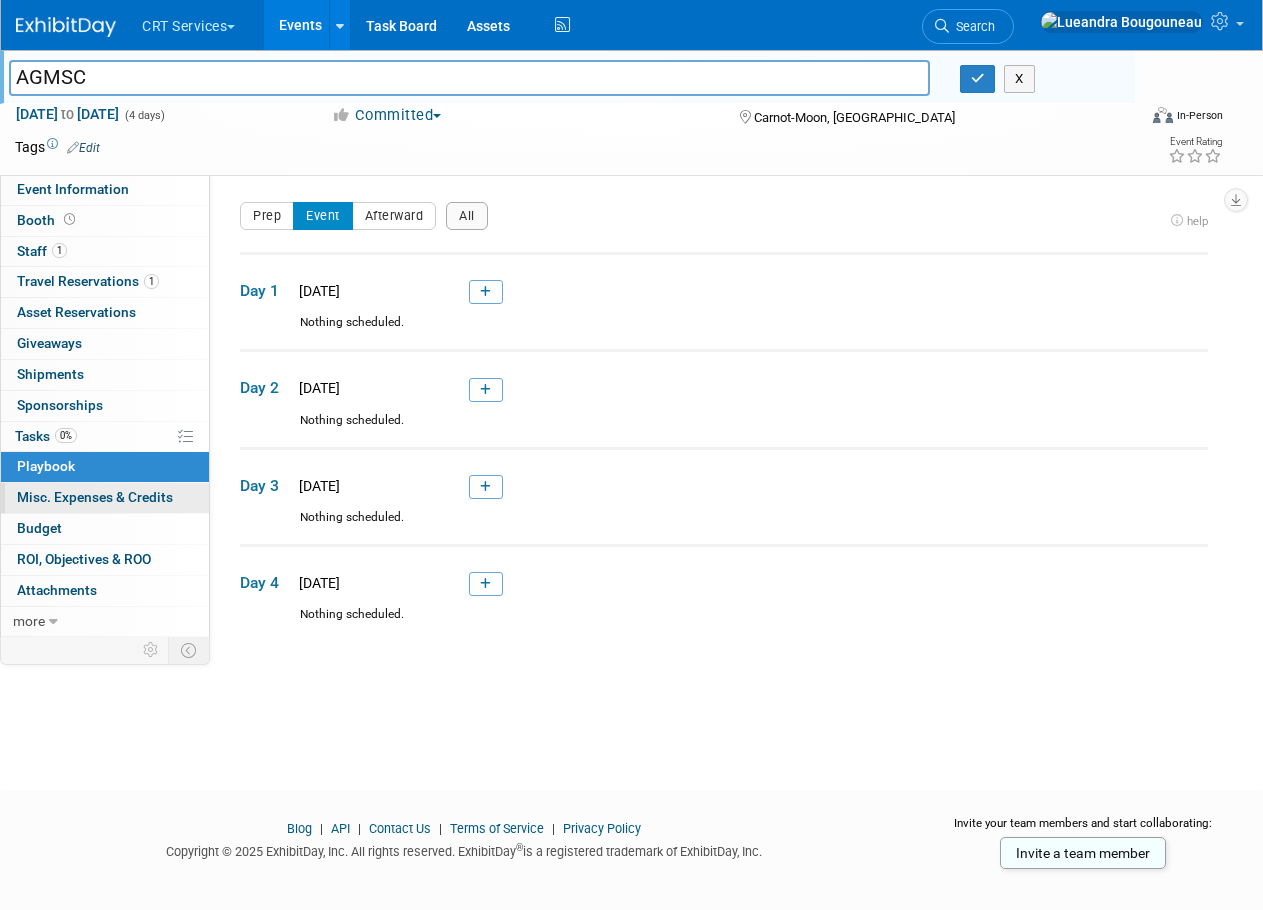 click on "Misc. Expenses & Credits 0" at bounding box center [95, 497] 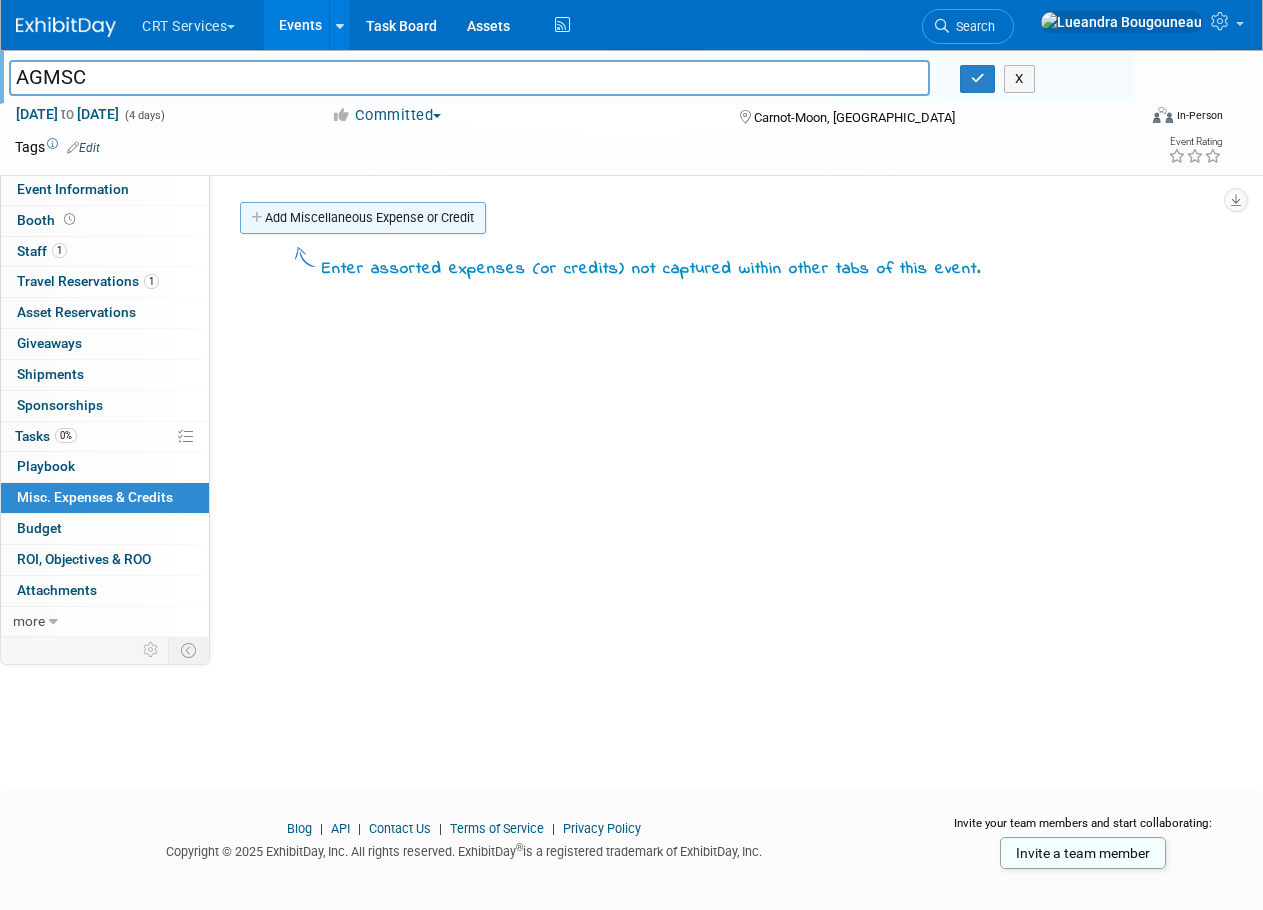 click on "Add Miscellaneous Expense or Credit" at bounding box center [363, 218] 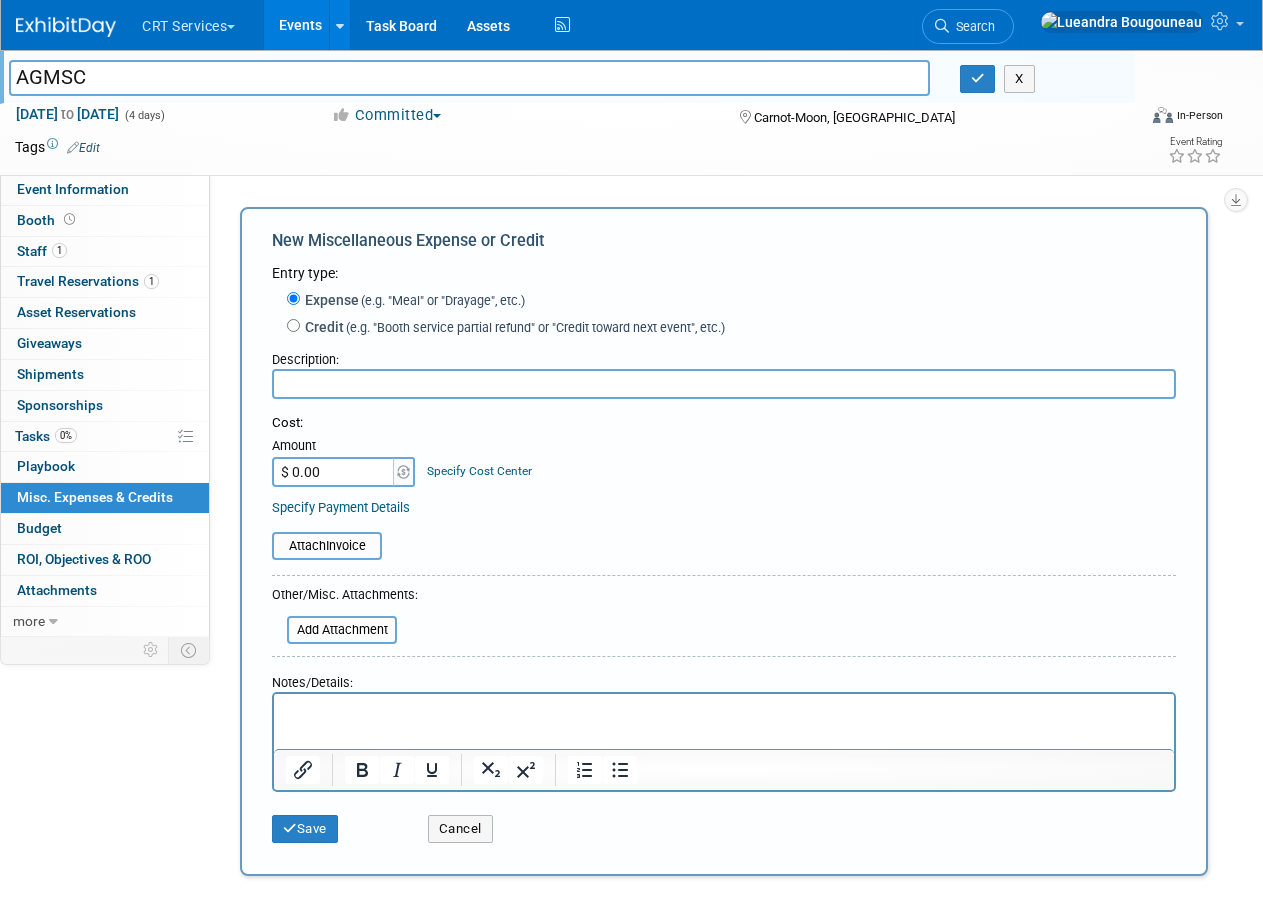 scroll, scrollTop: 0, scrollLeft: 0, axis: both 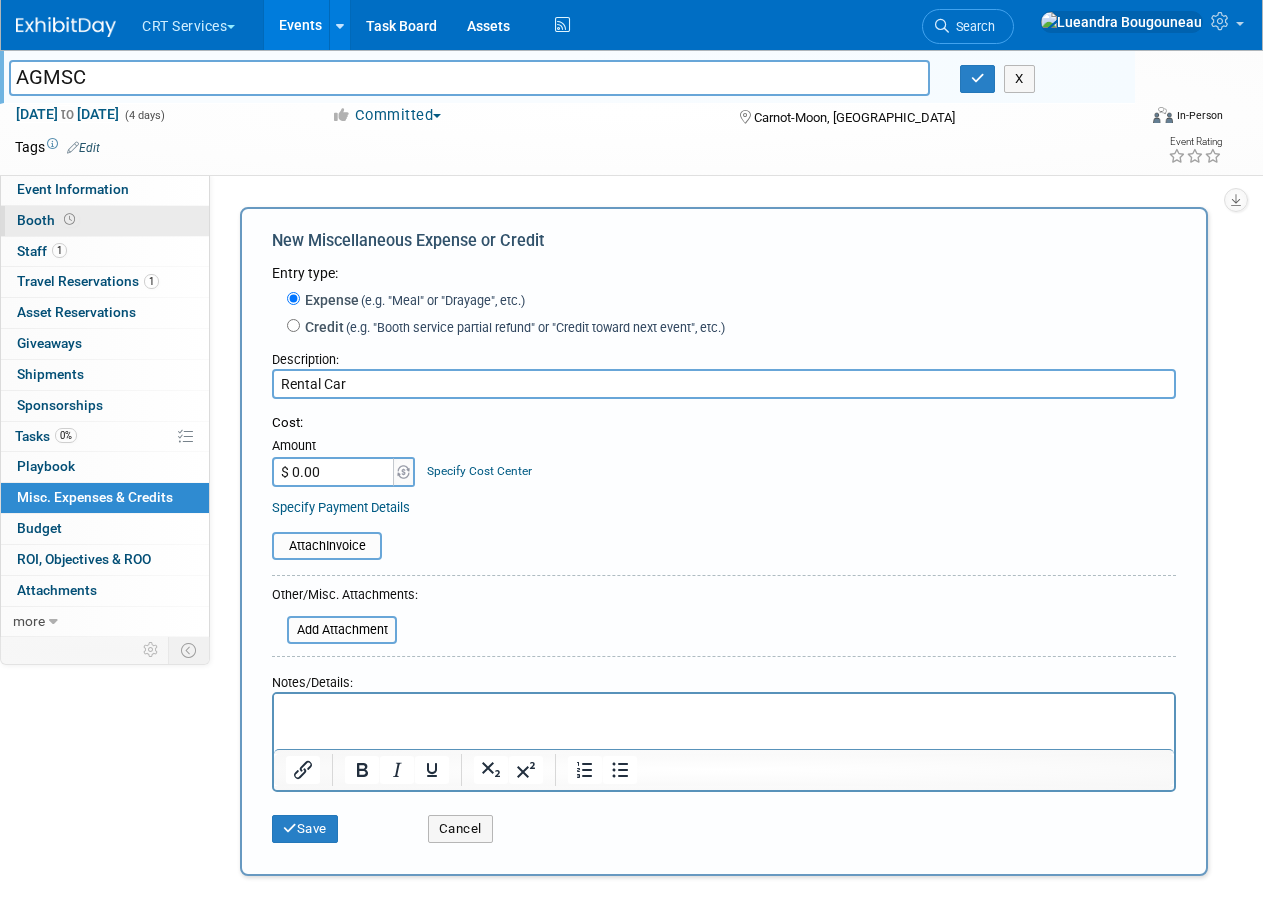 type on "Rental Car" 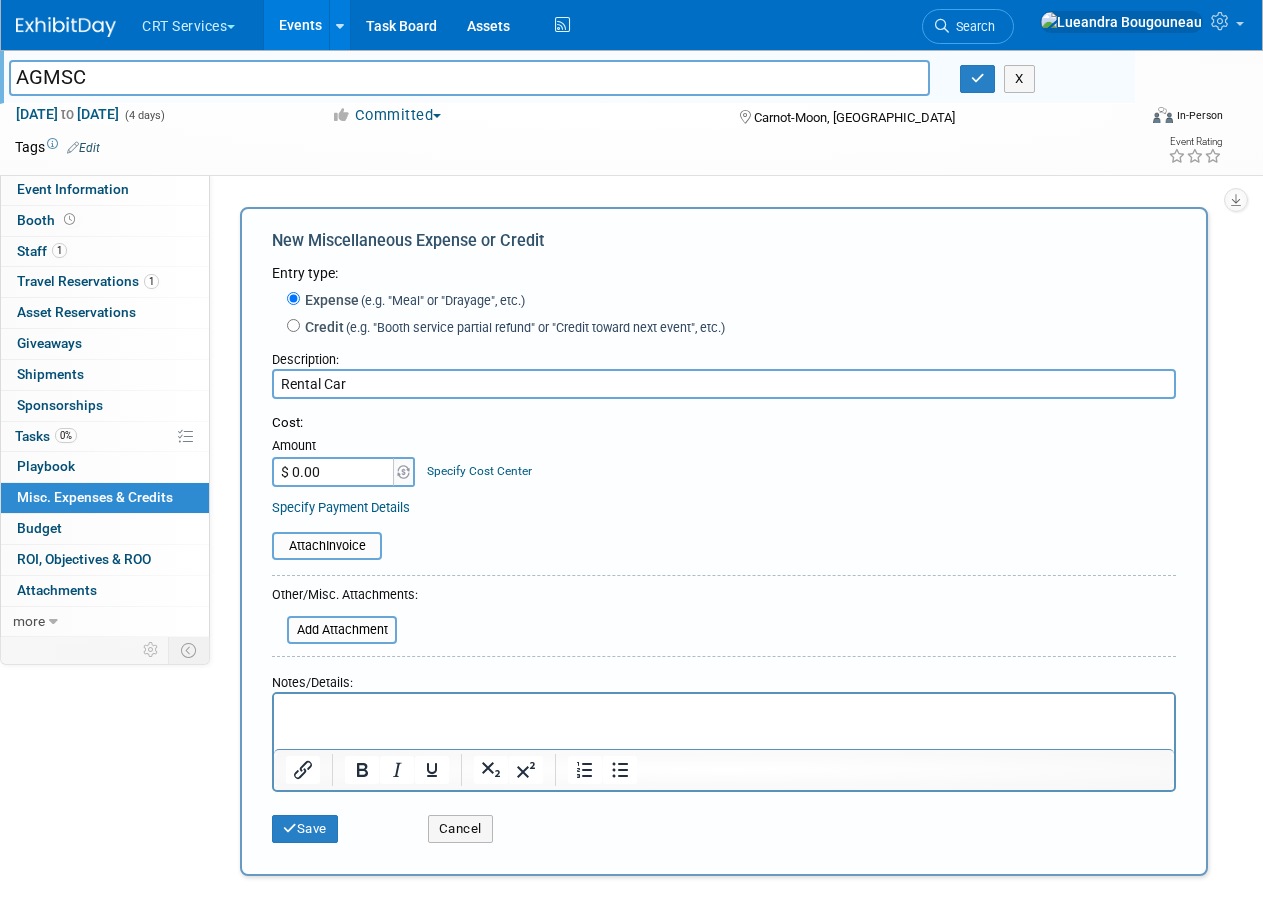 click on "$ 0.00" at bounding box center (334, 472) 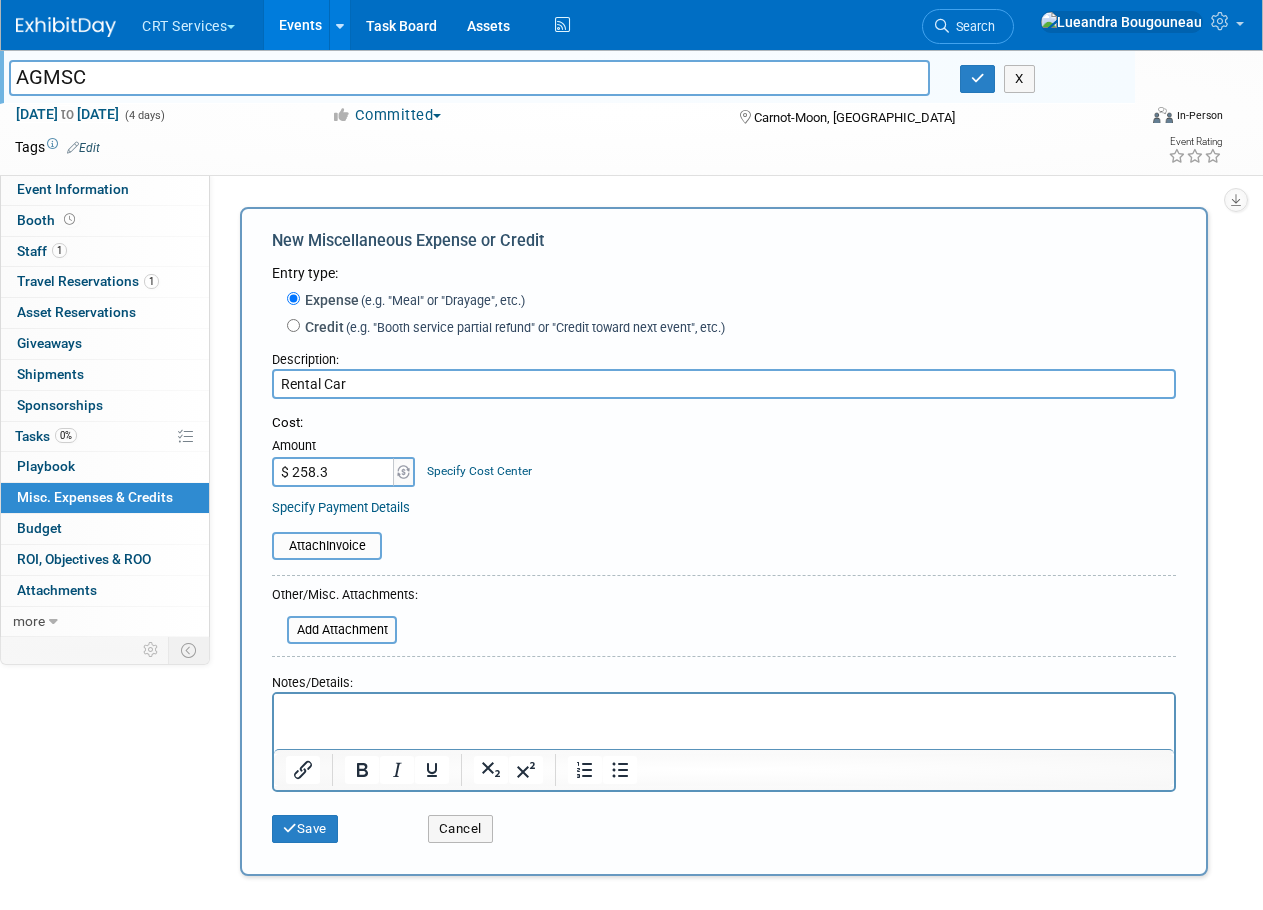 type on "$ 258.34" 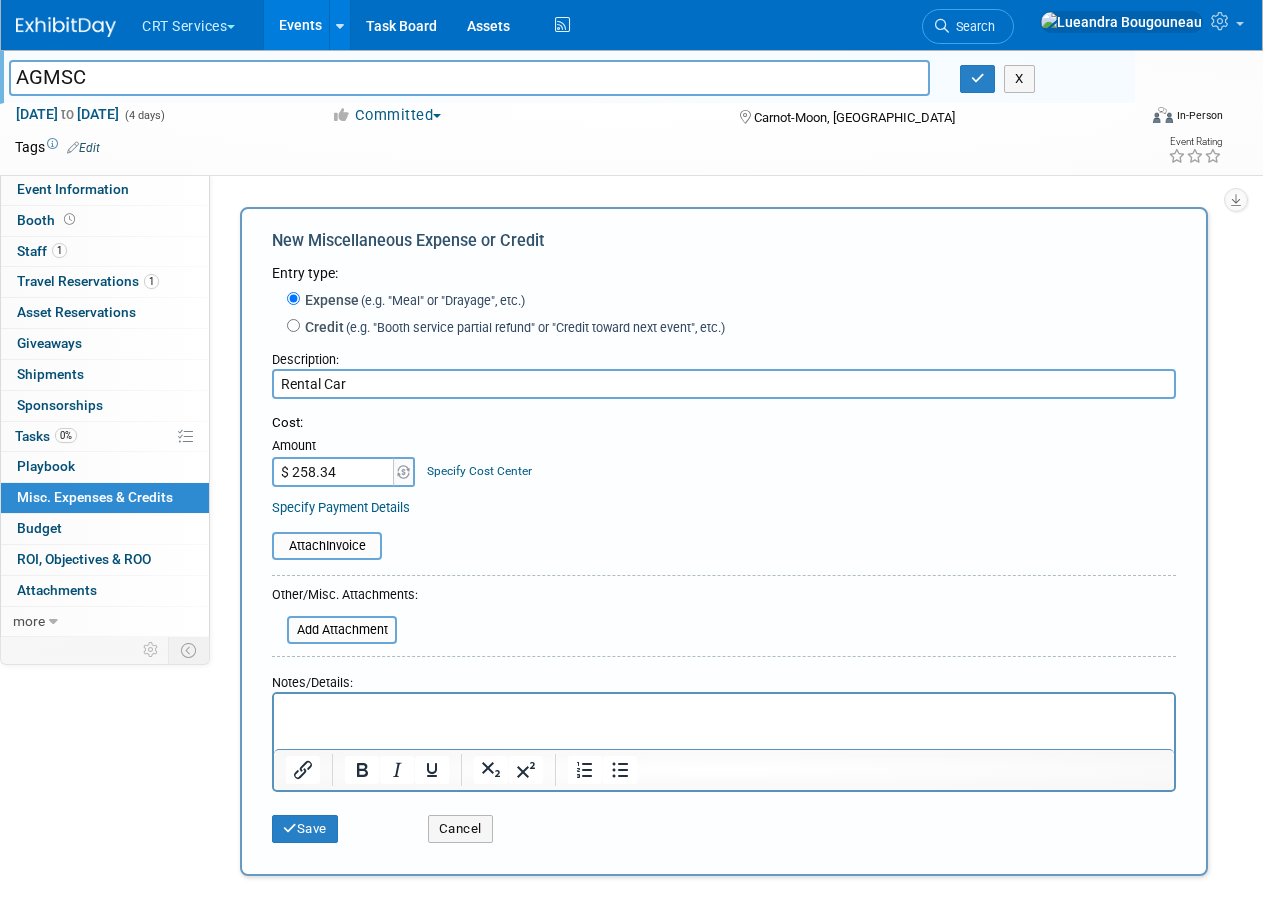 click on "Cost:
Amount
$ 258.34
Specify Cost Center
Cost Center
-- Not Specified --" at bounding box center (724, 450) 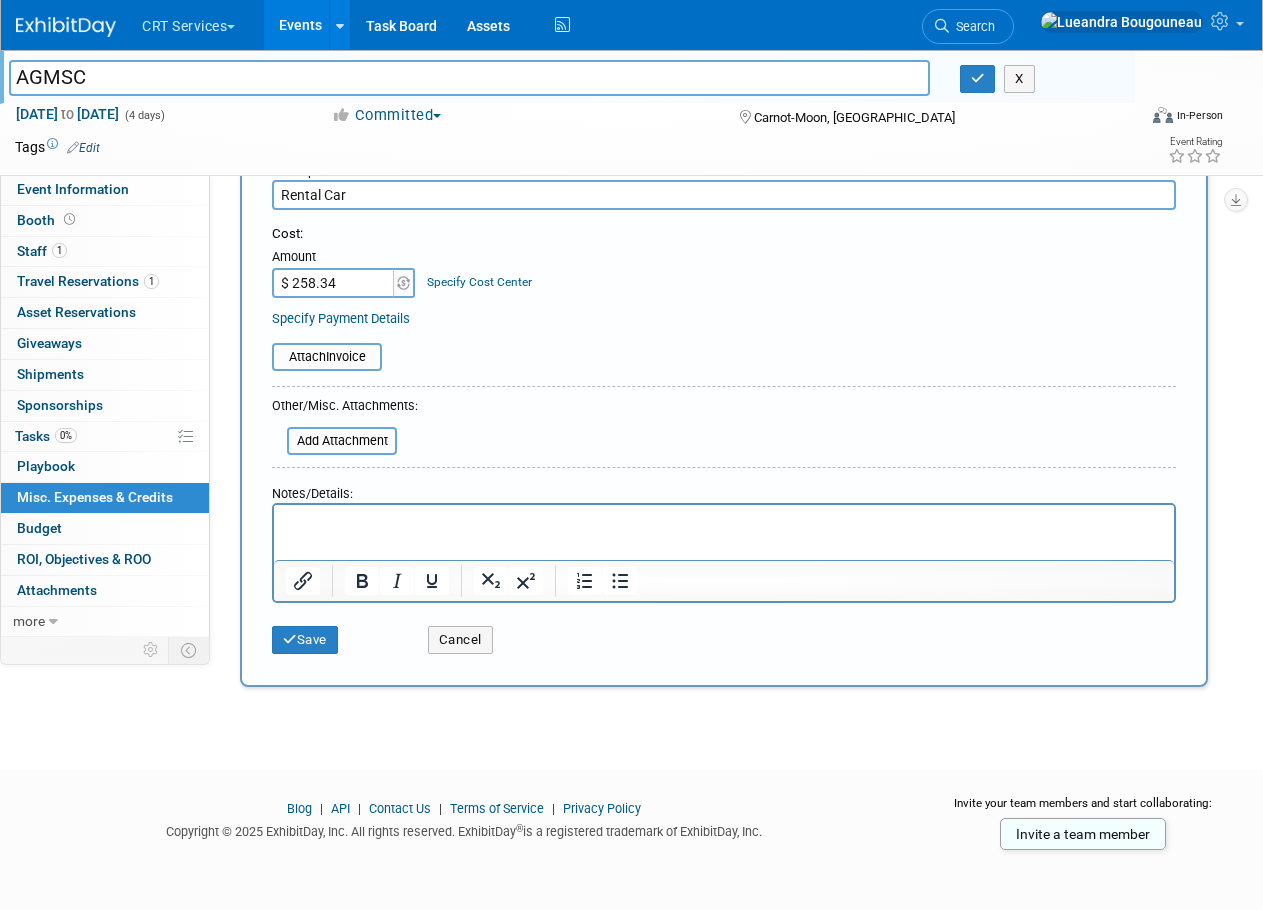 scroll, scrollTop: 191, scrollLeft: 0, axis: vertical 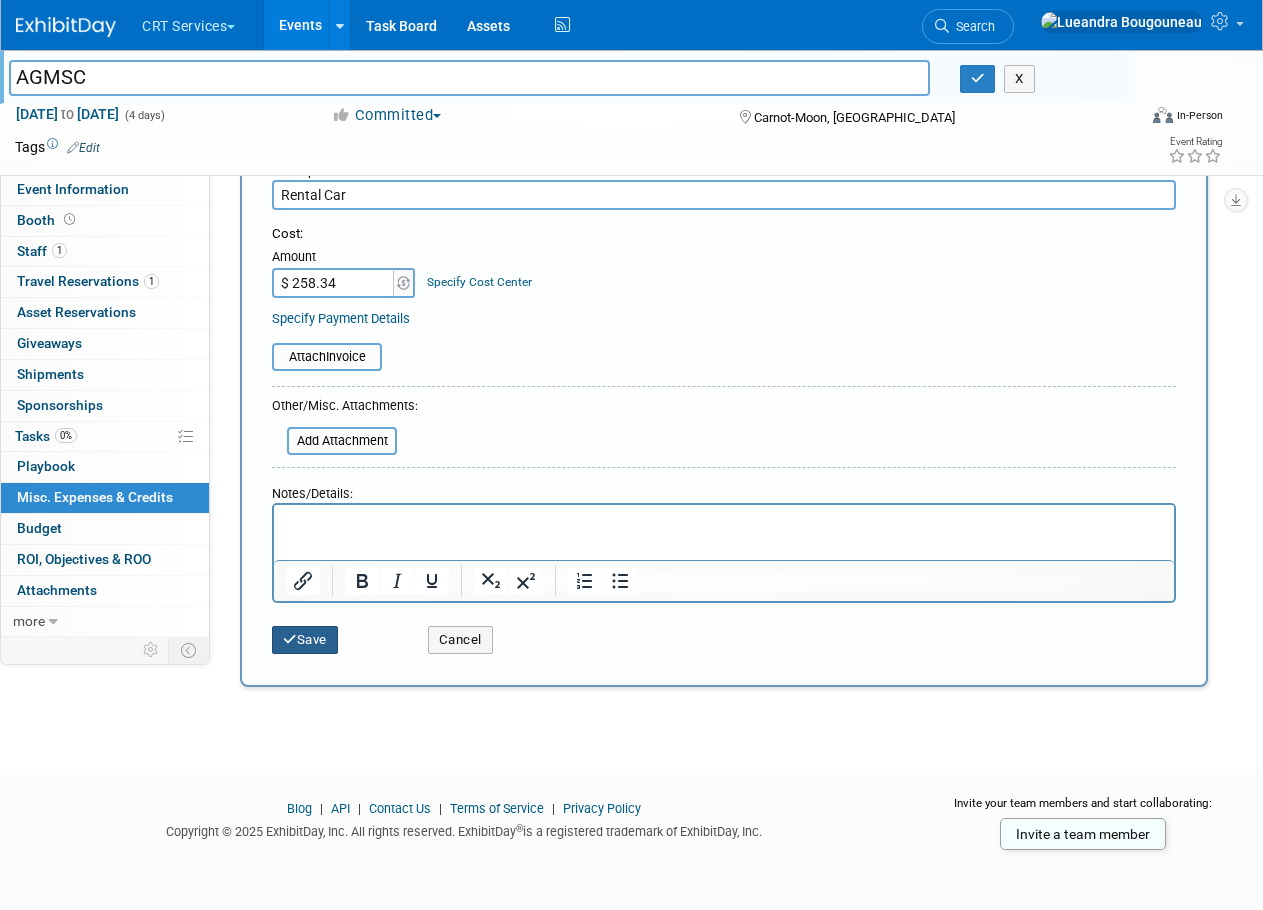 click on "Save" at bounding box center [305, 640] 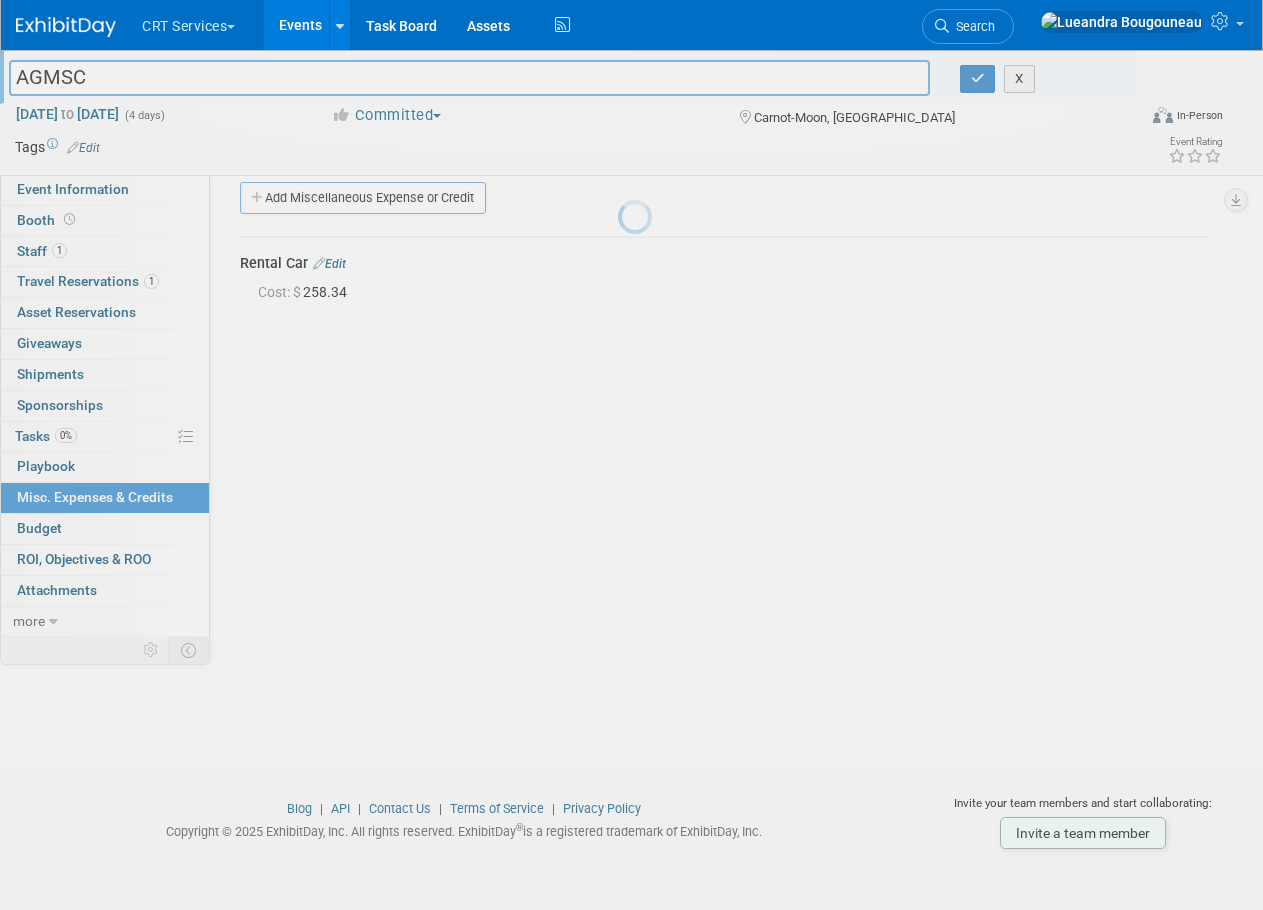 scroll, scrollTop: 20, scrollLeft: 0, axis: vertical 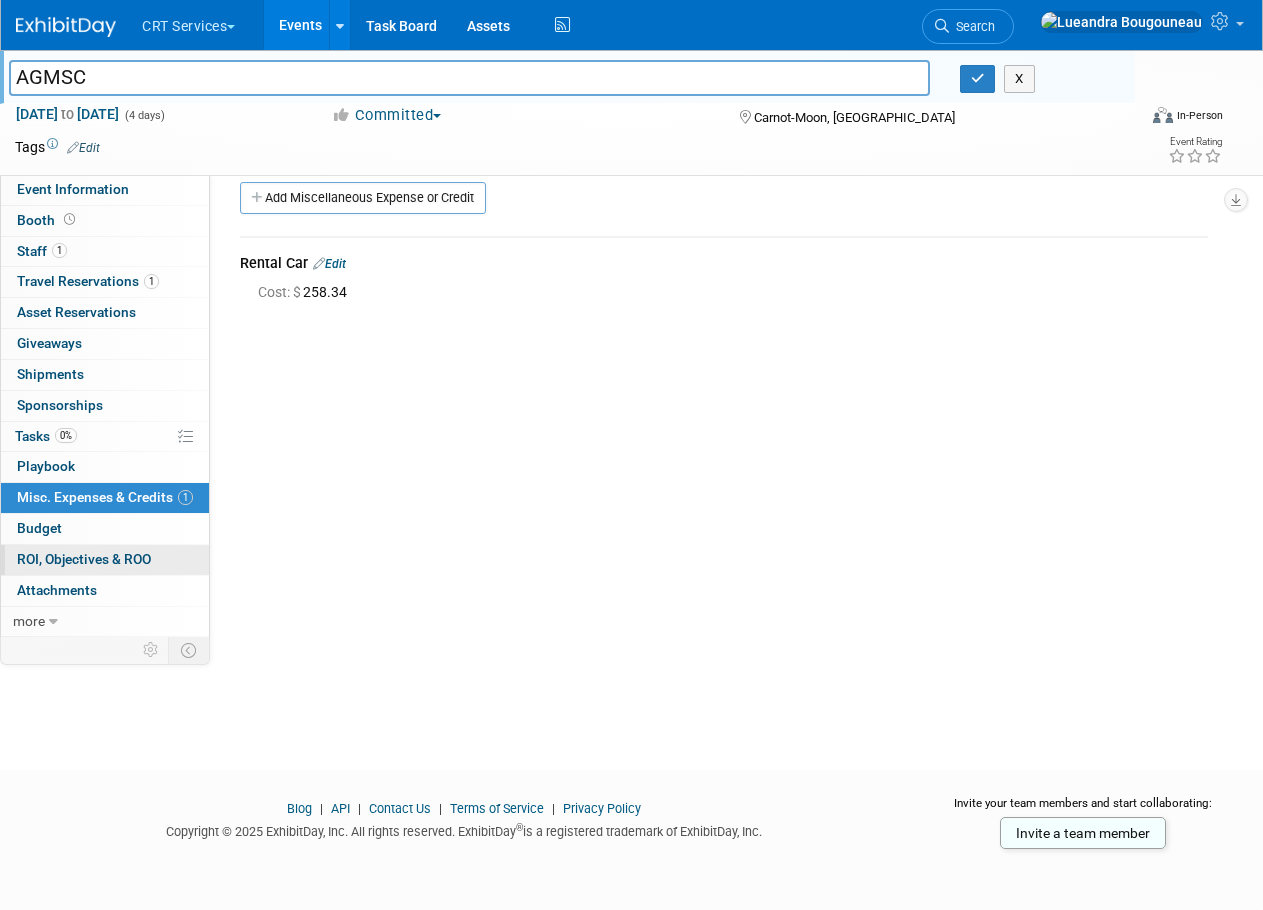 click on "ROI, Objectives & ROO 0" at bounding box center (84, 559) 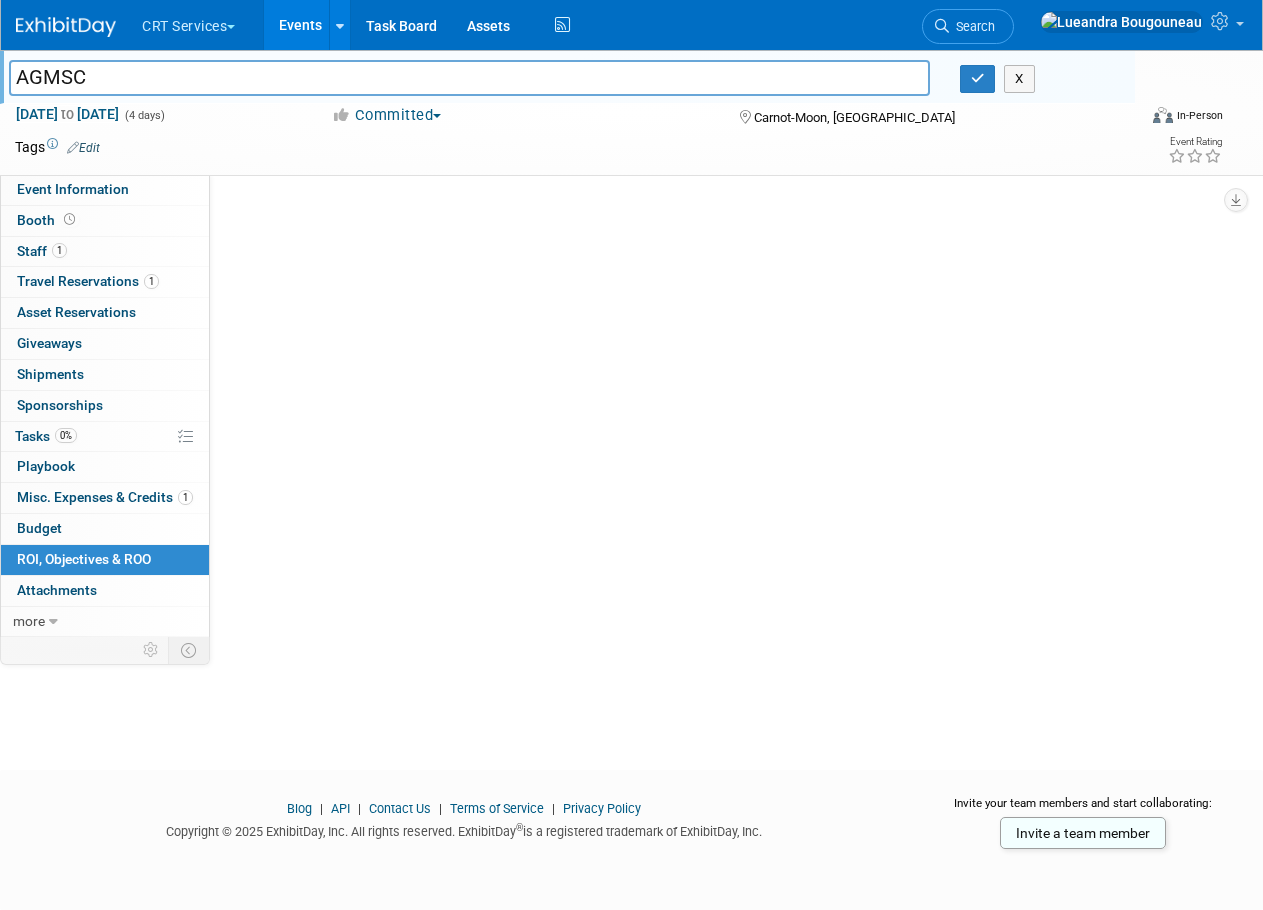 scroll, scrollTop: 0, scrollLeft: 0, axis: both 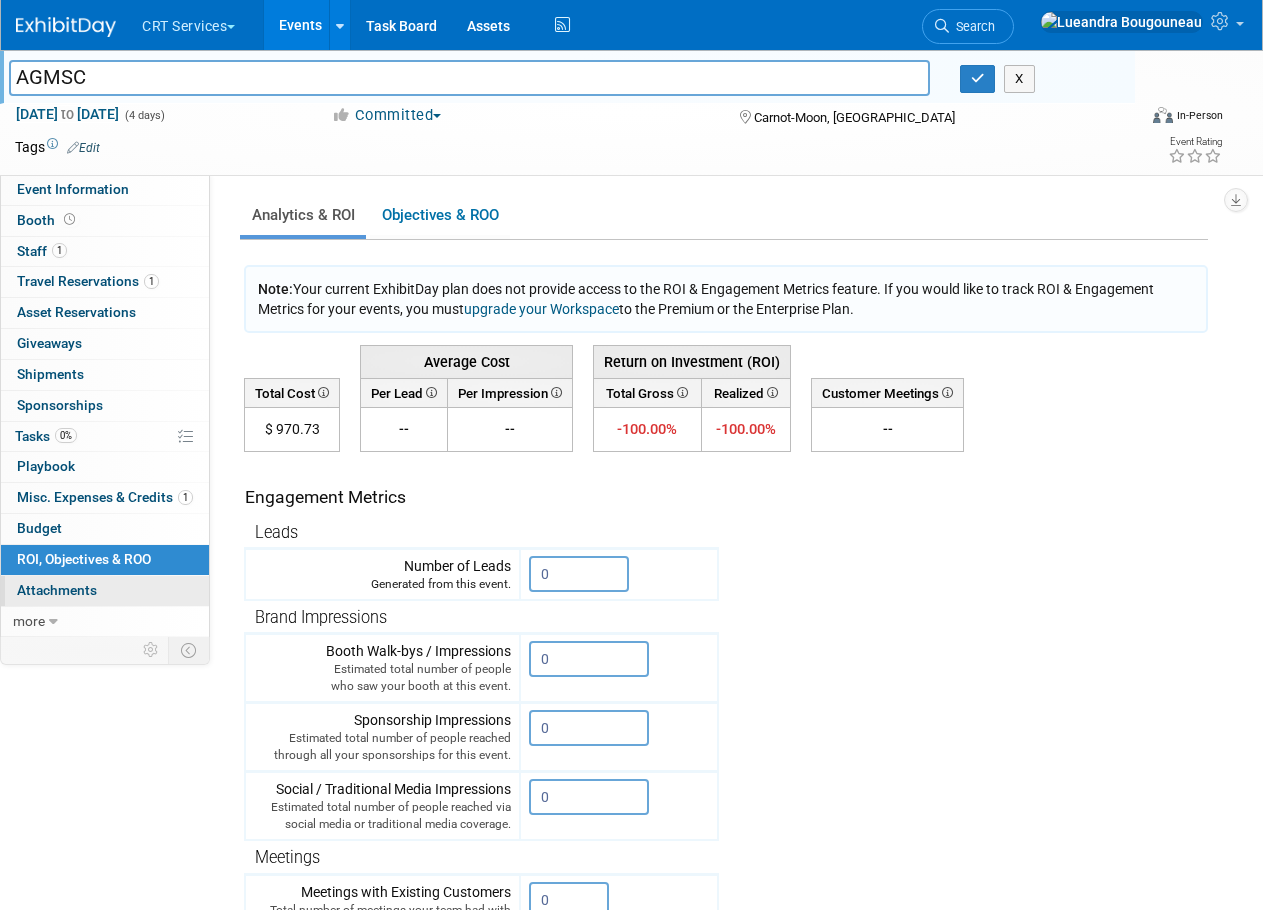 click on "Attachments 0" at bounding box center [57, 590] 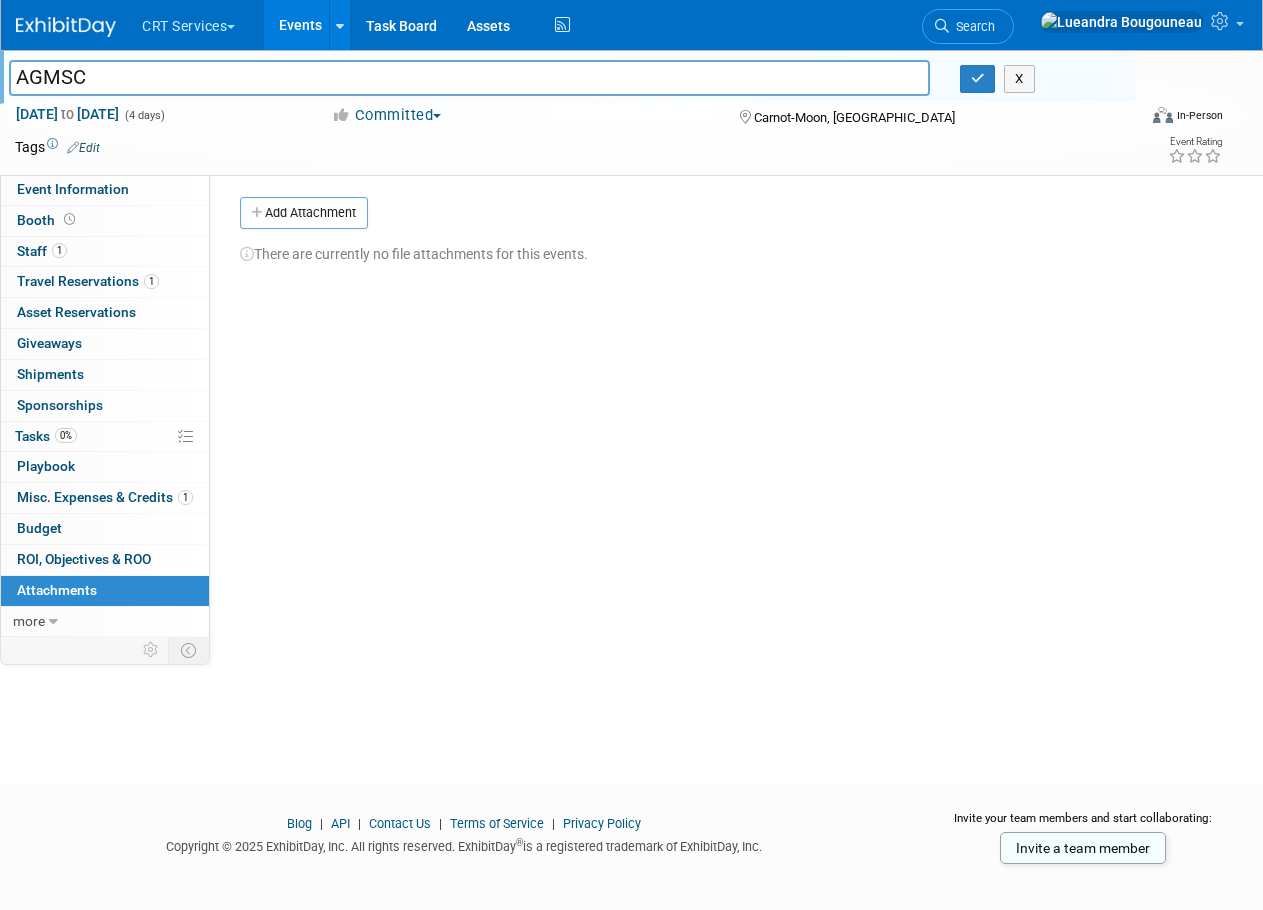 scroll, scrollTop: 0, scrollLeft: 0, axis: both 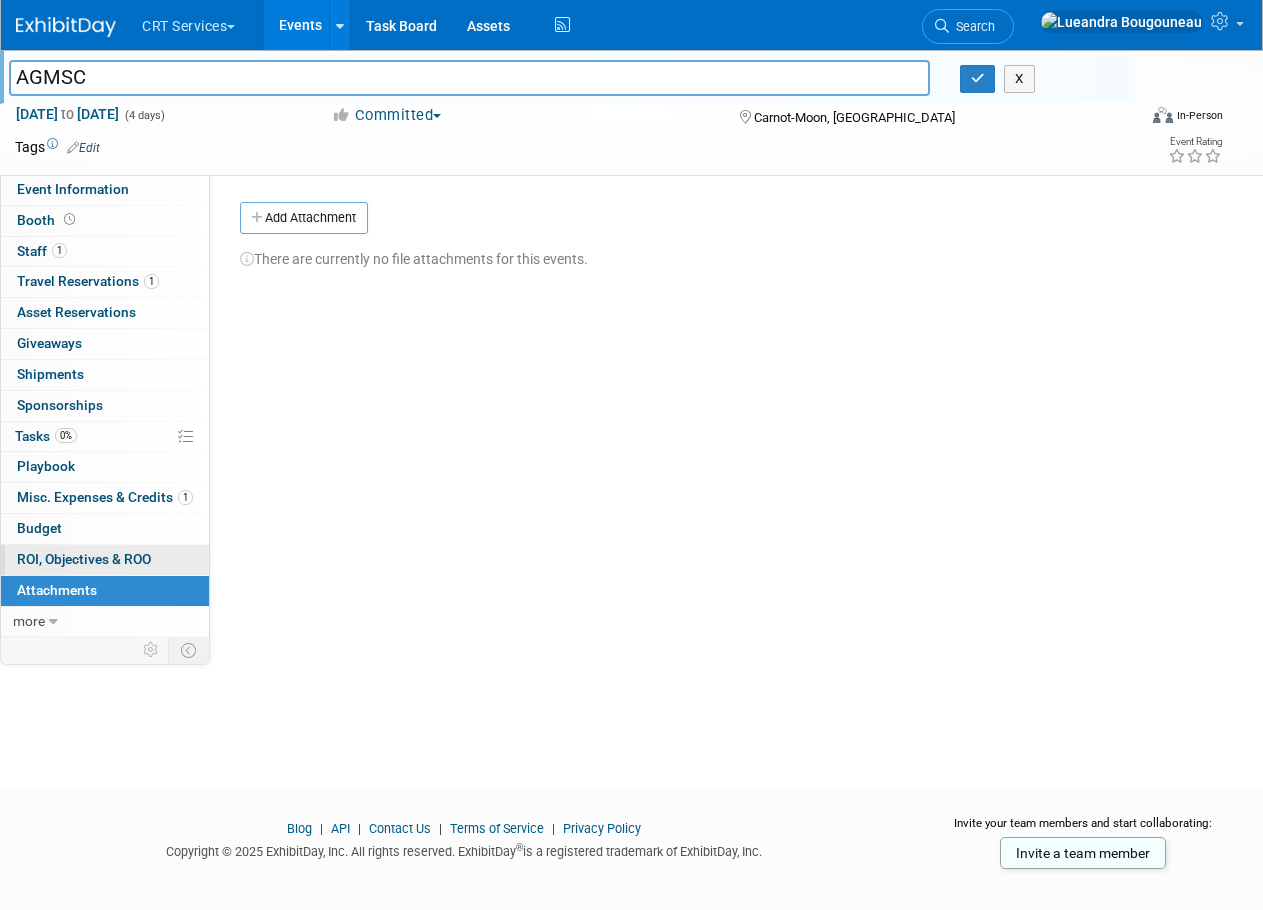 click on "0
ROI, Objectives & ROO 0" at bounding box center (105, 560) 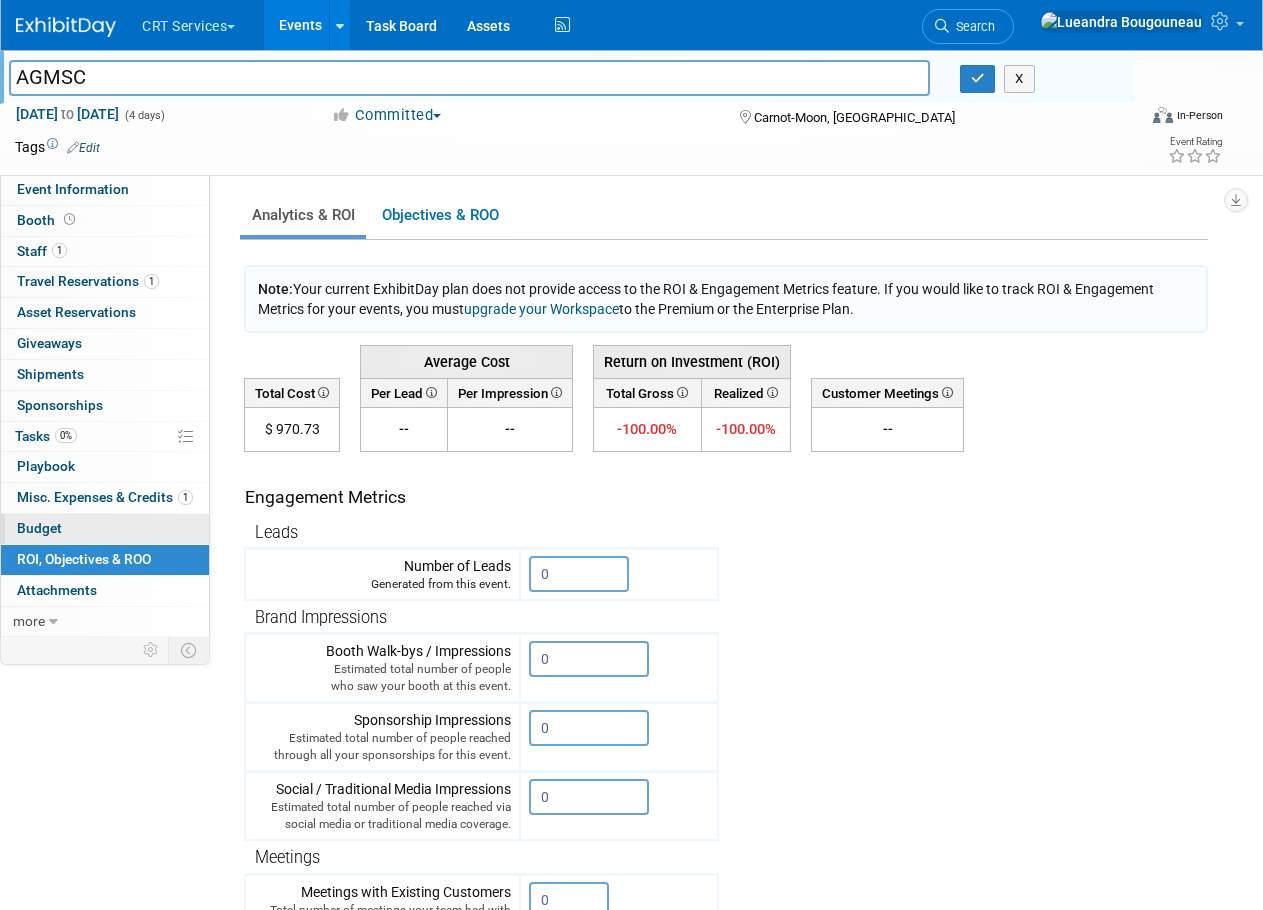 click on "Budget" at bounding box center (105, 529) 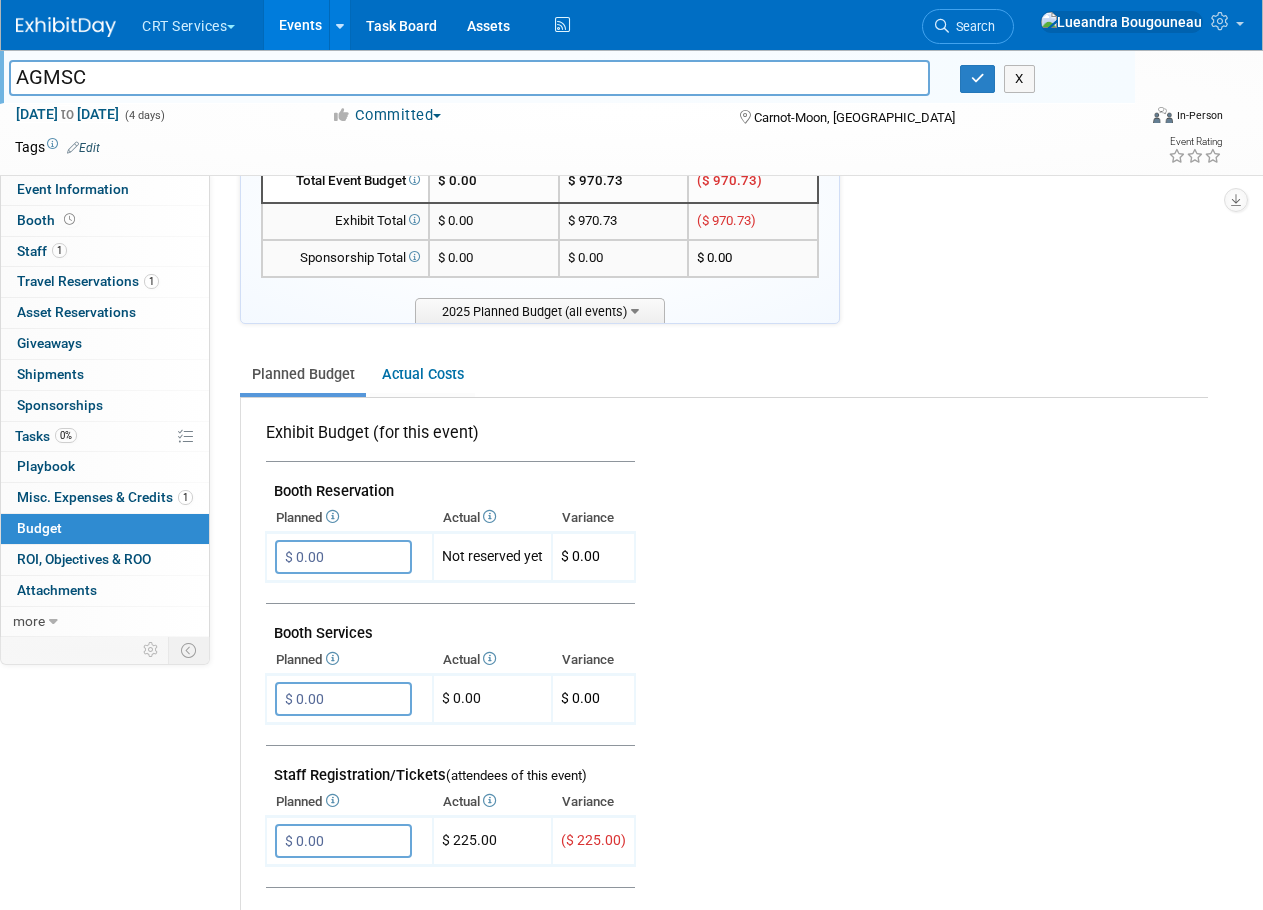 scroll, scrollTop: 0, scrollLeft: 0, axis: both 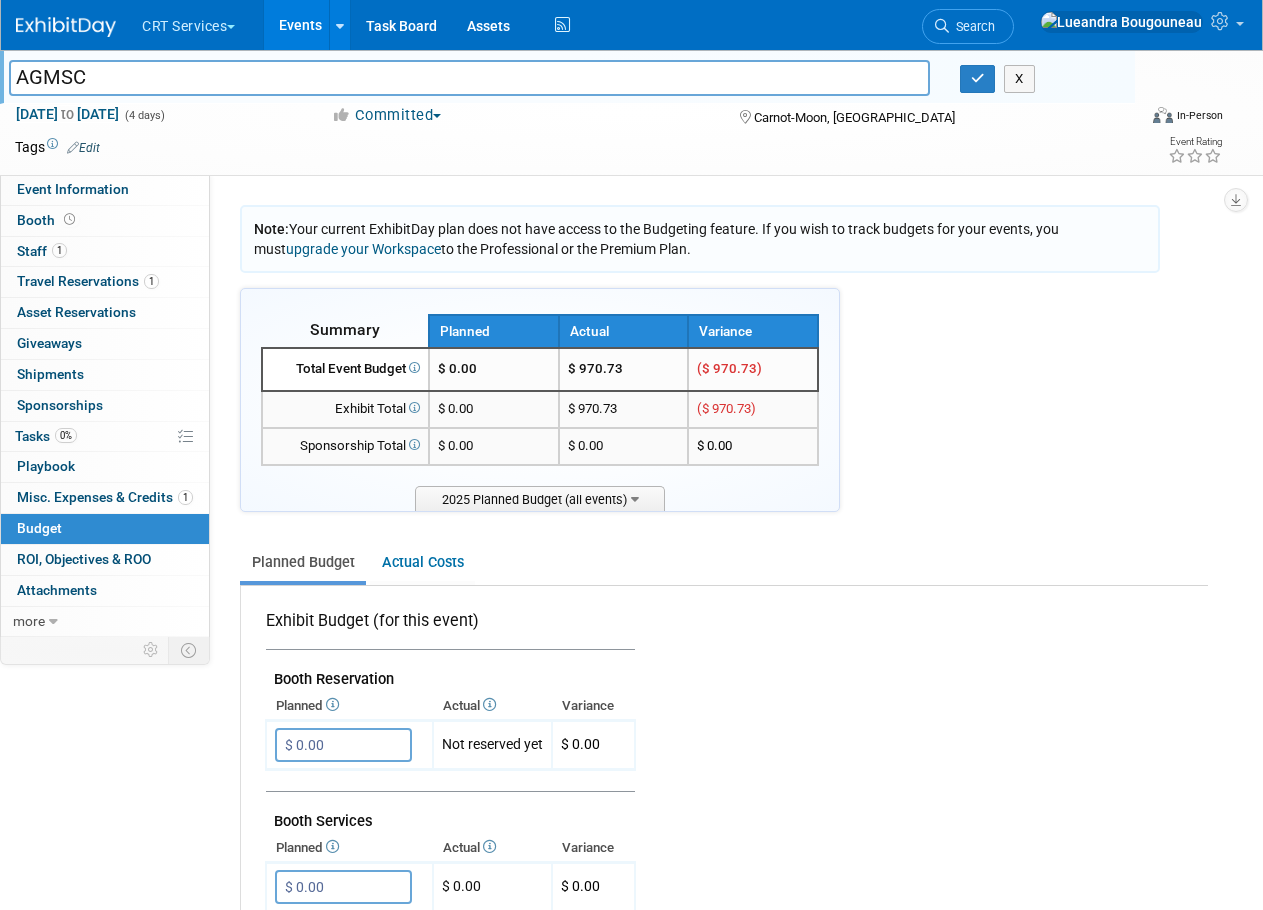 click on "Tags
Edit
Event Rating" at bounding box center (619, 151) 